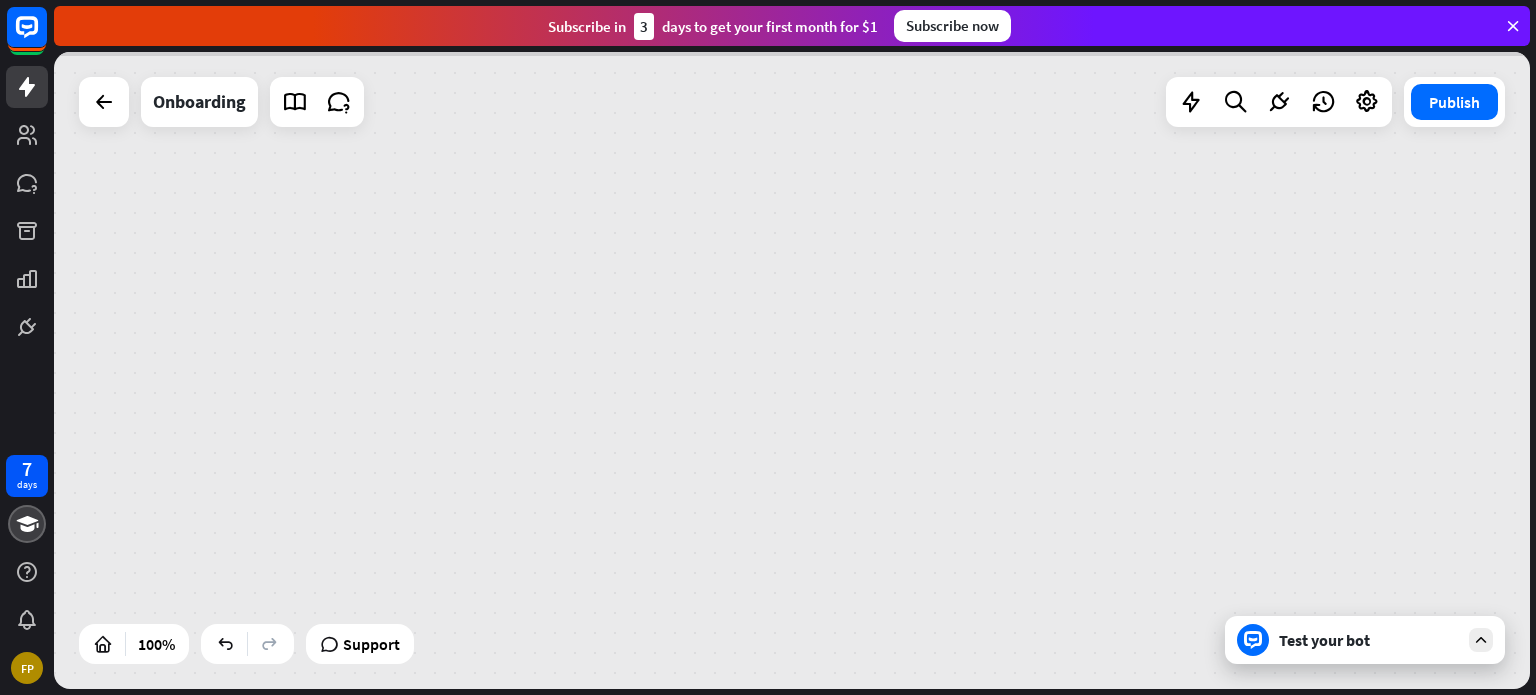 scroll, scrollTop: 0, scrollLeft: 0, axis: both 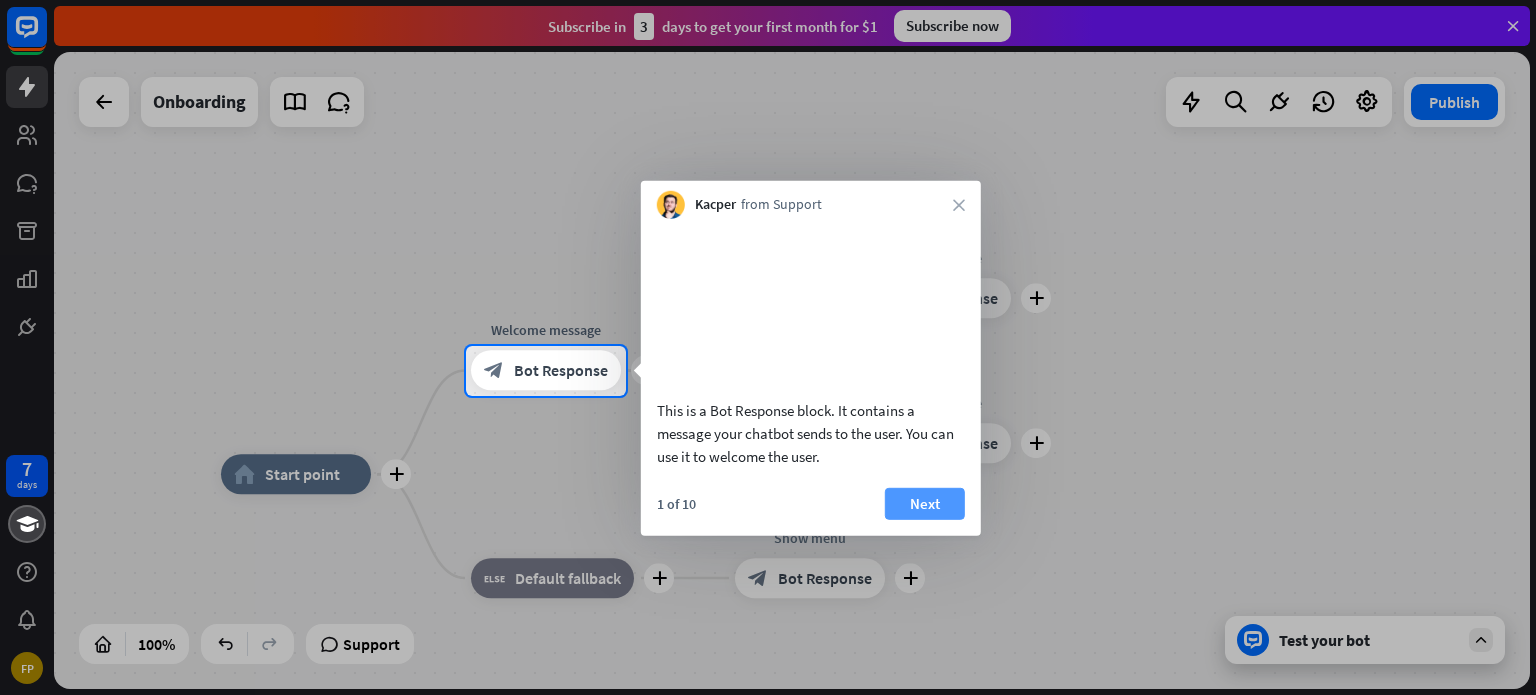 click on "Next" at bounding box center (925, 503) 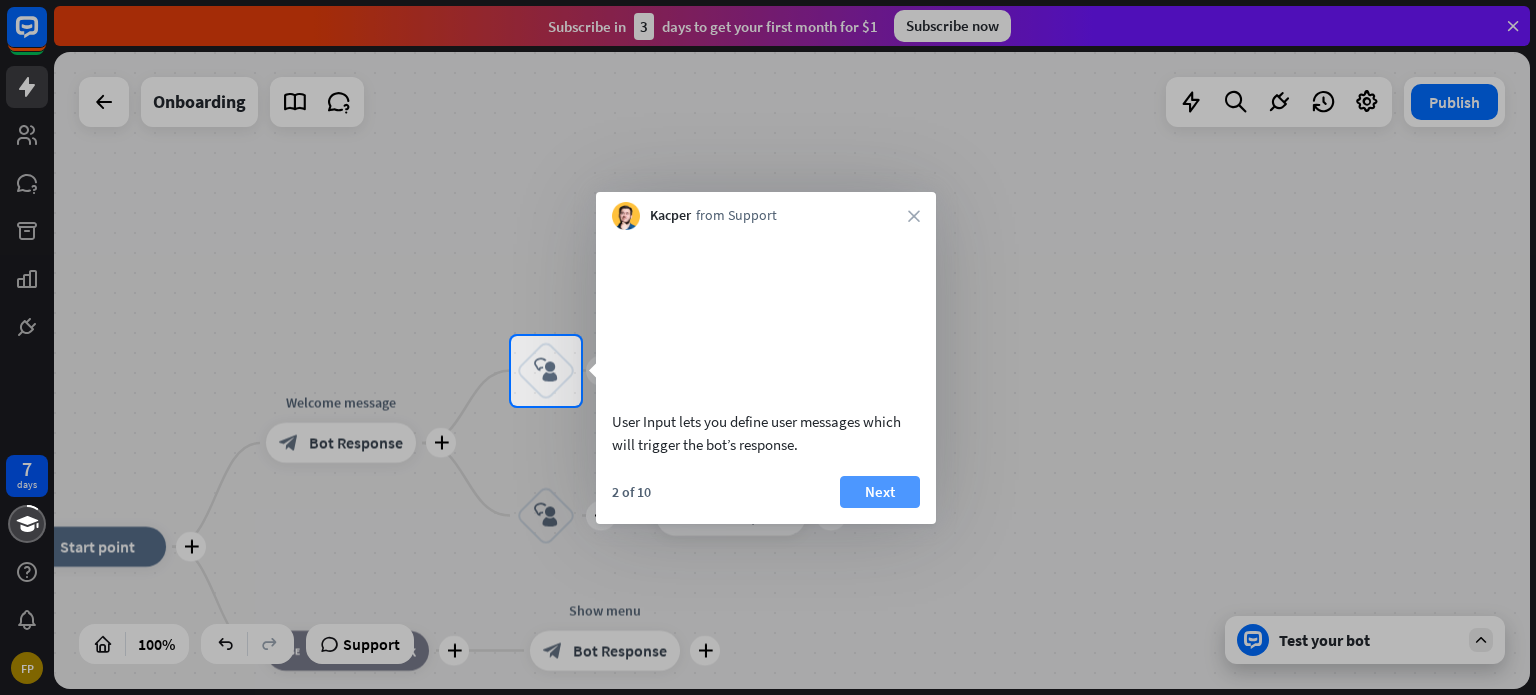 click on "Next" at bounding box center [880, 492] 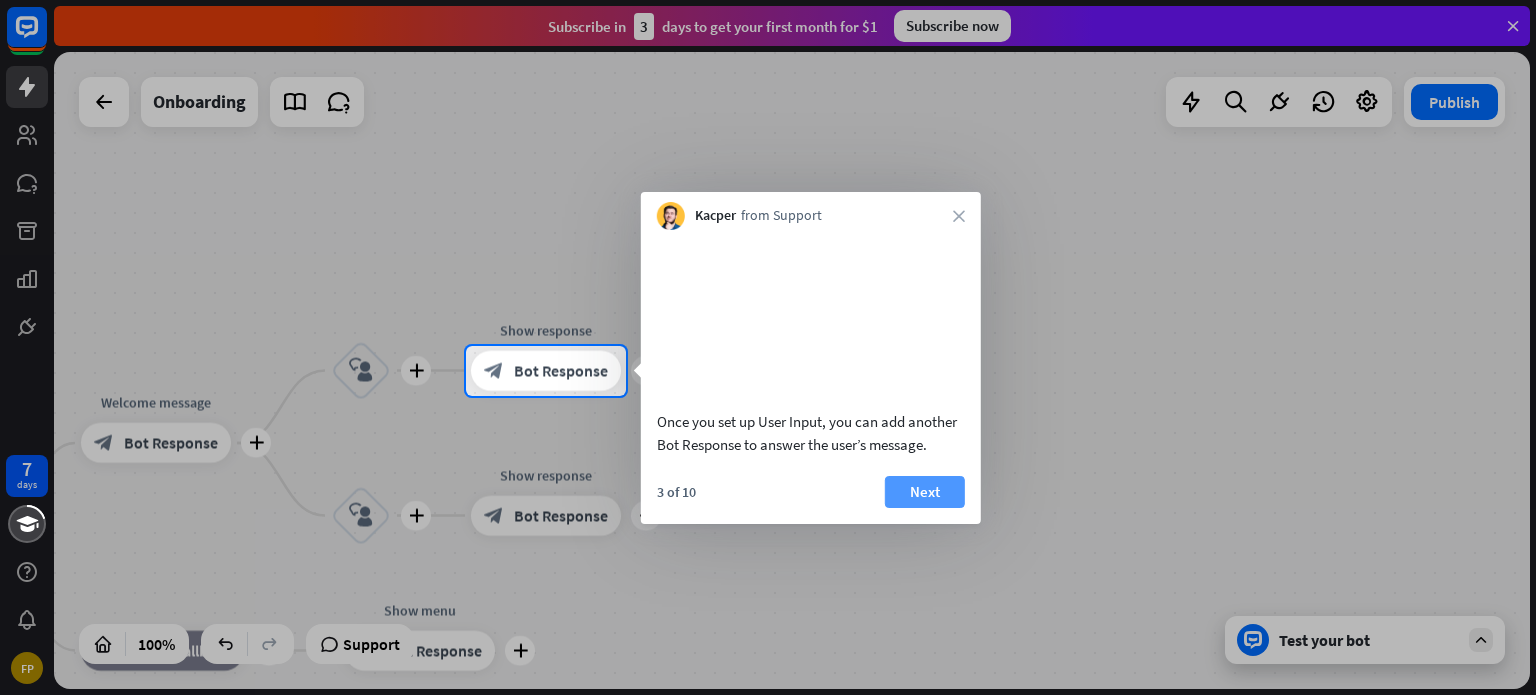 click on "Next" at bounding box center (925, 492) 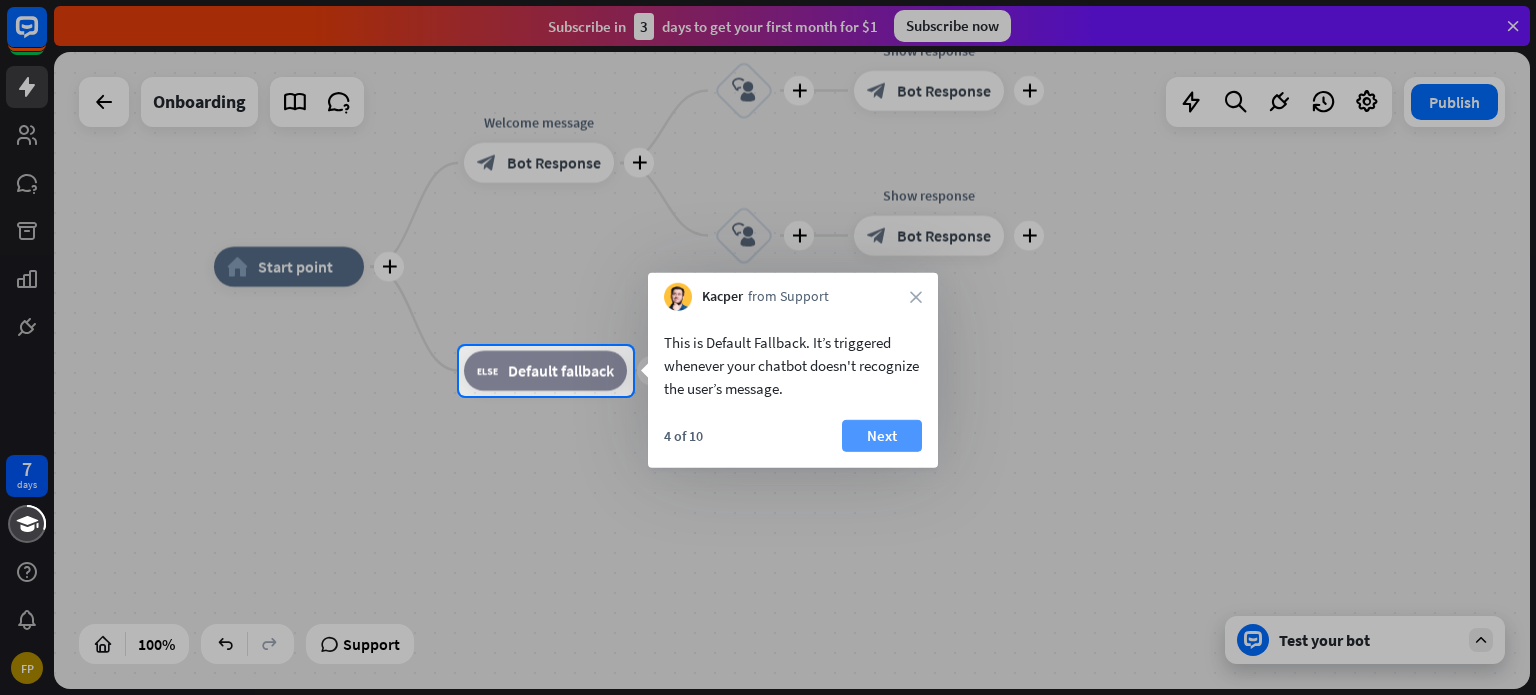 click on "Next" at bounding box center (882, 436) 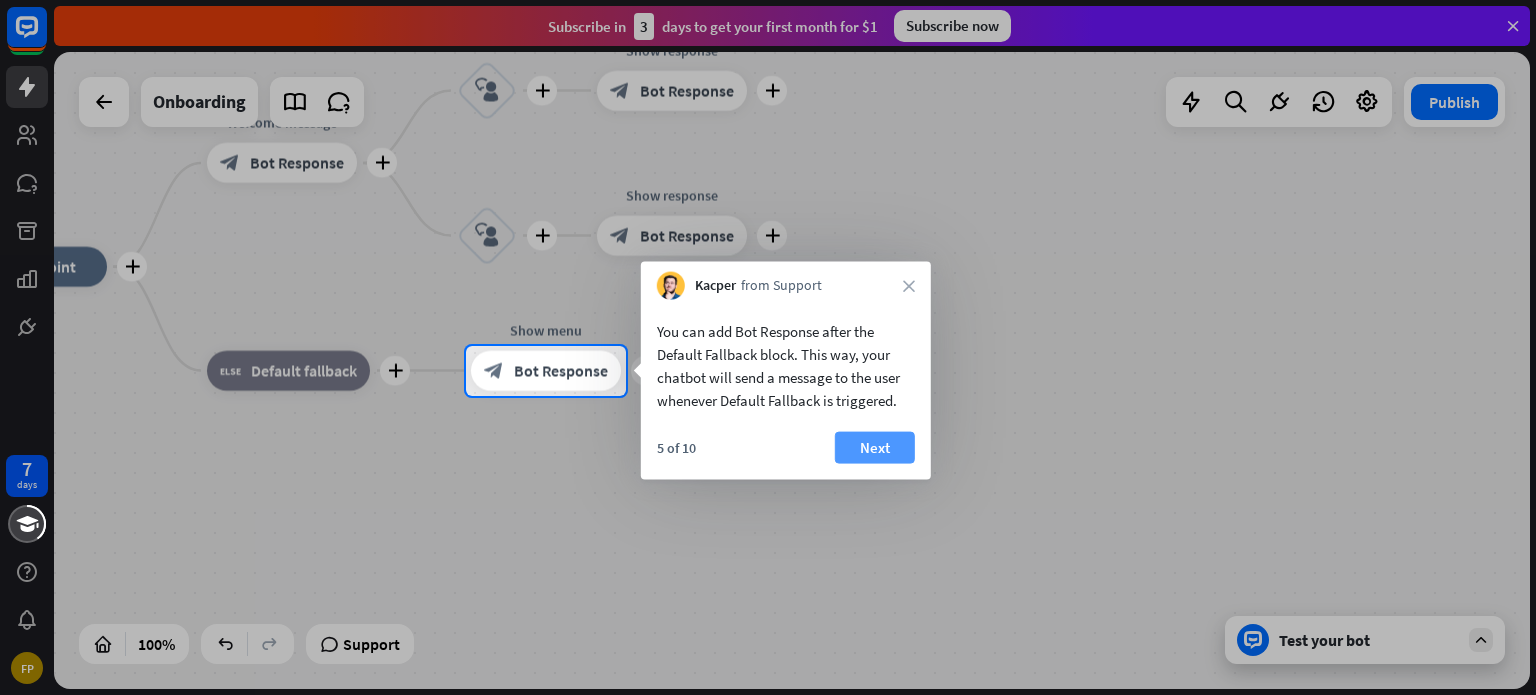 click on "Next" at bounding box center (875, 448) 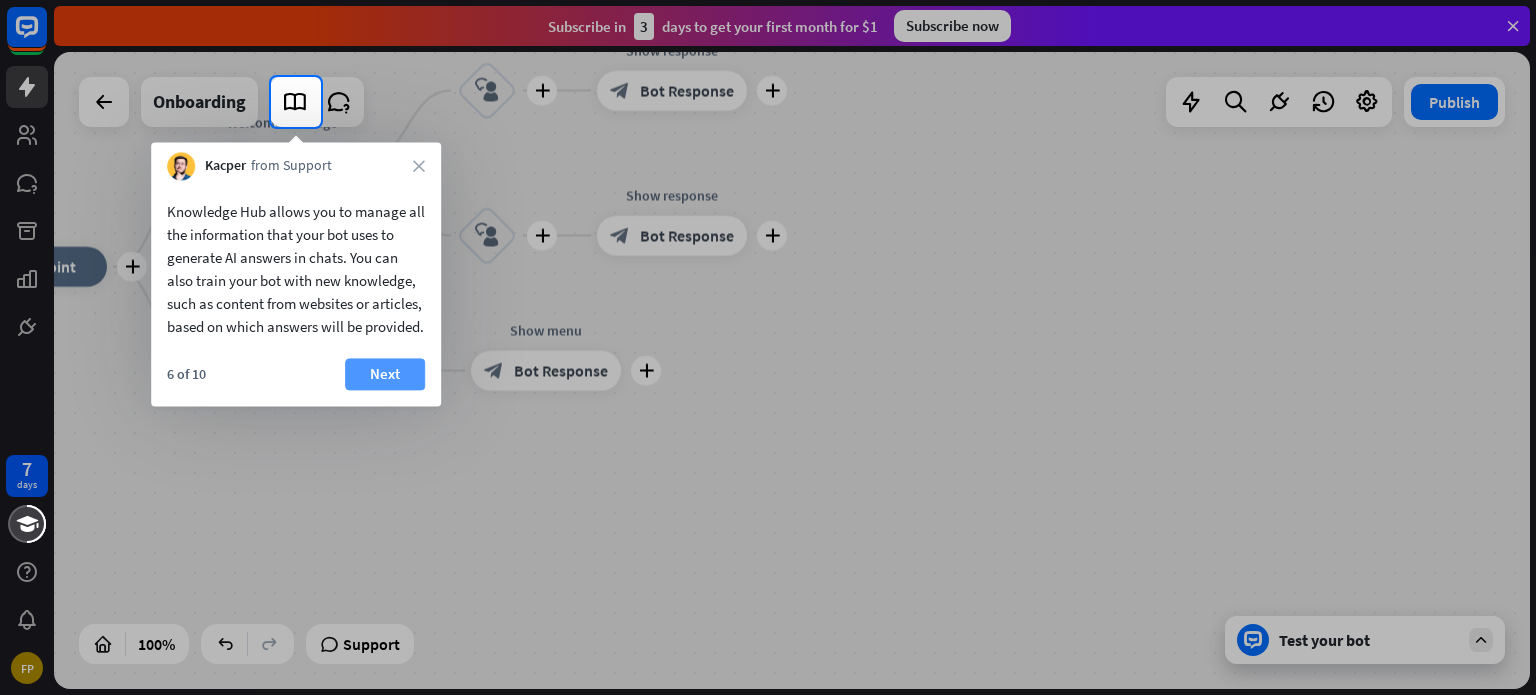 click on "Next" at bounding box center (385, 374) 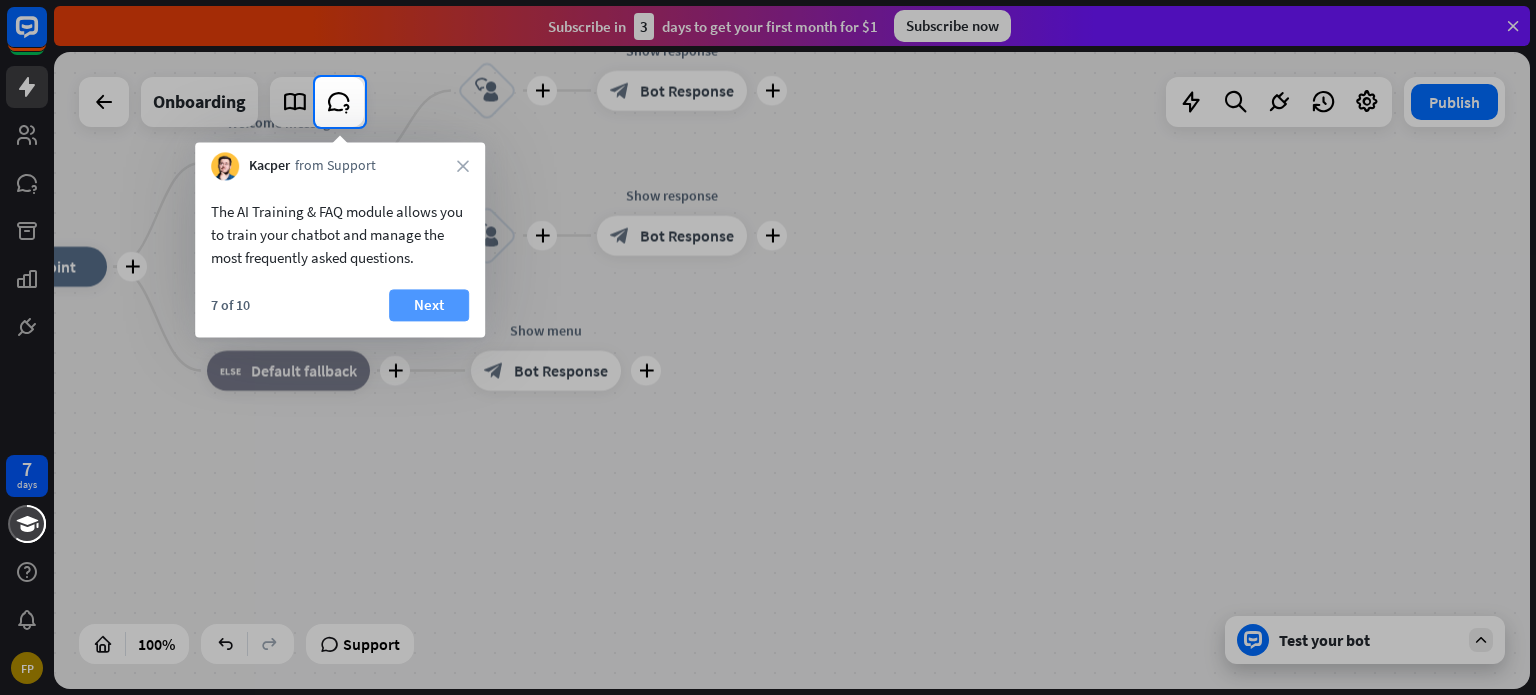 click on "Next" at bounding box center (429, 305) 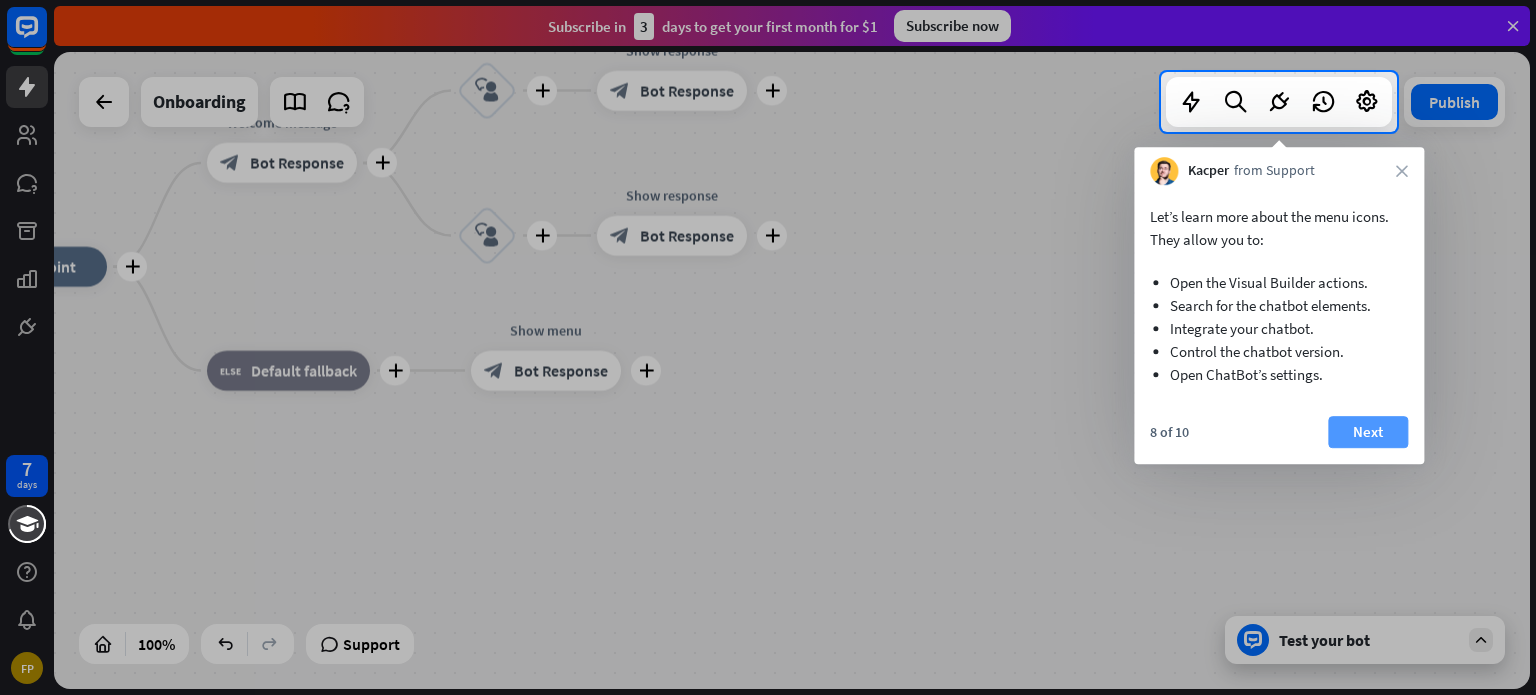 click on "Next" at bounding box center (1368, 432) 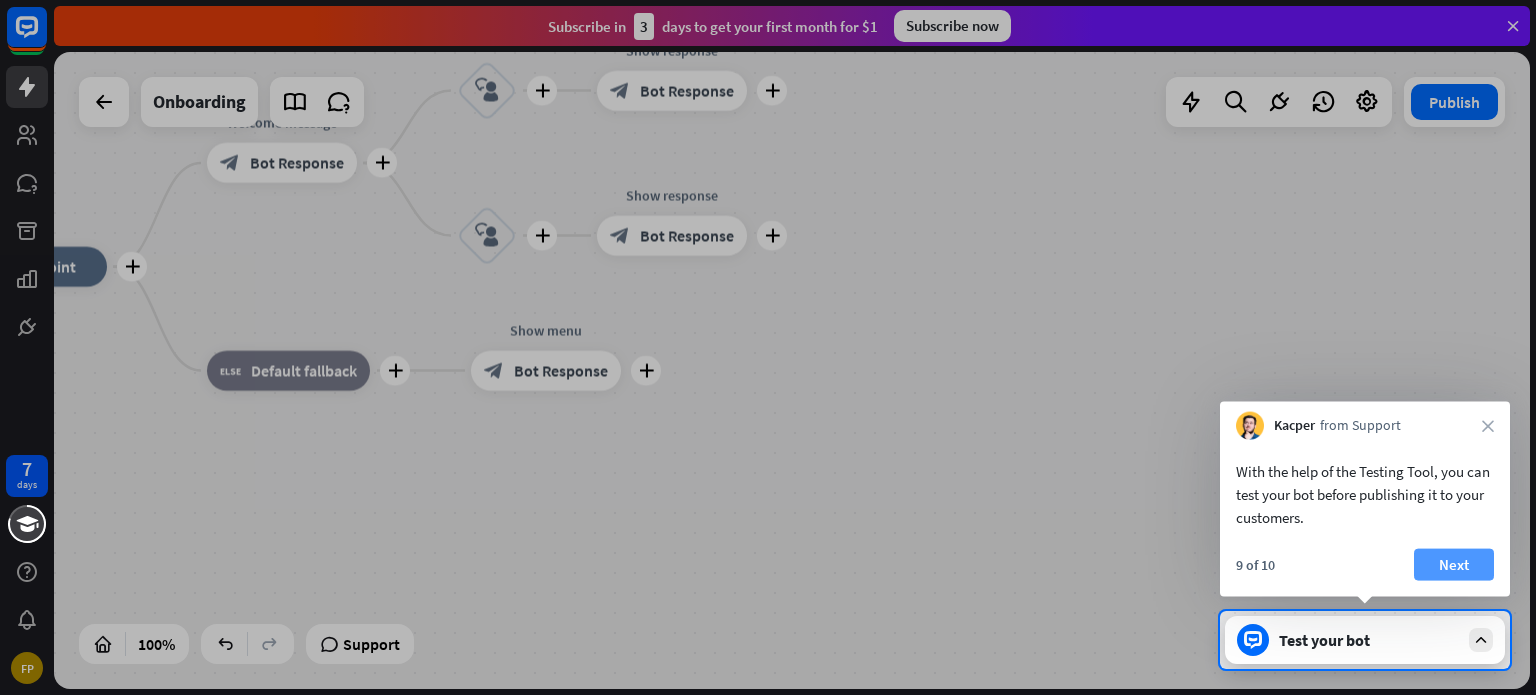 click on "Next" at bounding box center (1454, 565) 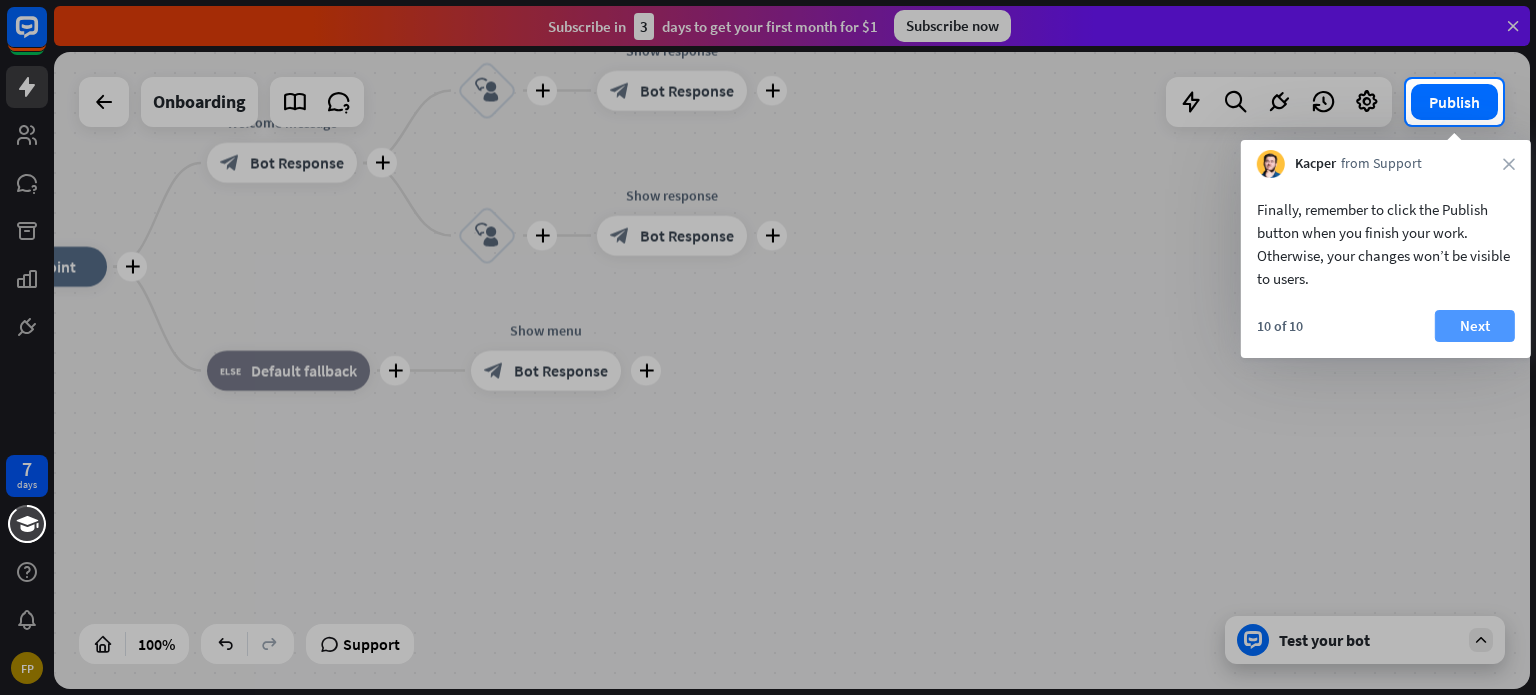 click on "Next" at bounding box center [1475, 326] 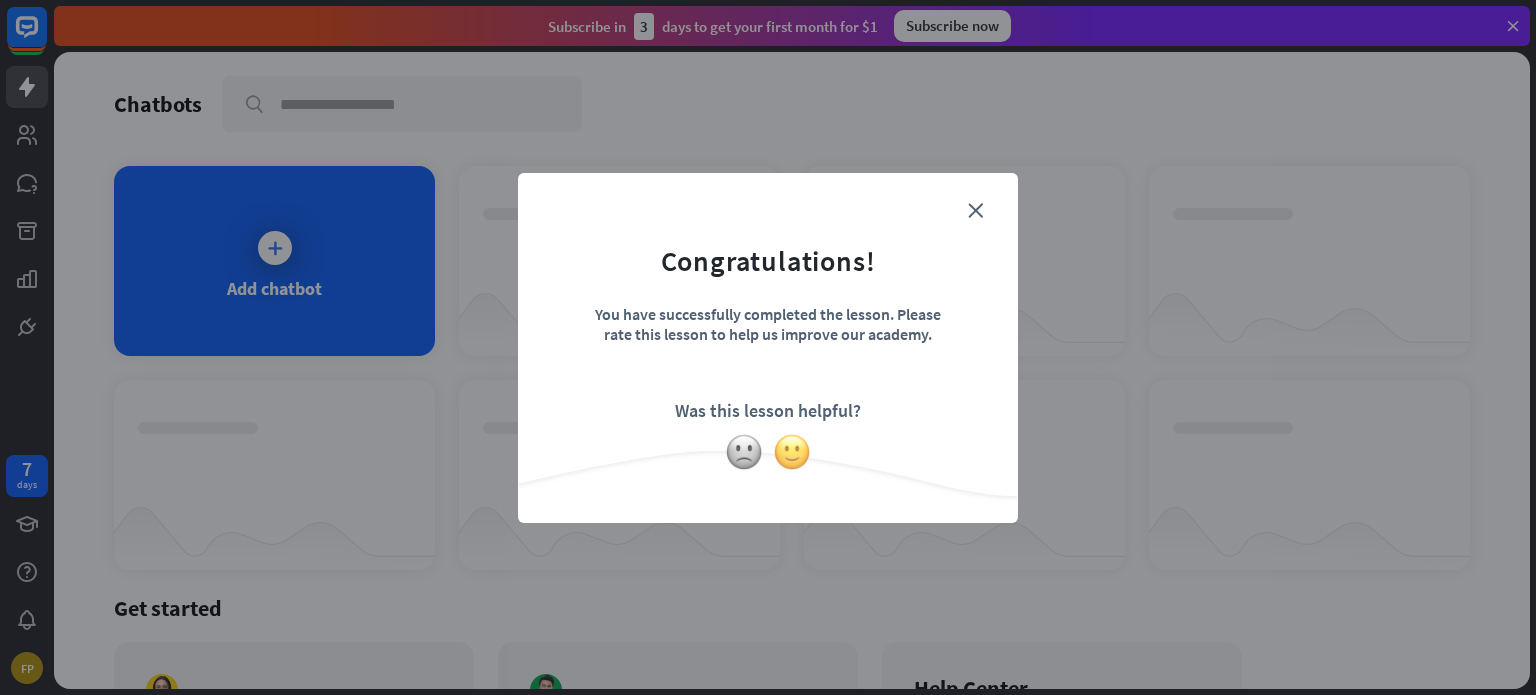 click at bounding box center (792, 452) 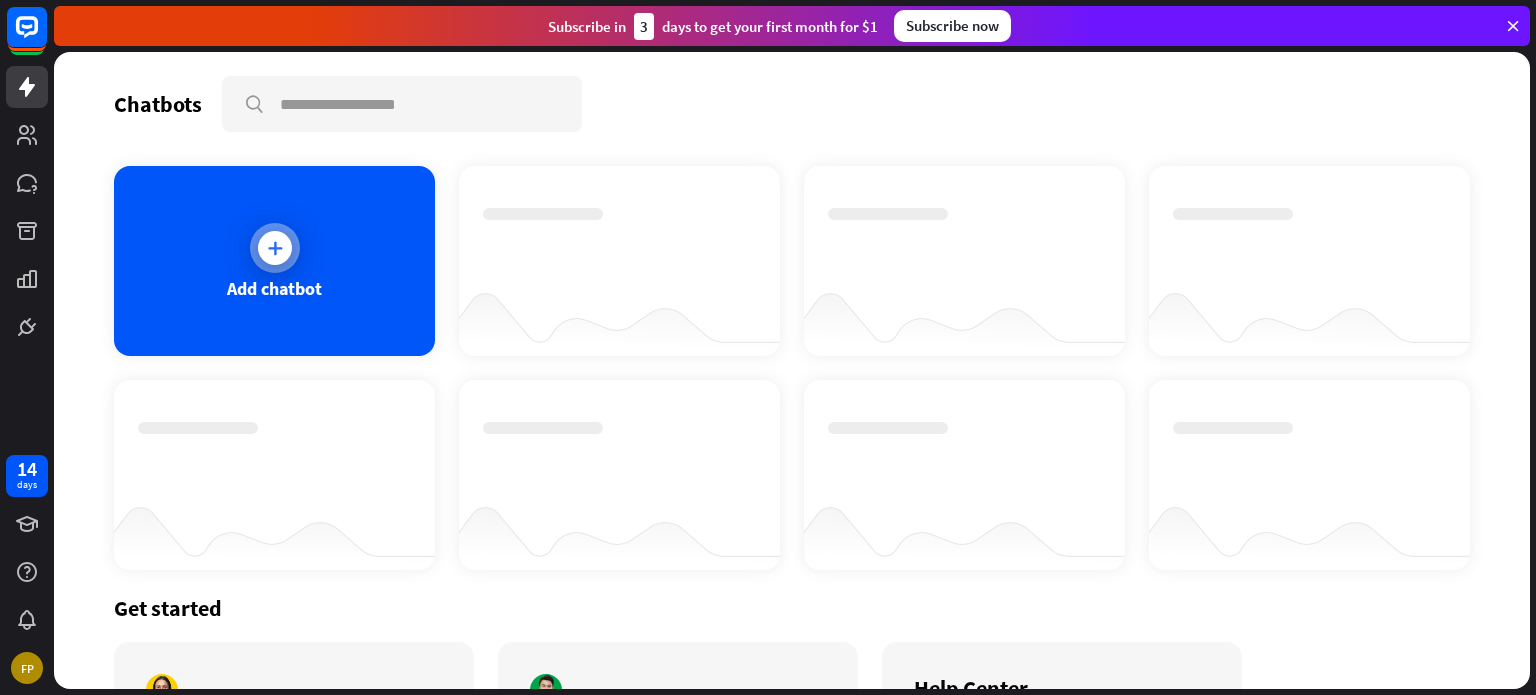 click at bounding box center (275, 248) 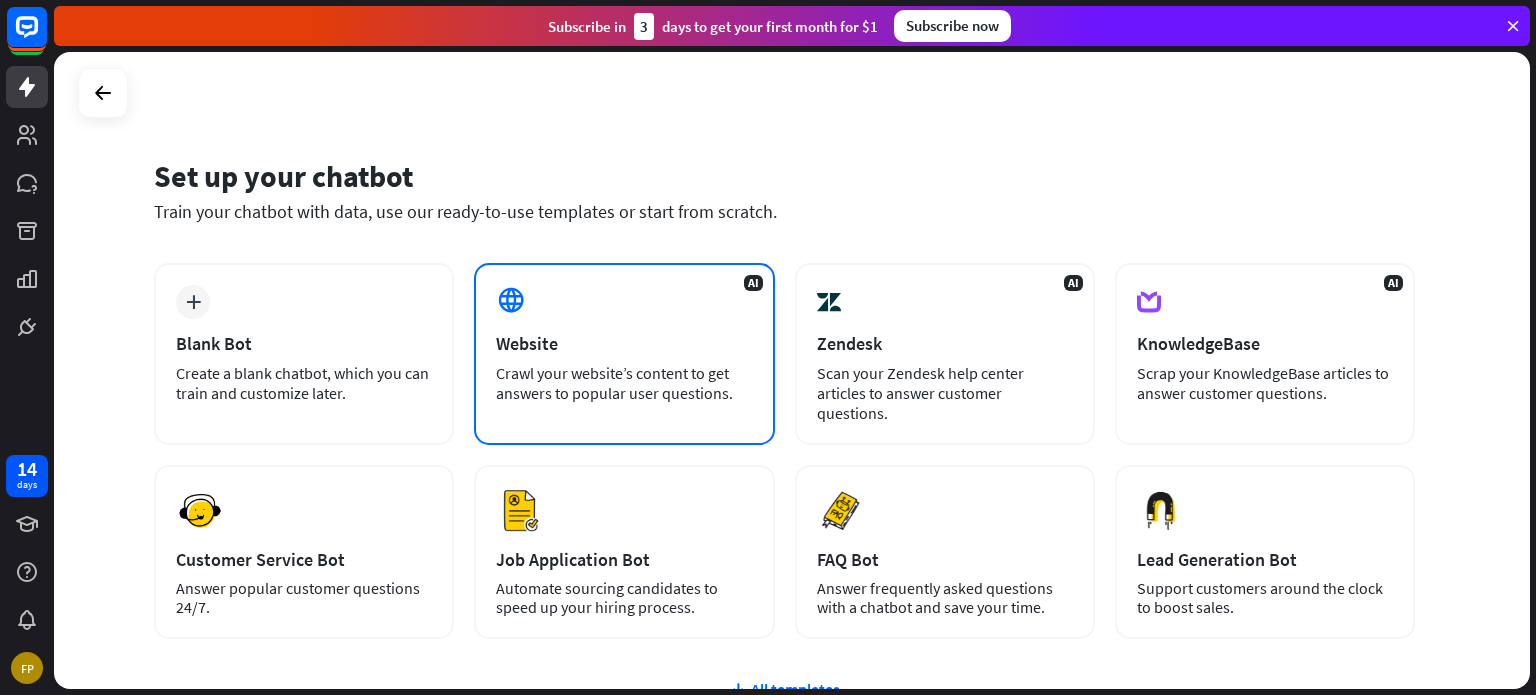 click on "Website" at bounding box center [624, 343] 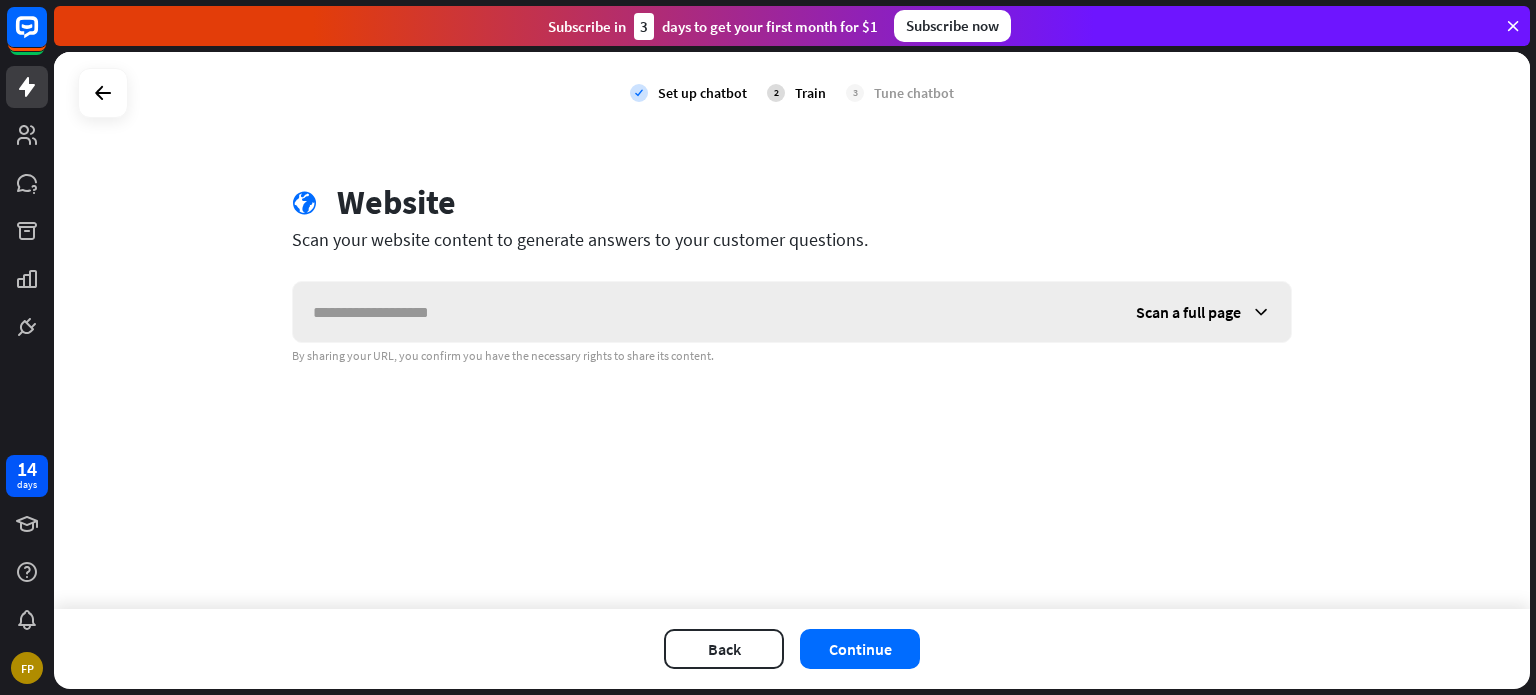 click at bounding box center [704, 312] 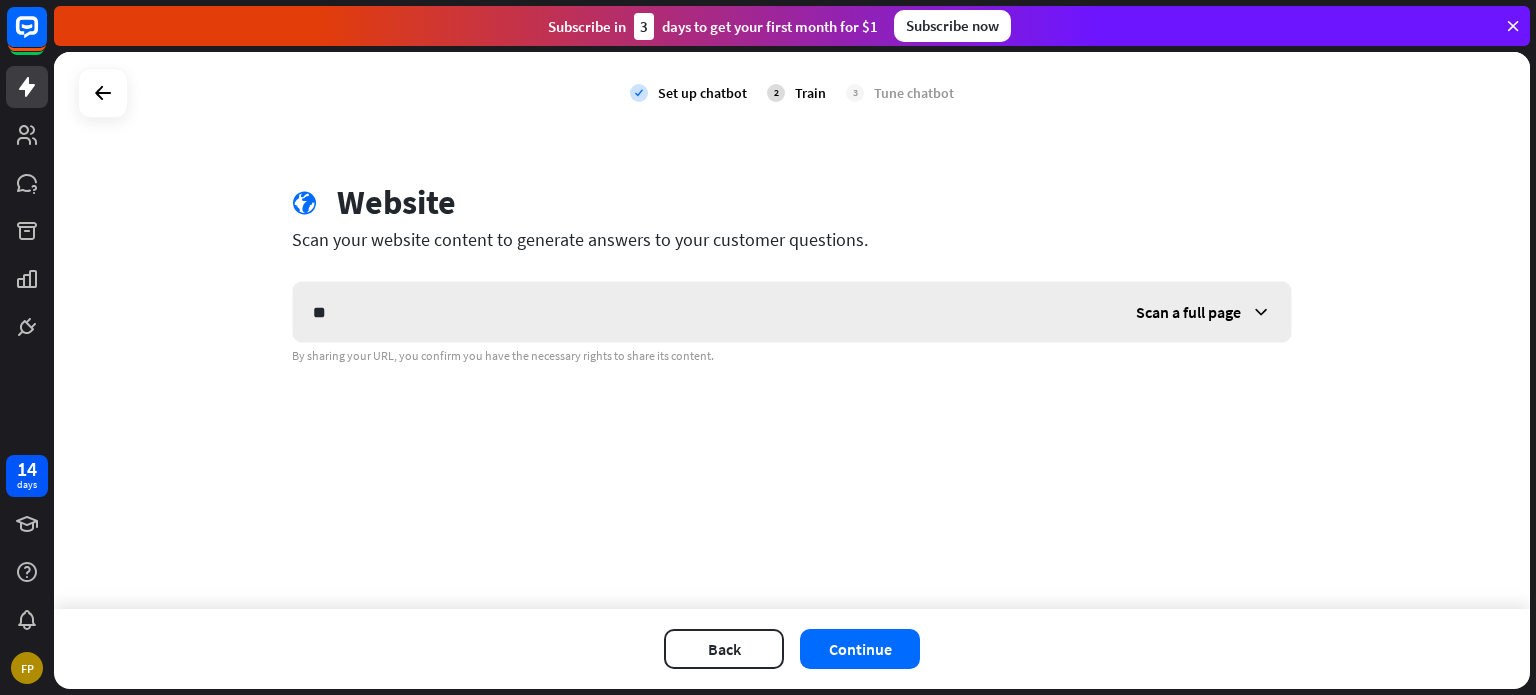 type on "*" 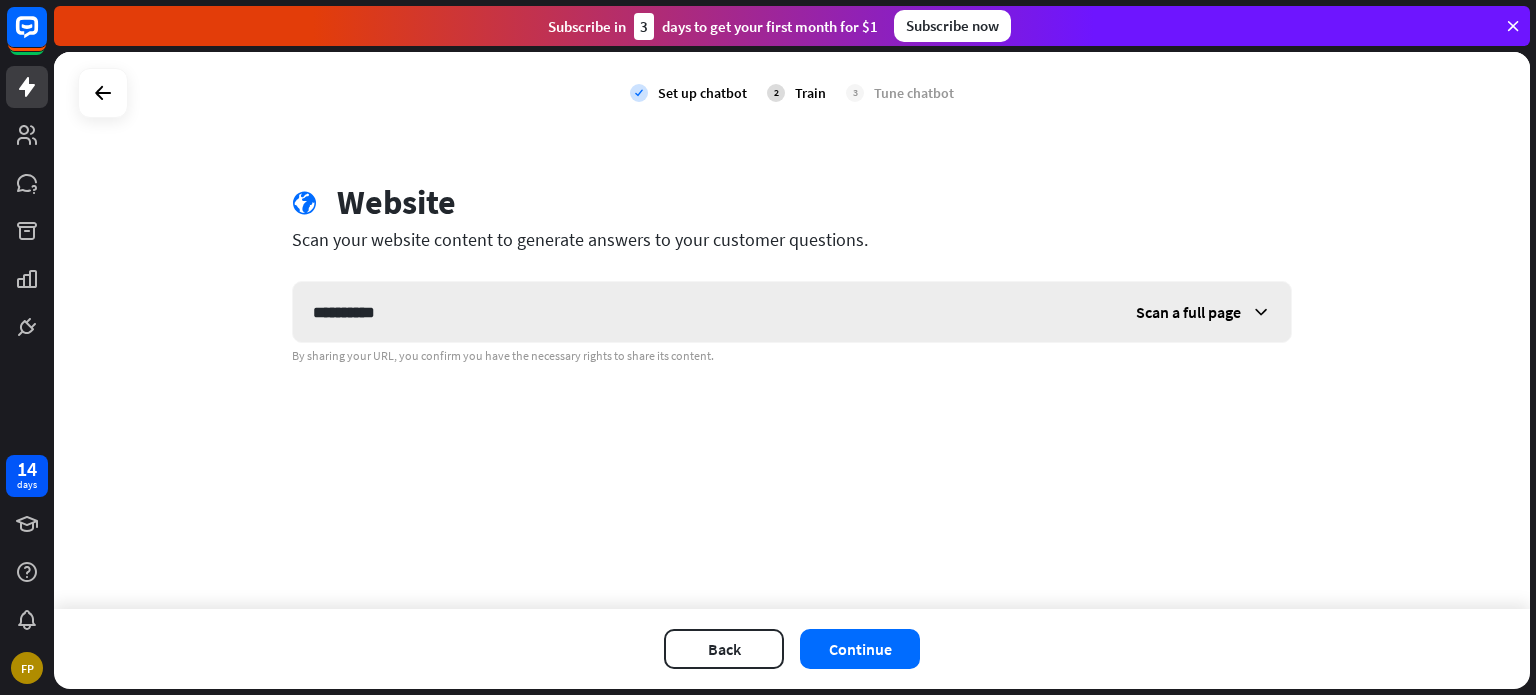 click at bounding box center [1261, 312] 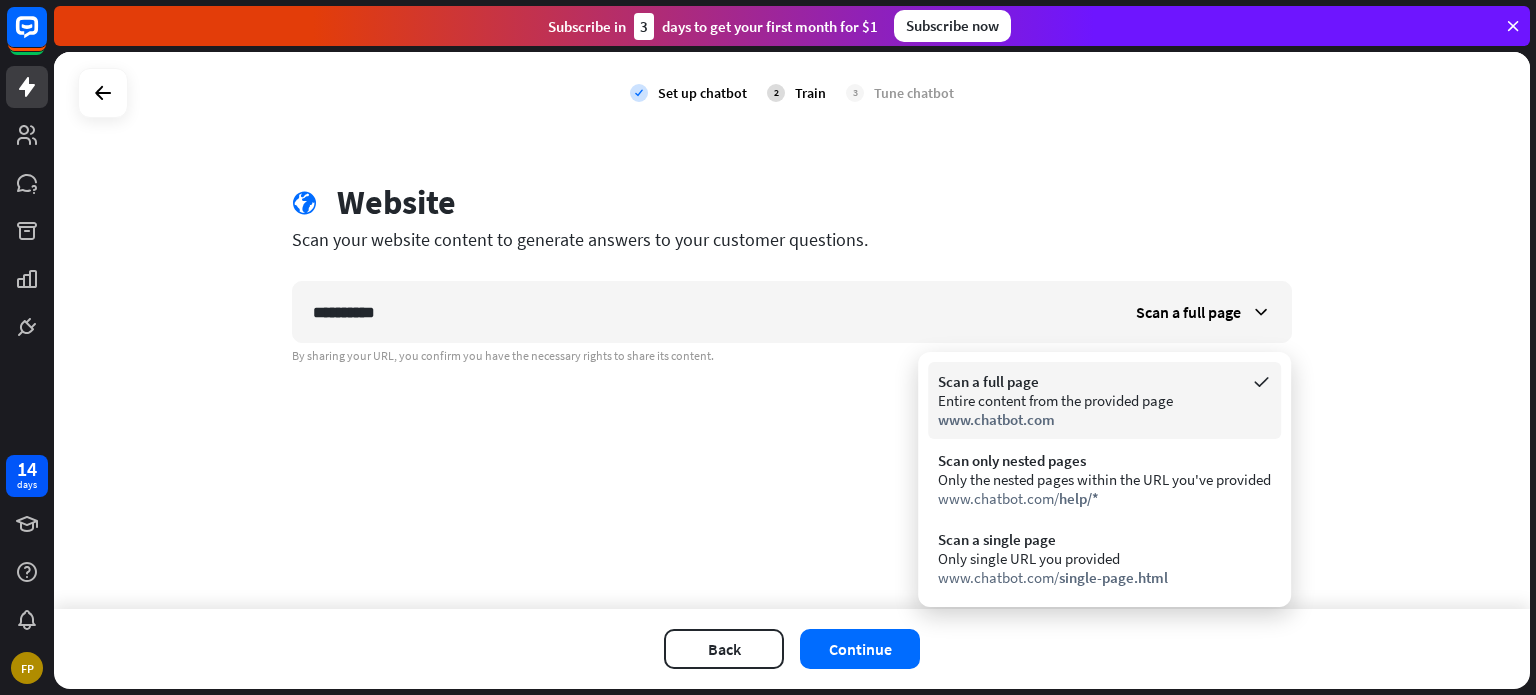 click on "www.chatbot.com" at bounding box center (996, 419) 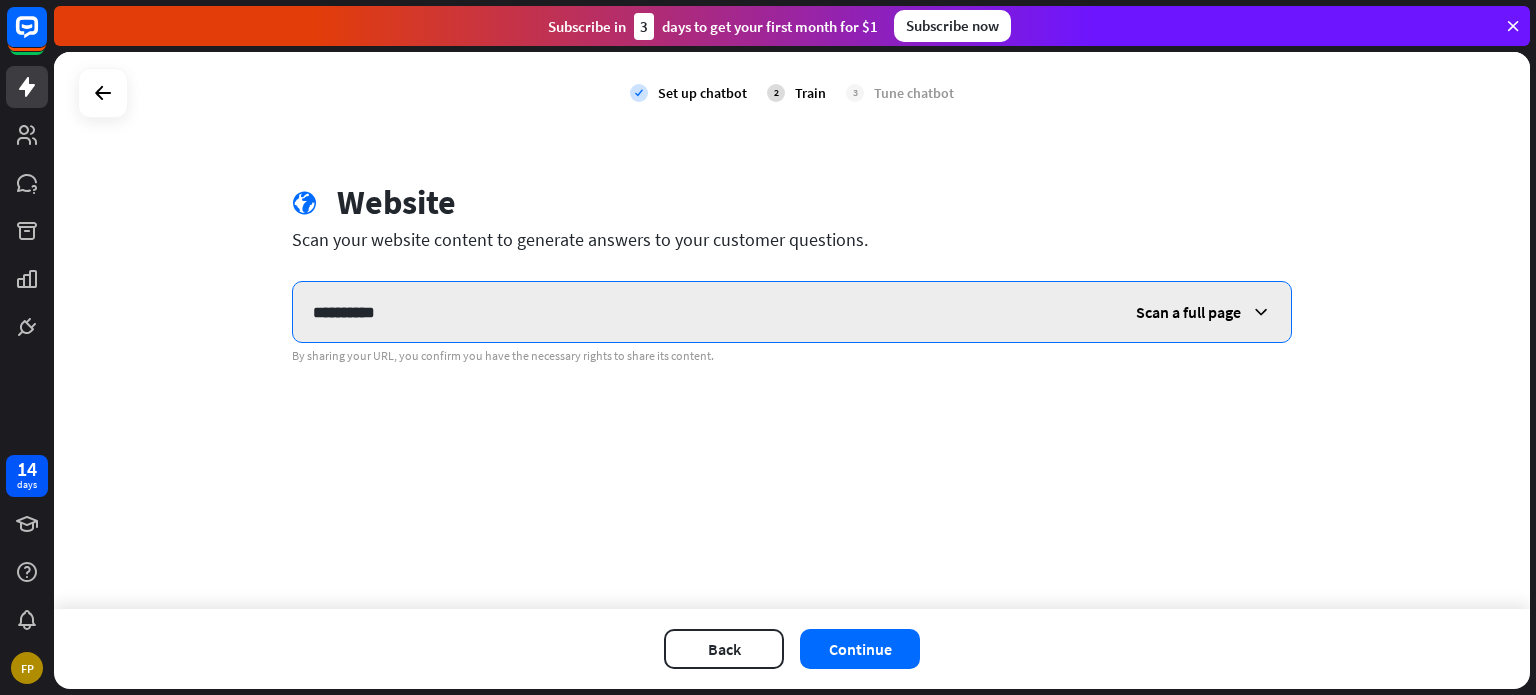 click on "**********" at bounding box center [704, 312] 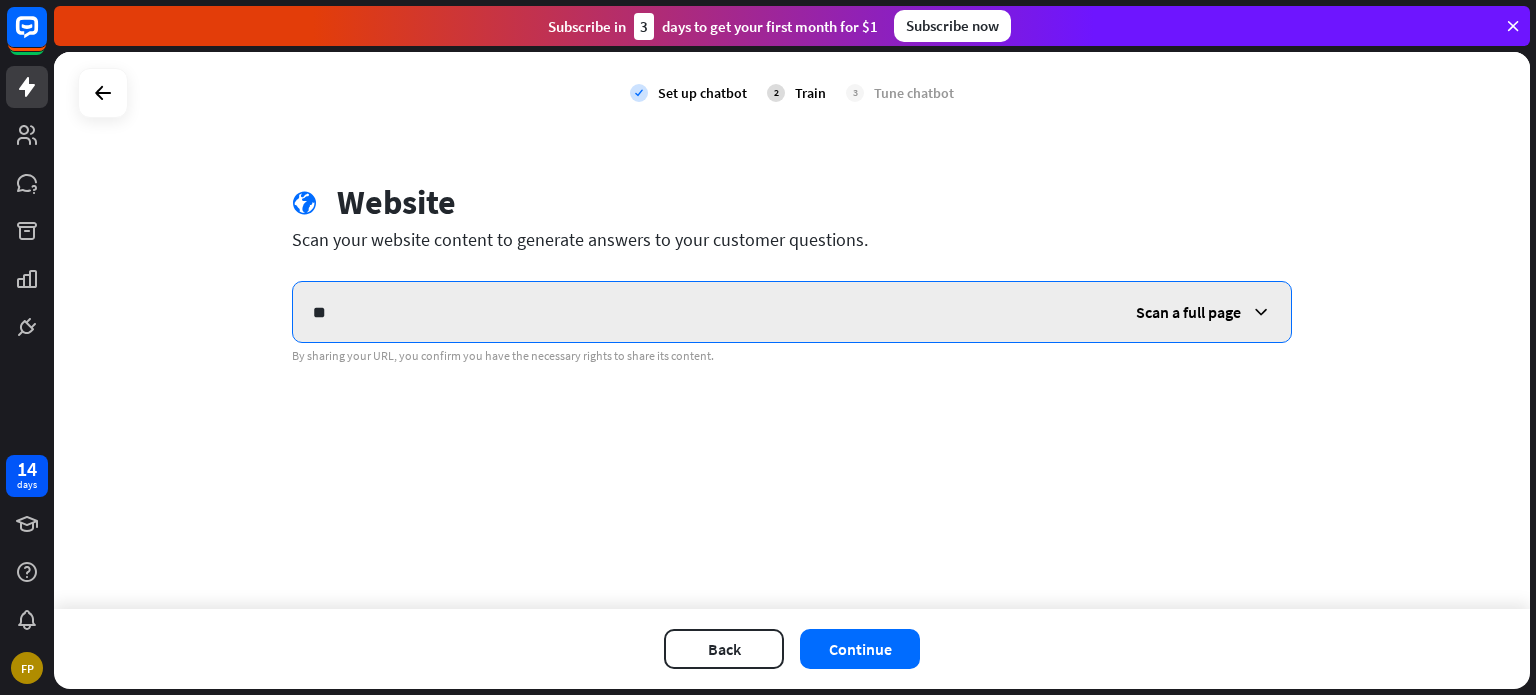 type on "*" 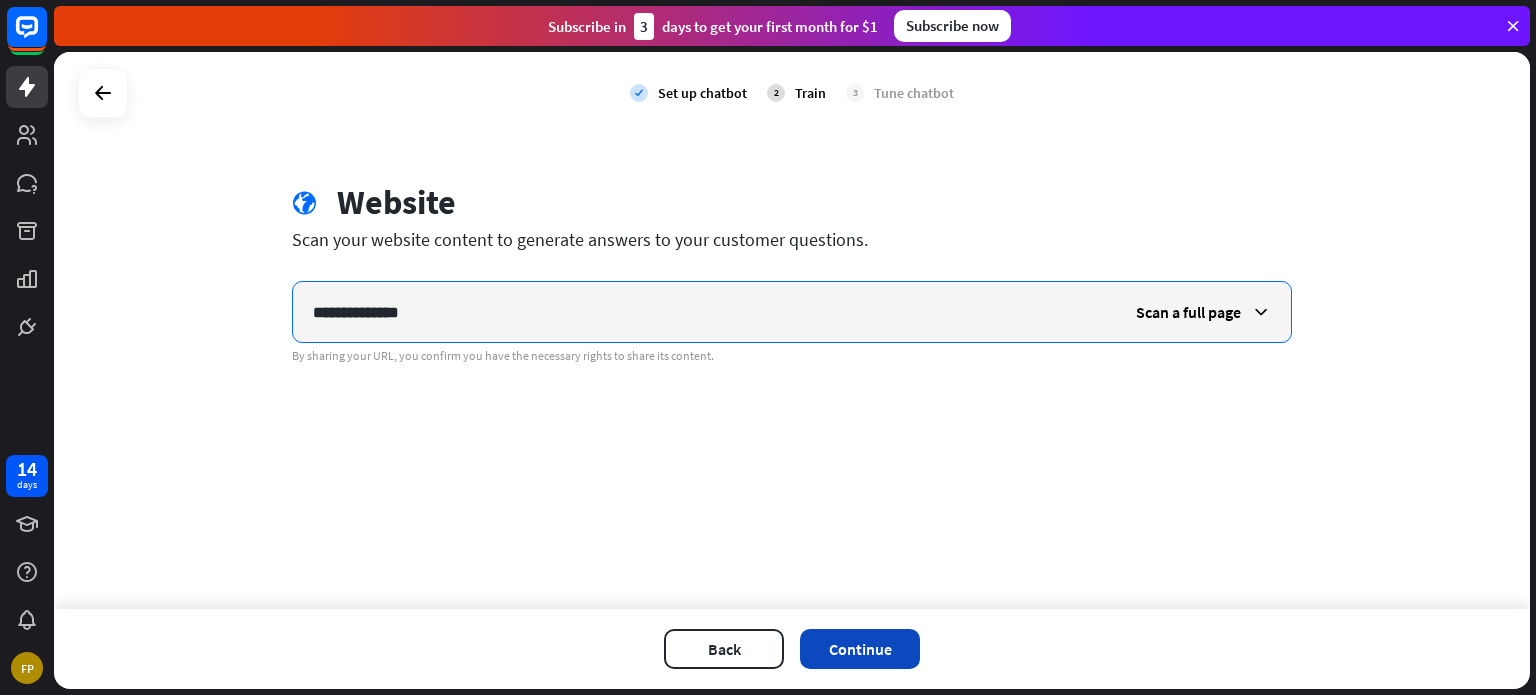 type on "**********" 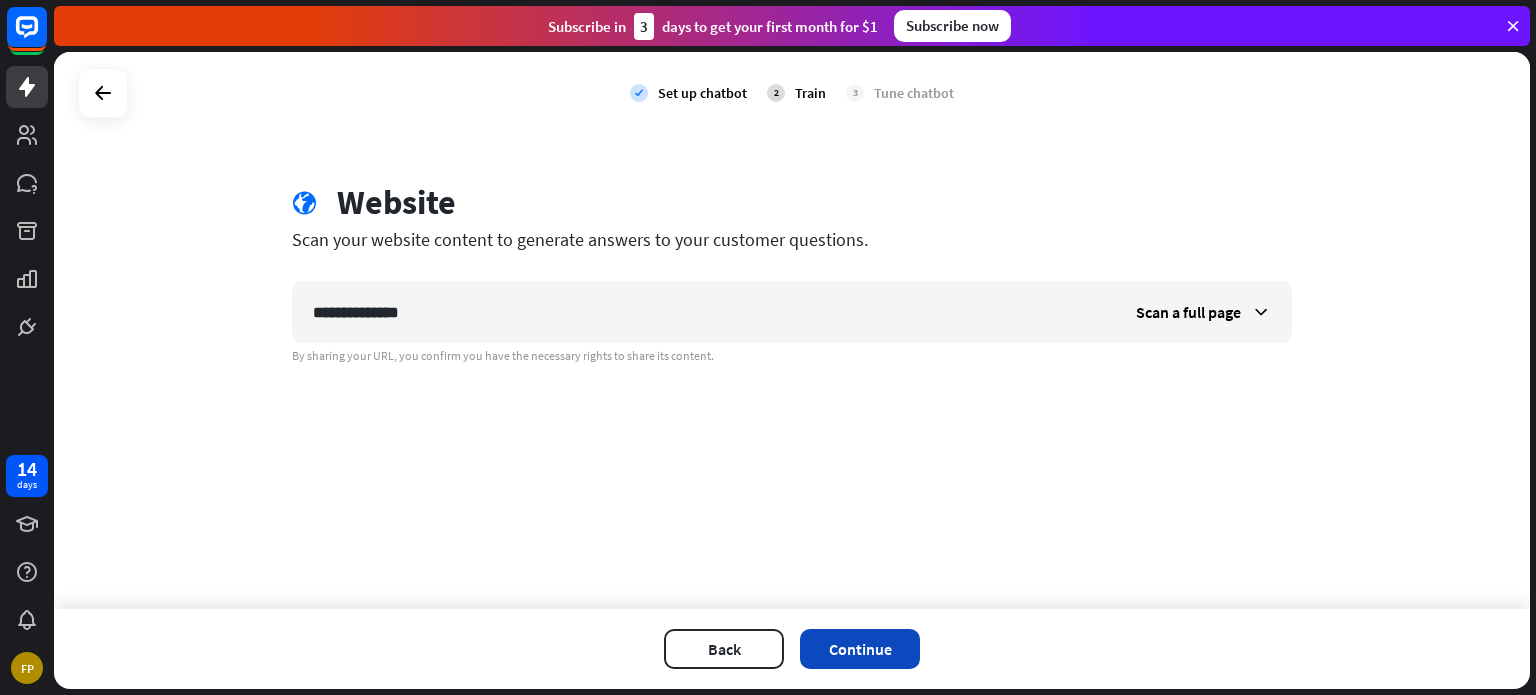 click on "Continue" at bounding box center [860, 649] 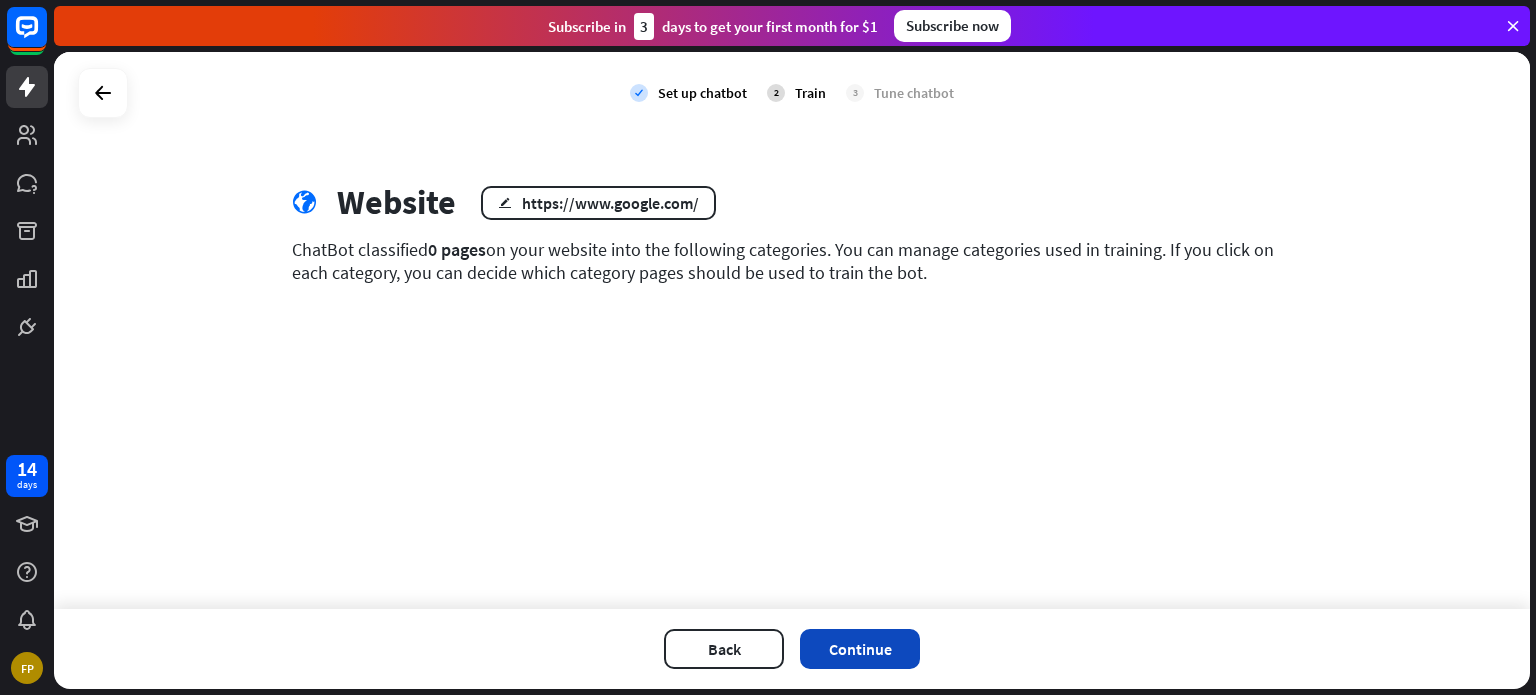 click on "Continue" at bounding box center (860, 649) 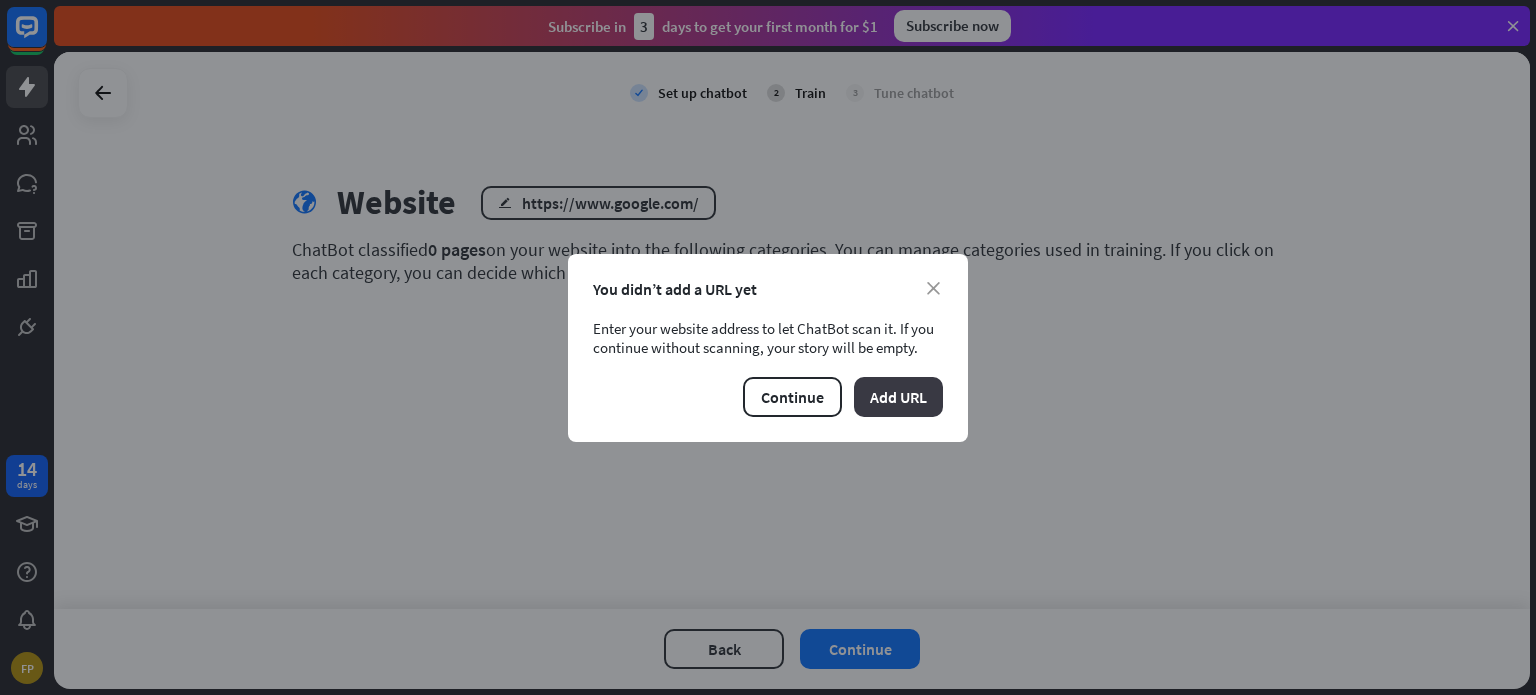 click on "Add URL" at bounding box center (898, 397) 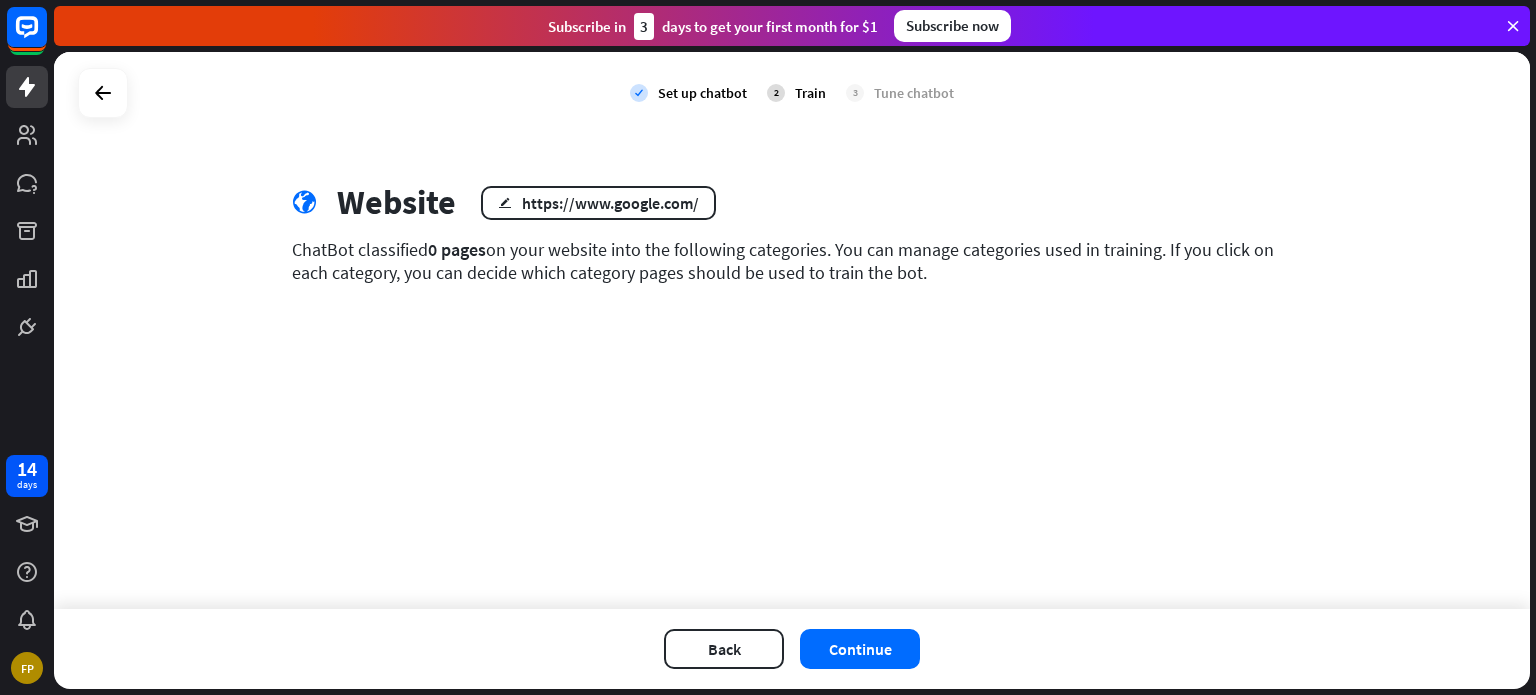 click on "Train" at bounding box center [810, 93] 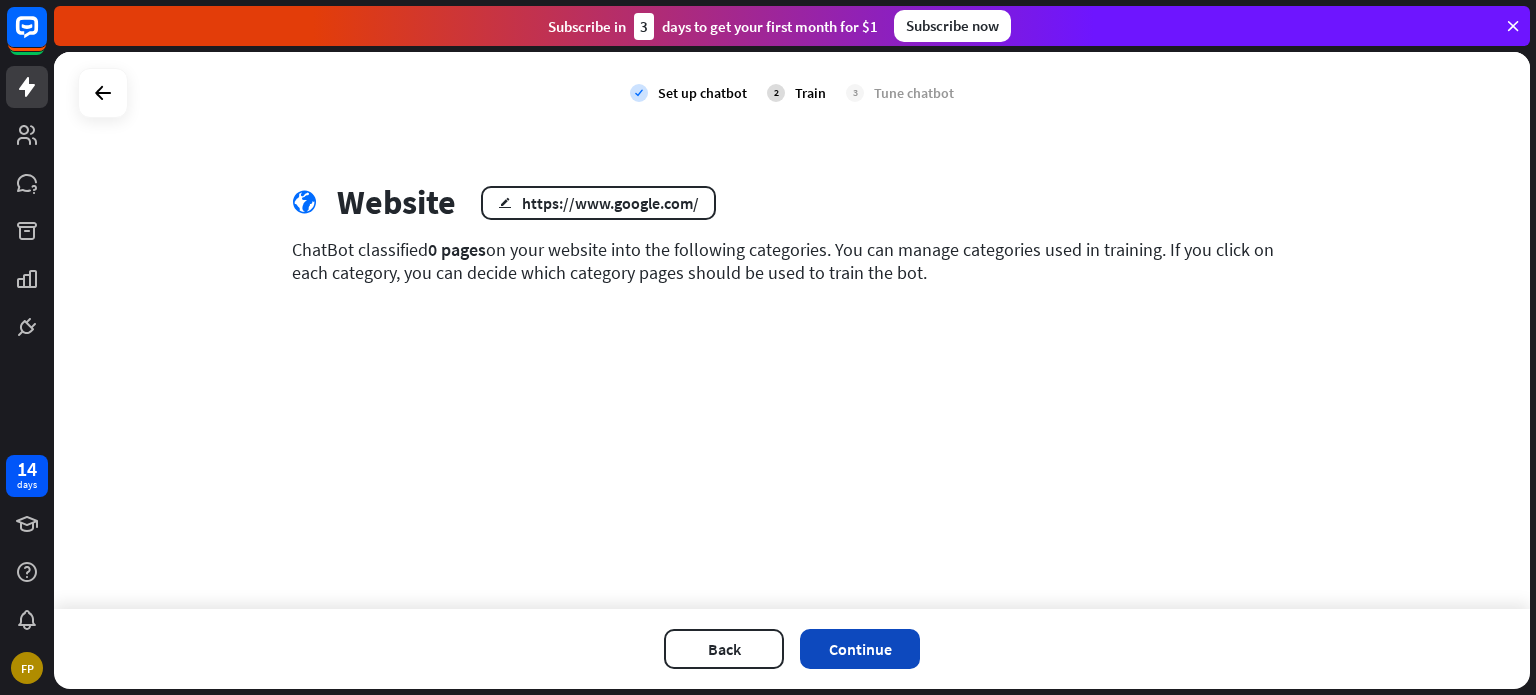 click on "Continue" at bounding box center [860, 649] 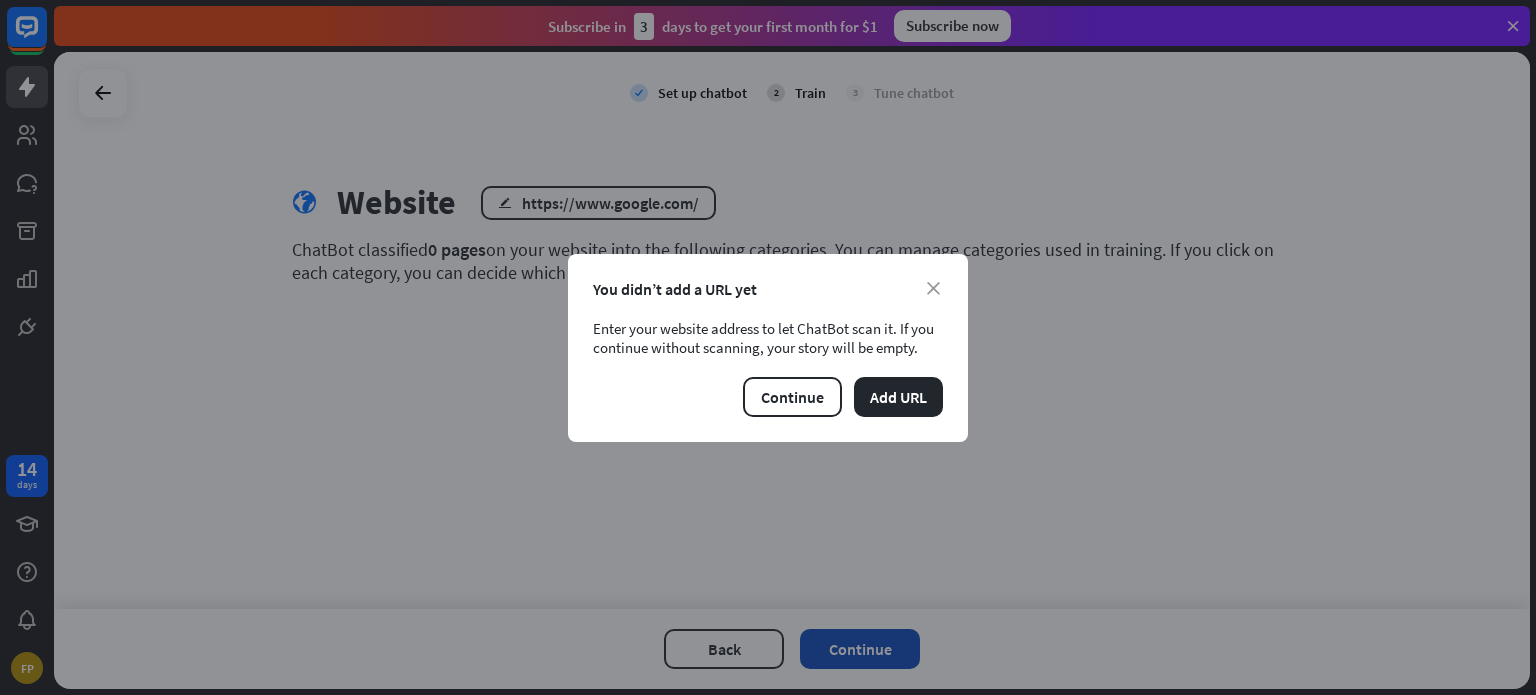 click on "close   You didn’t add a URL yet
Enter your website address to let ChatBot scan it. If you
continue without scanning, your story will be empty.
Continue
Add URL" at bounding box center (768, 347) 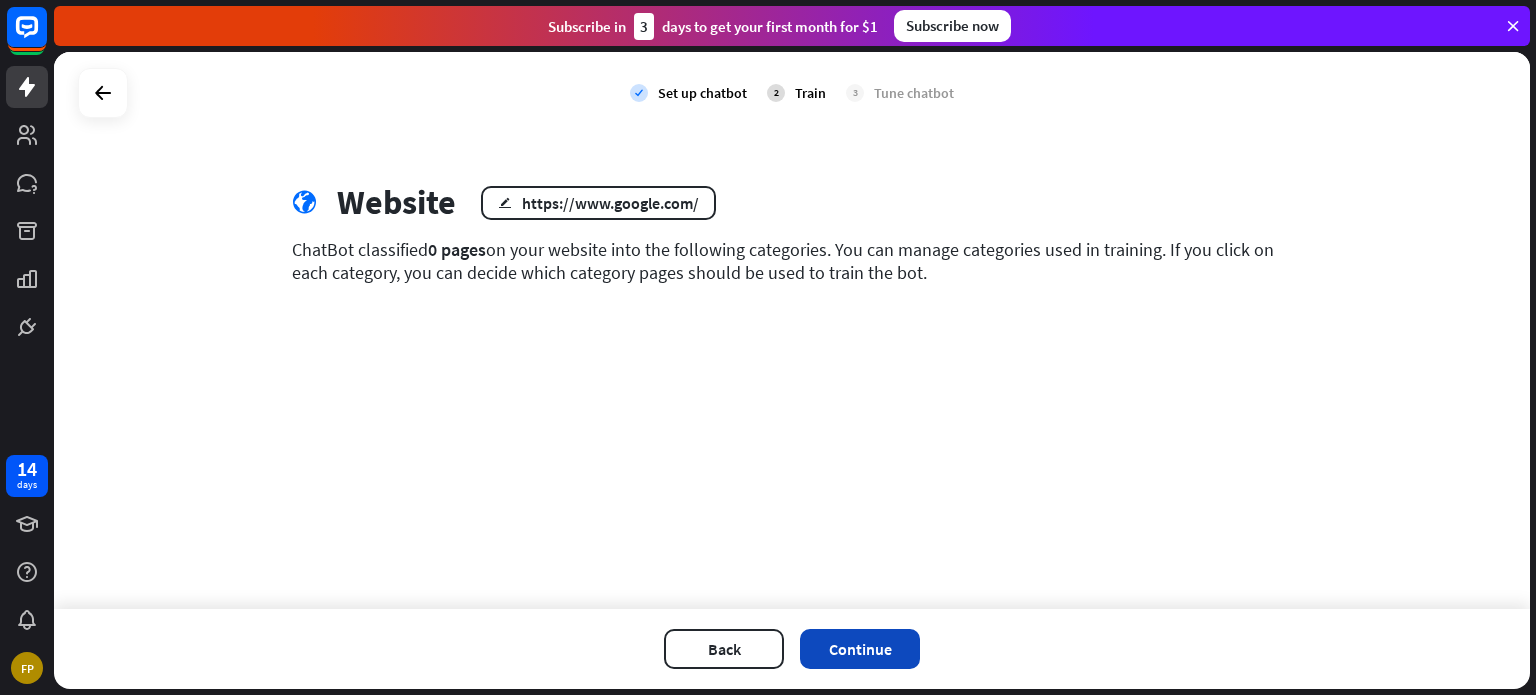click on "Continue" at bounding box center [860, 649] 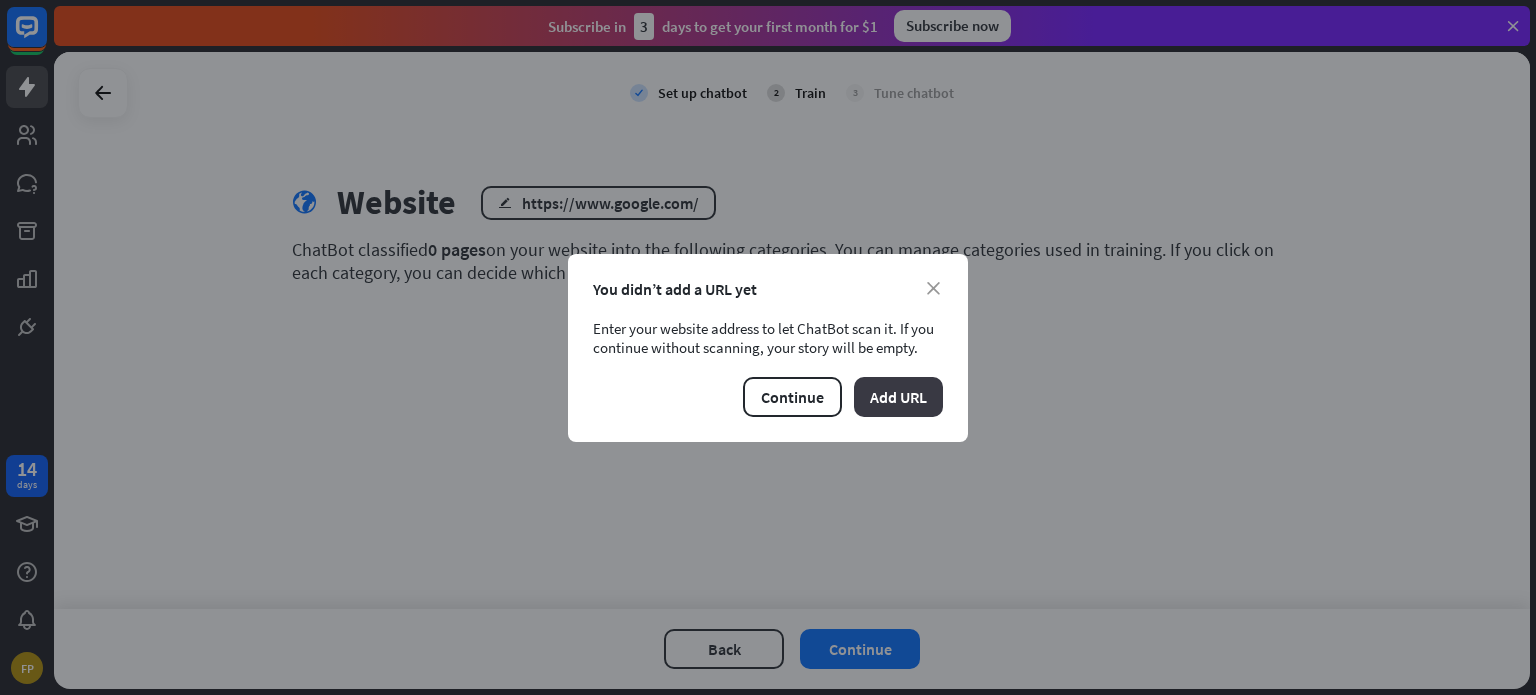 click on "Add URL" at bounding box center [898, 397] 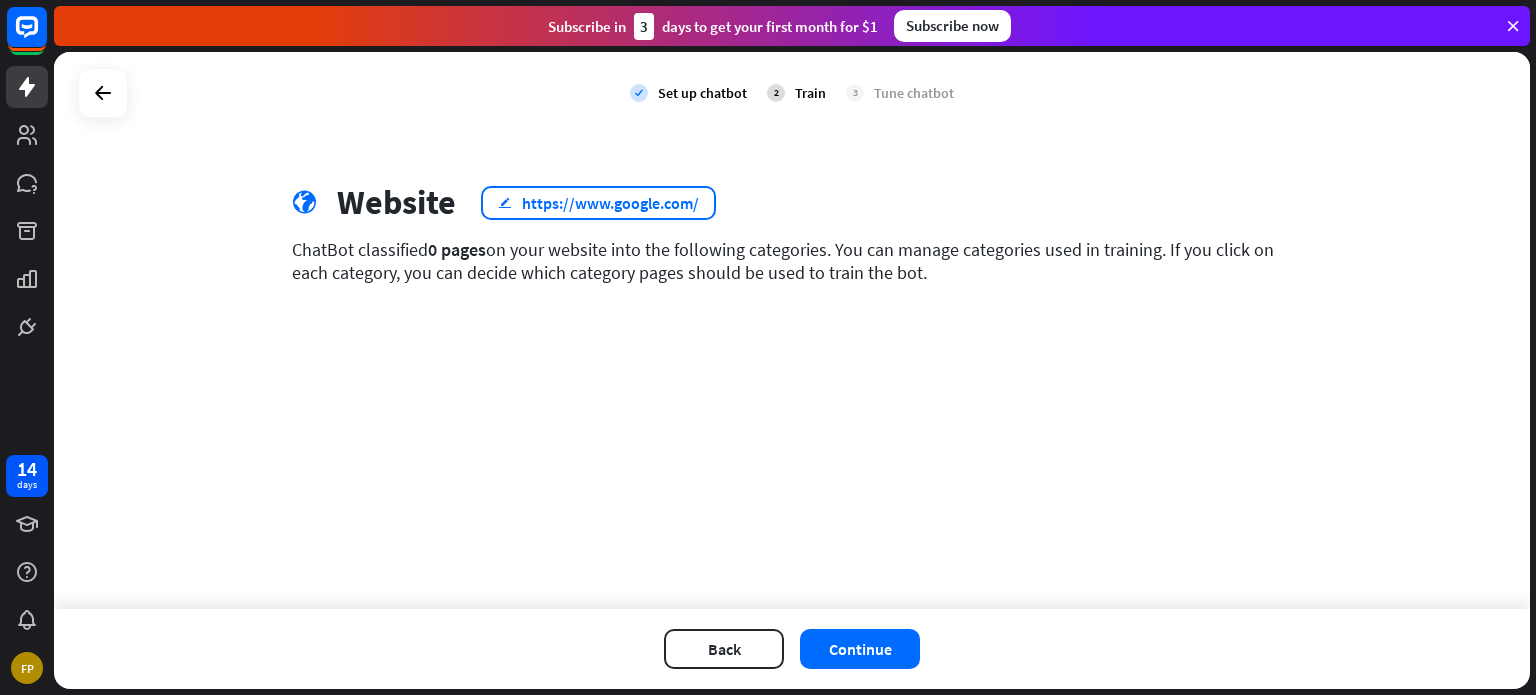 click on "edit   https://www.google.com/" at bounding box center [598, 203] 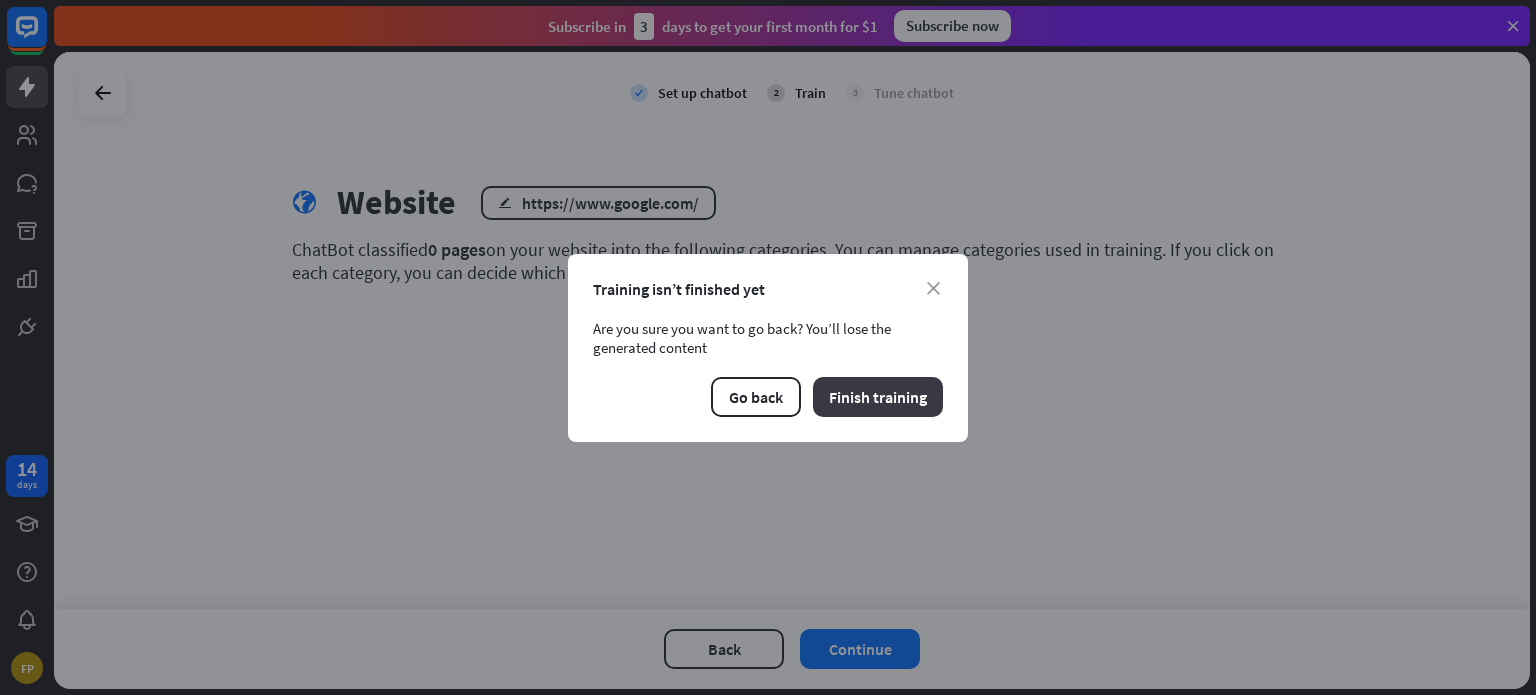 click on "Finish training" at bounding box center (878, 397) 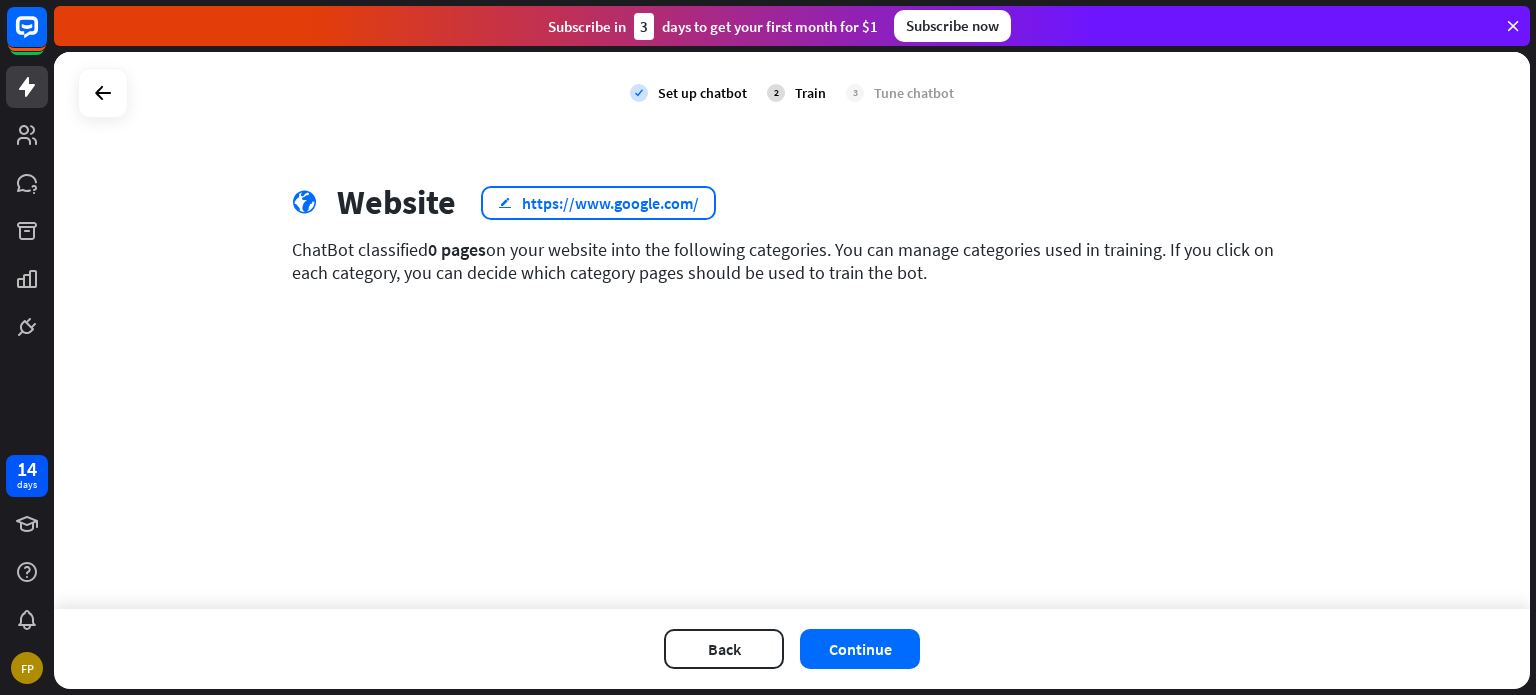 click on "https://www.google.com/" at bounding box center [610, 203] 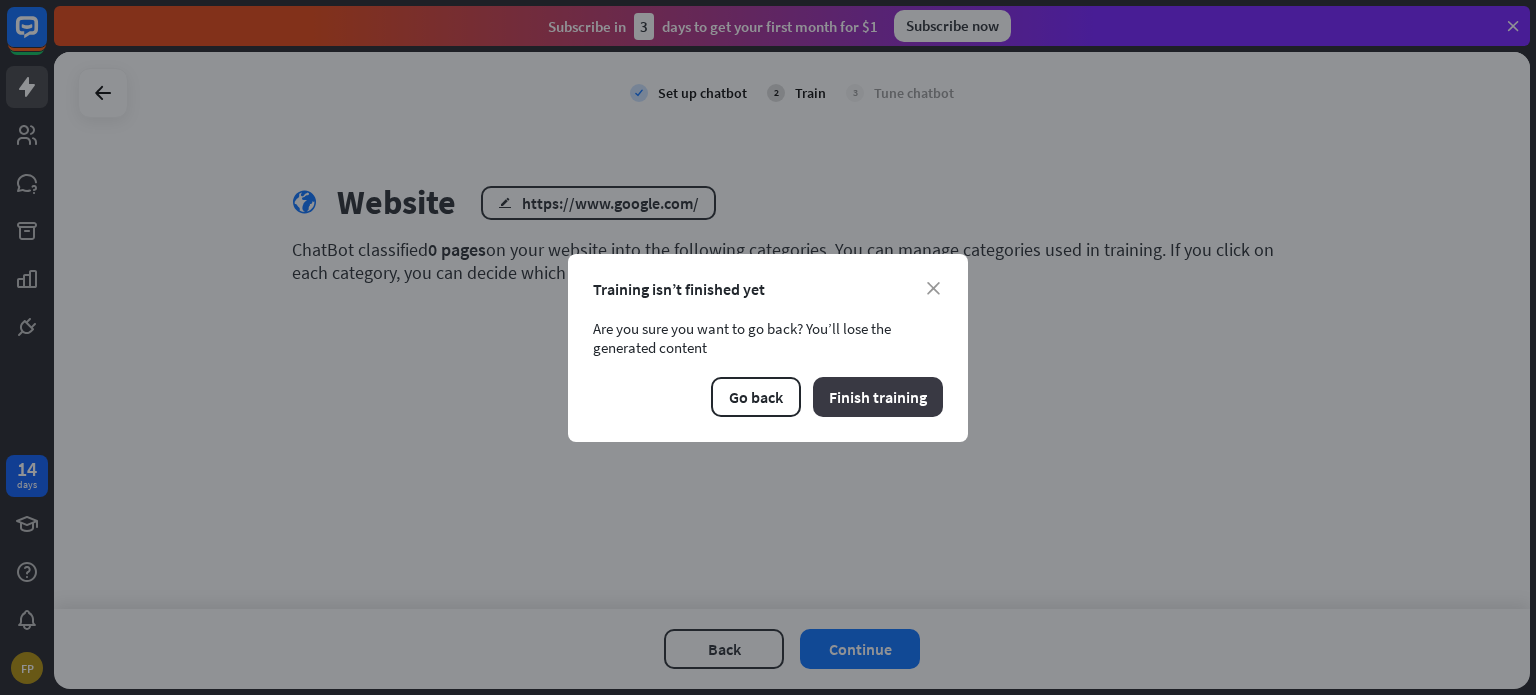 click on "Finish training" at bounding box center (878, 397) 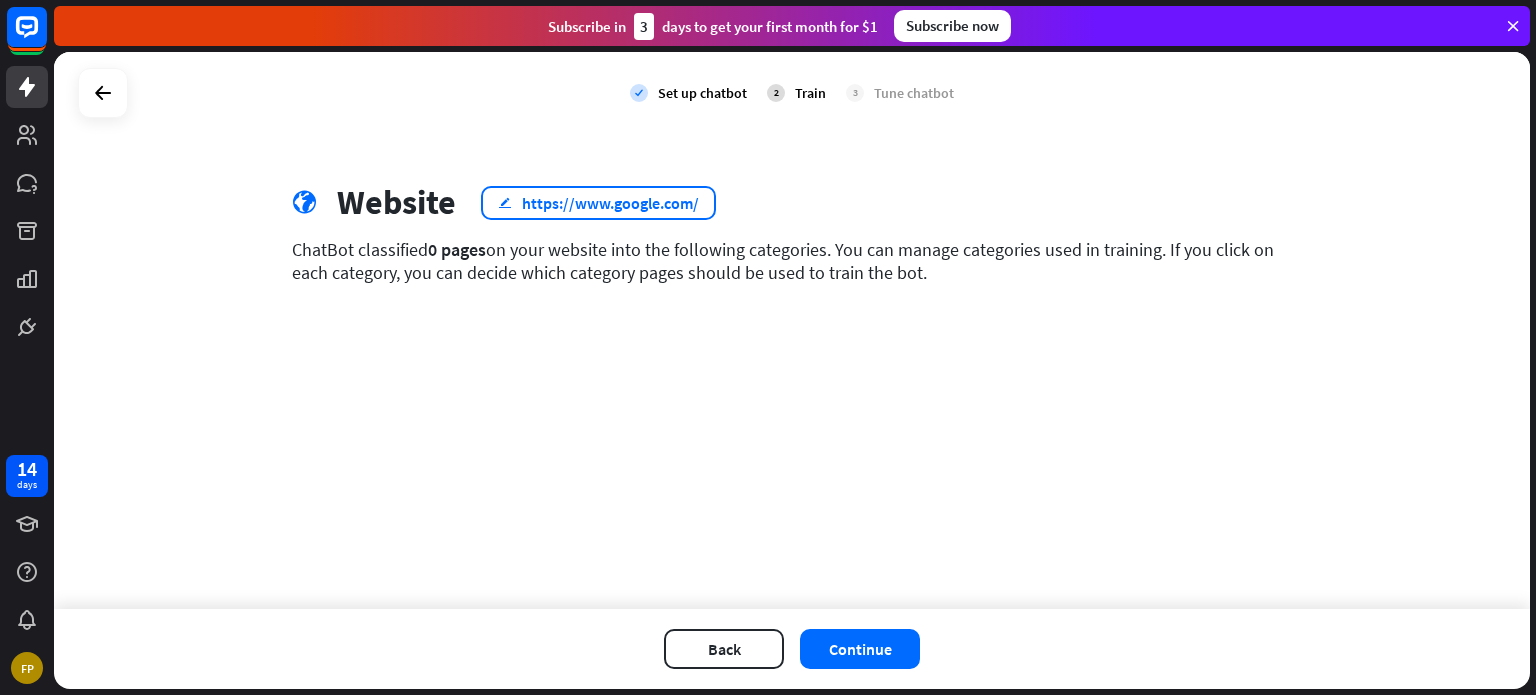 click on "https://www.google.com/" at bounding box center [610, 203] 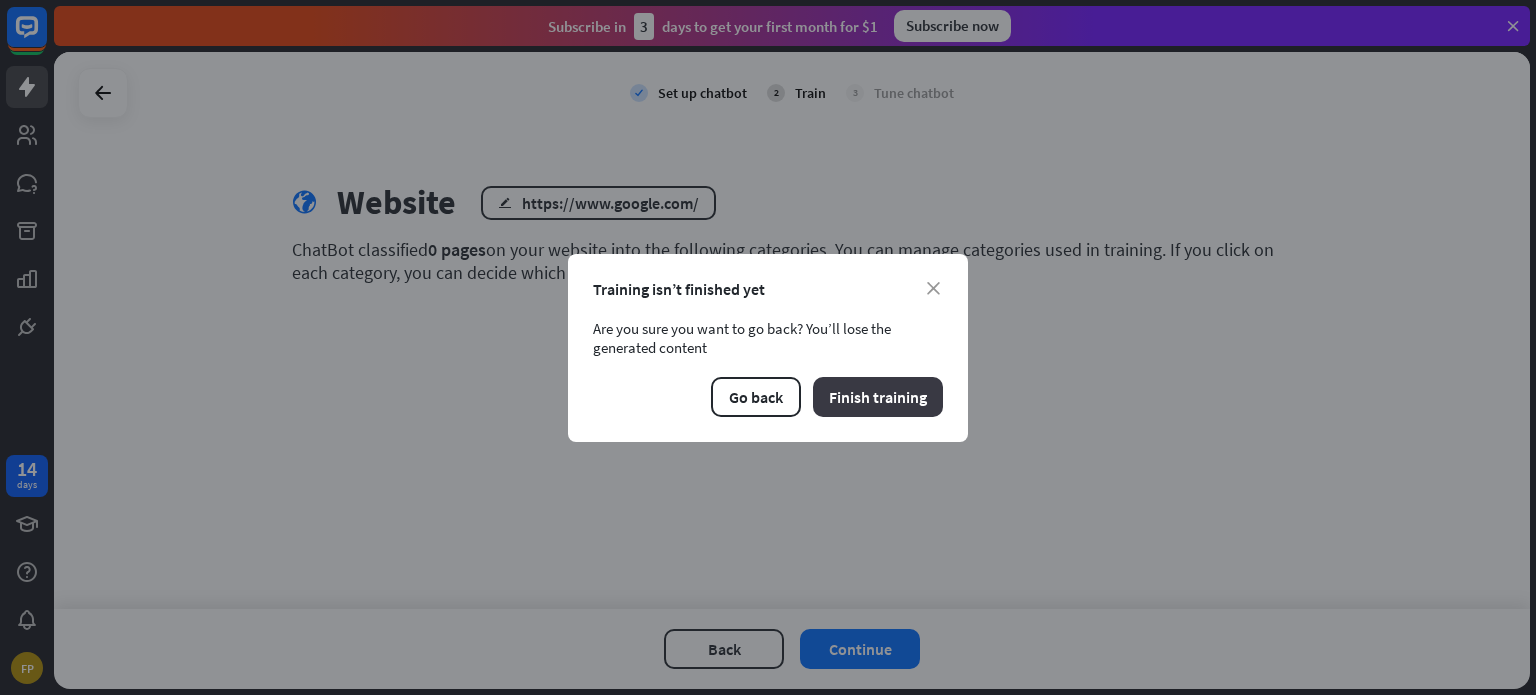 click on "Finish training" at bounding box center [878, 397] 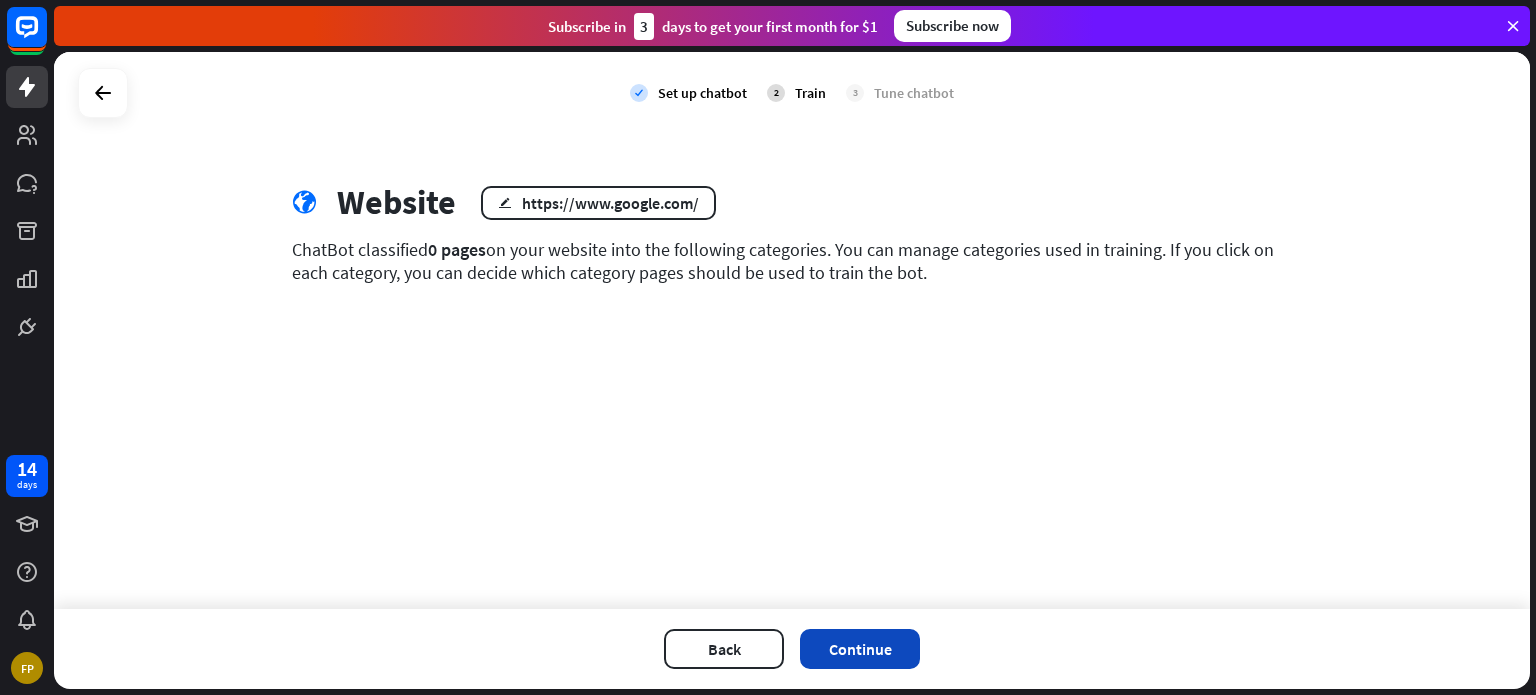 click on "Continue" at bounding box center [860, 649] 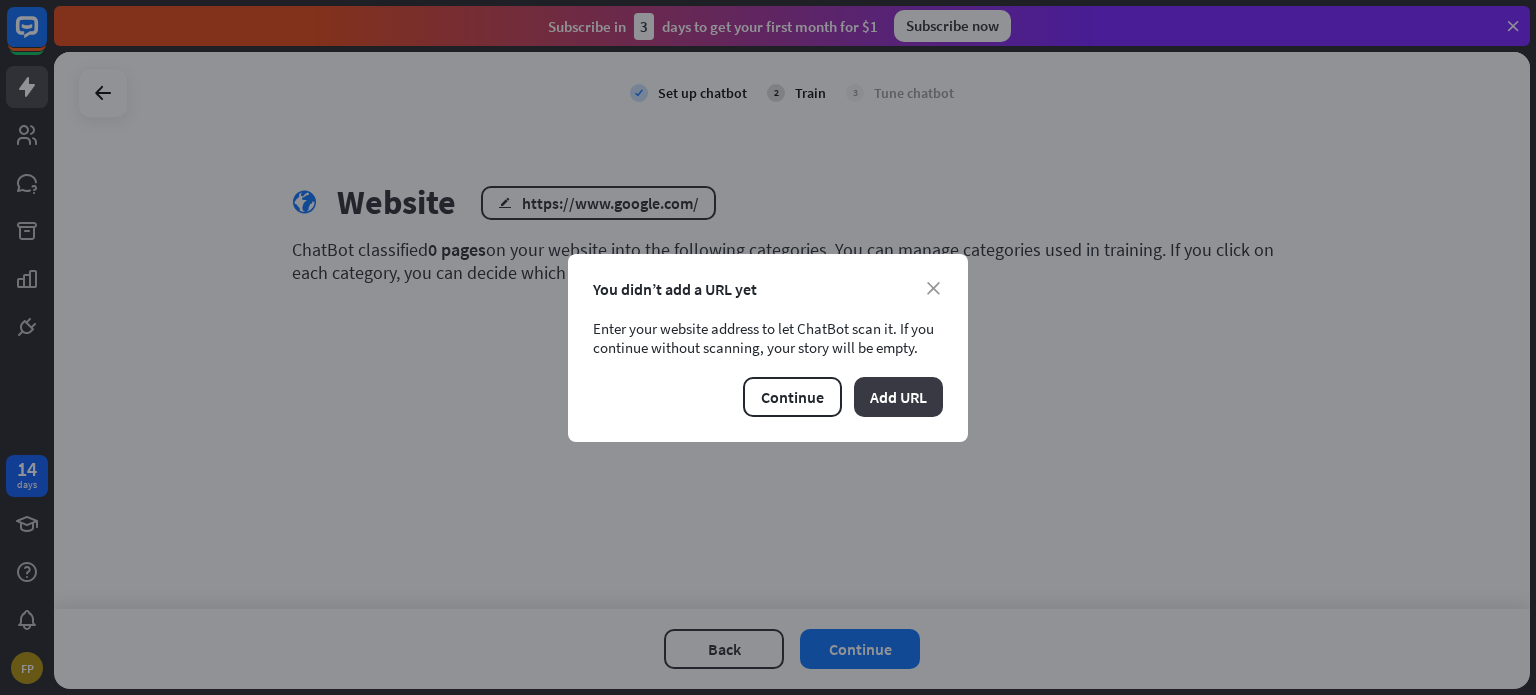 click on "Add URL" at bounding box center [898, 397] 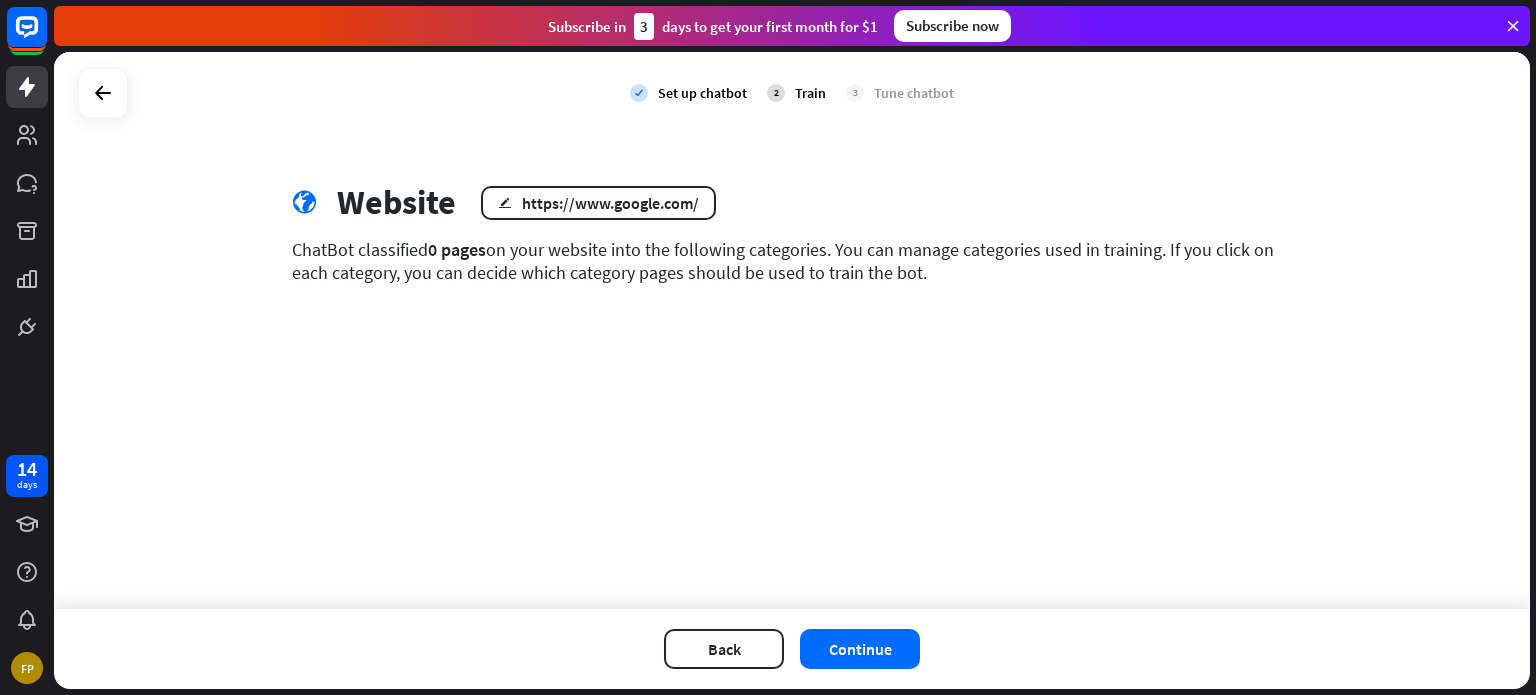click on "Train" at bounding box center (810, 93) 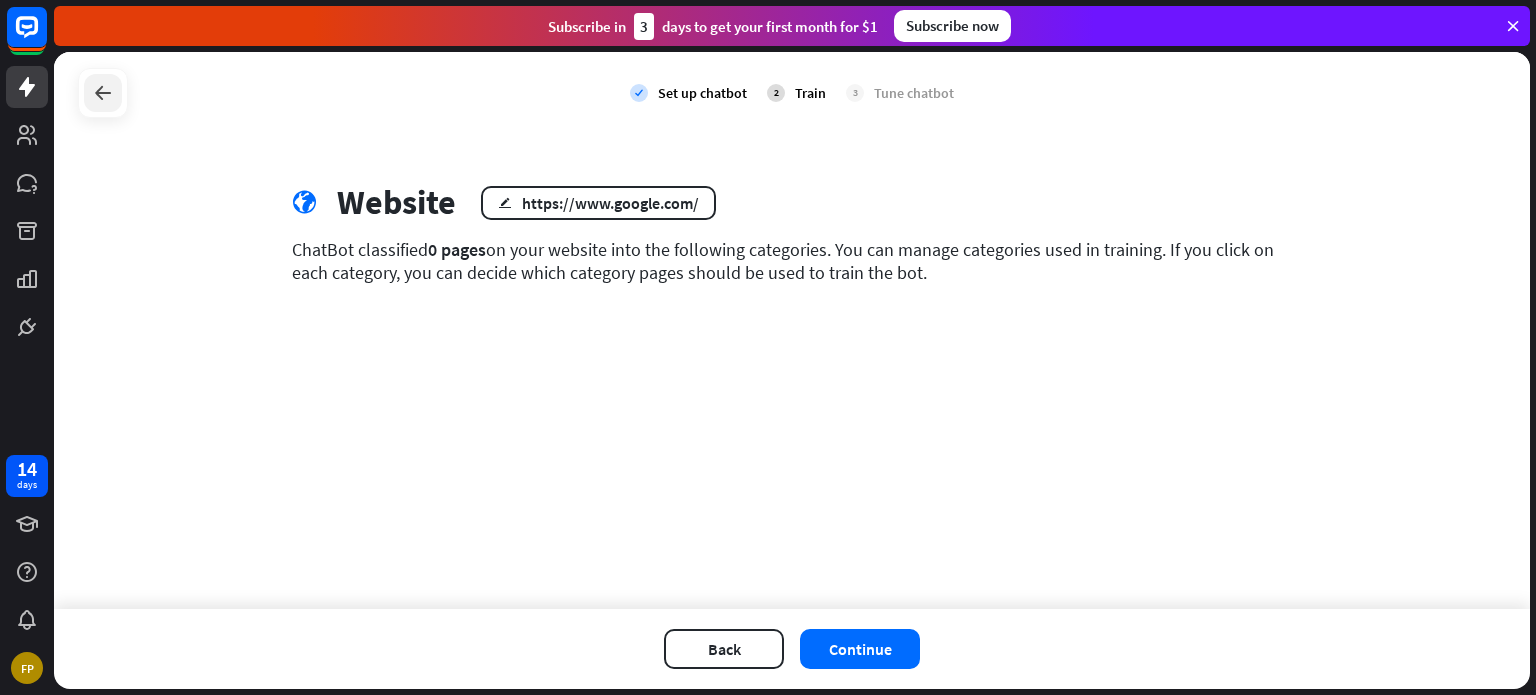 click at bounding box center [103, 93] 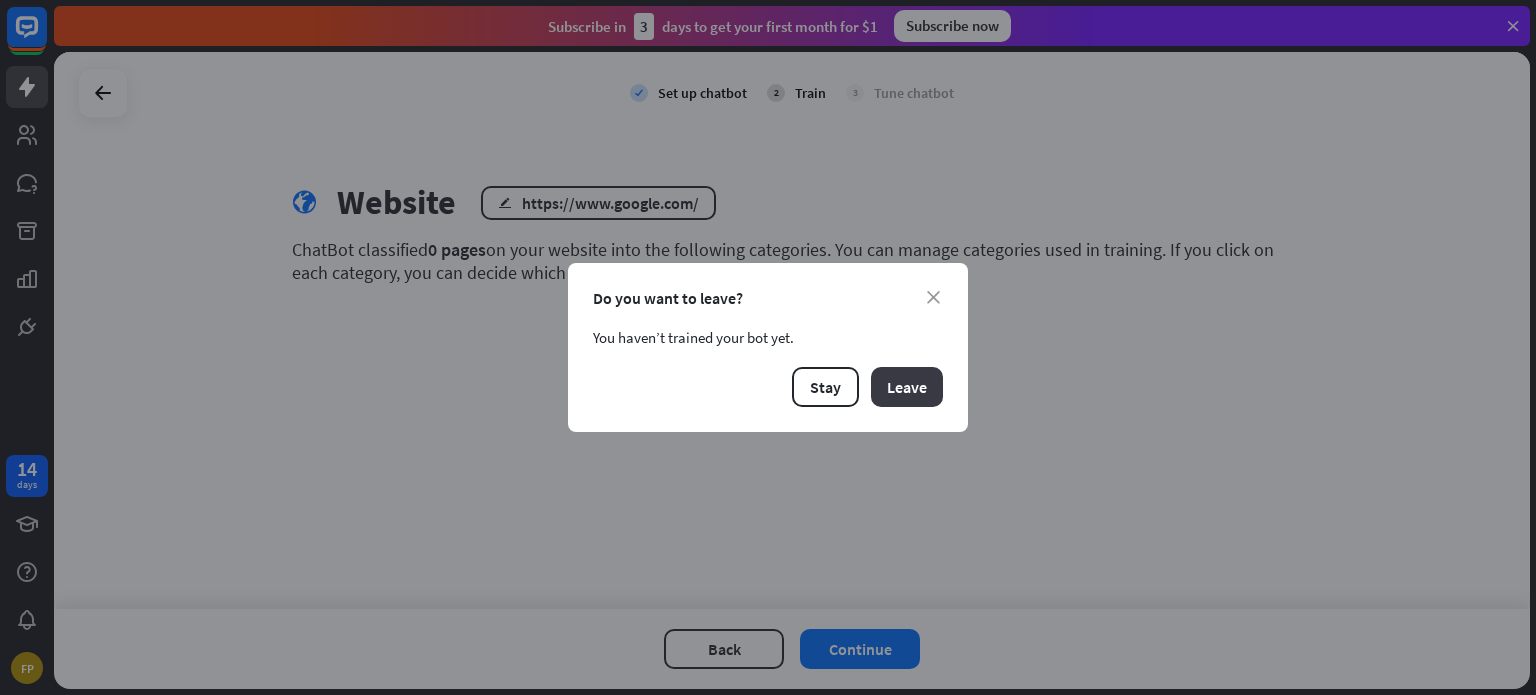 click on "Leave" at bounding box center (907, 387) 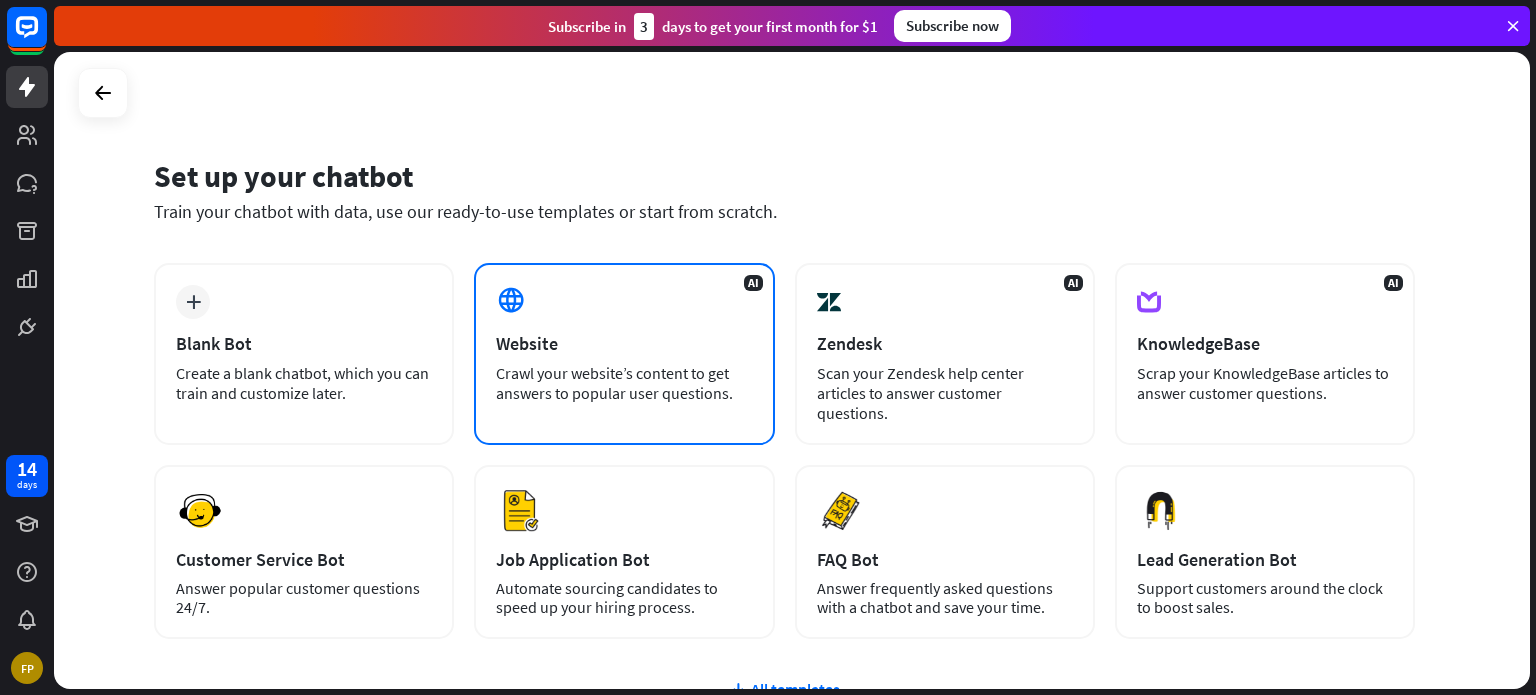 click on "Crawl your website’s content to get answers to
popular user questions." at bounding box center [624, 383] 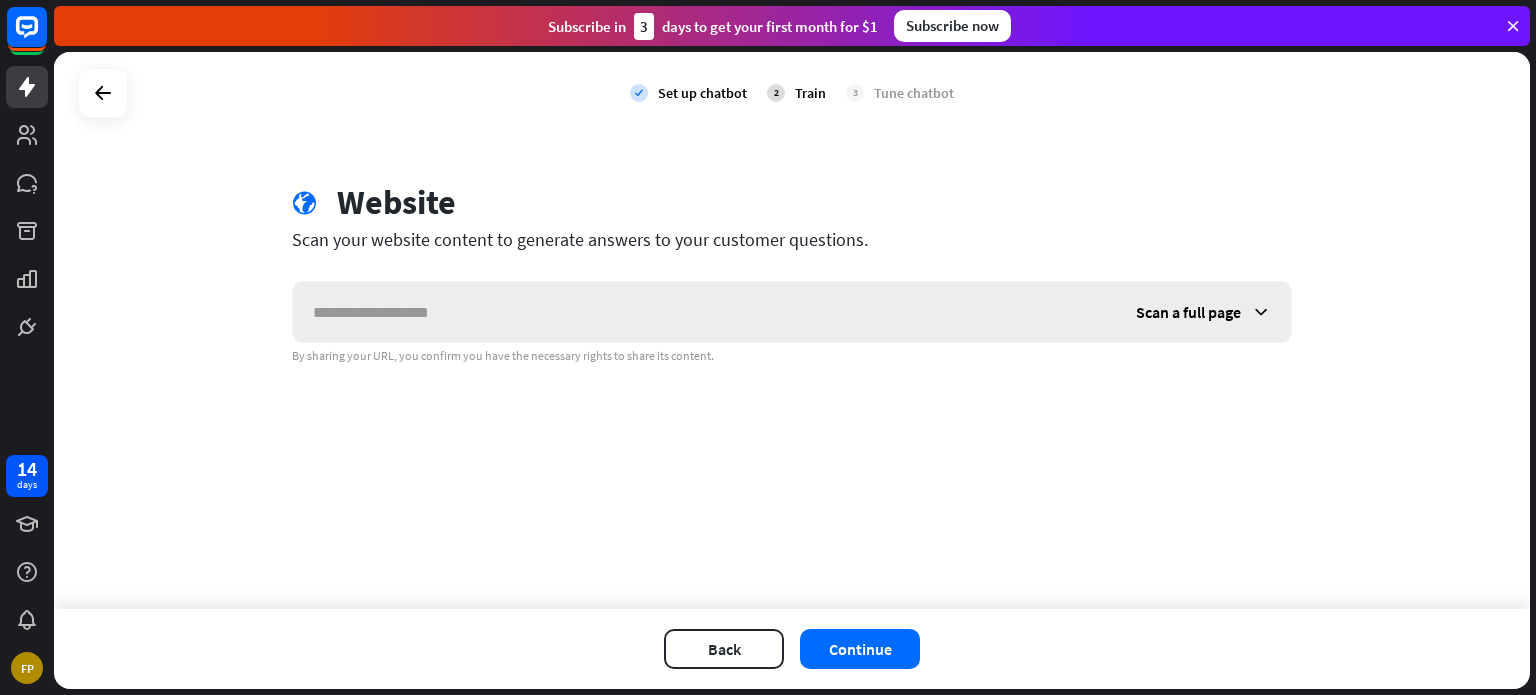 click at bounding box center [704, 312] 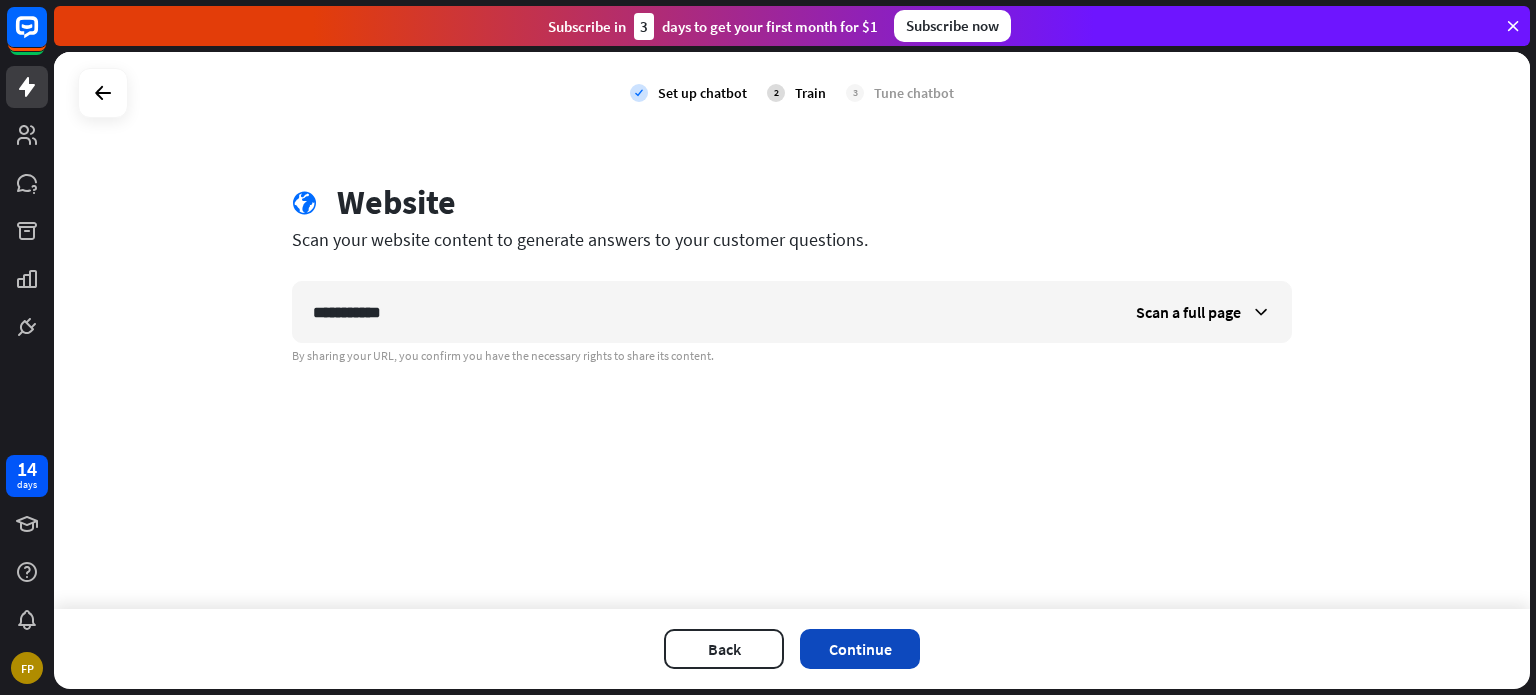 type on "**********" 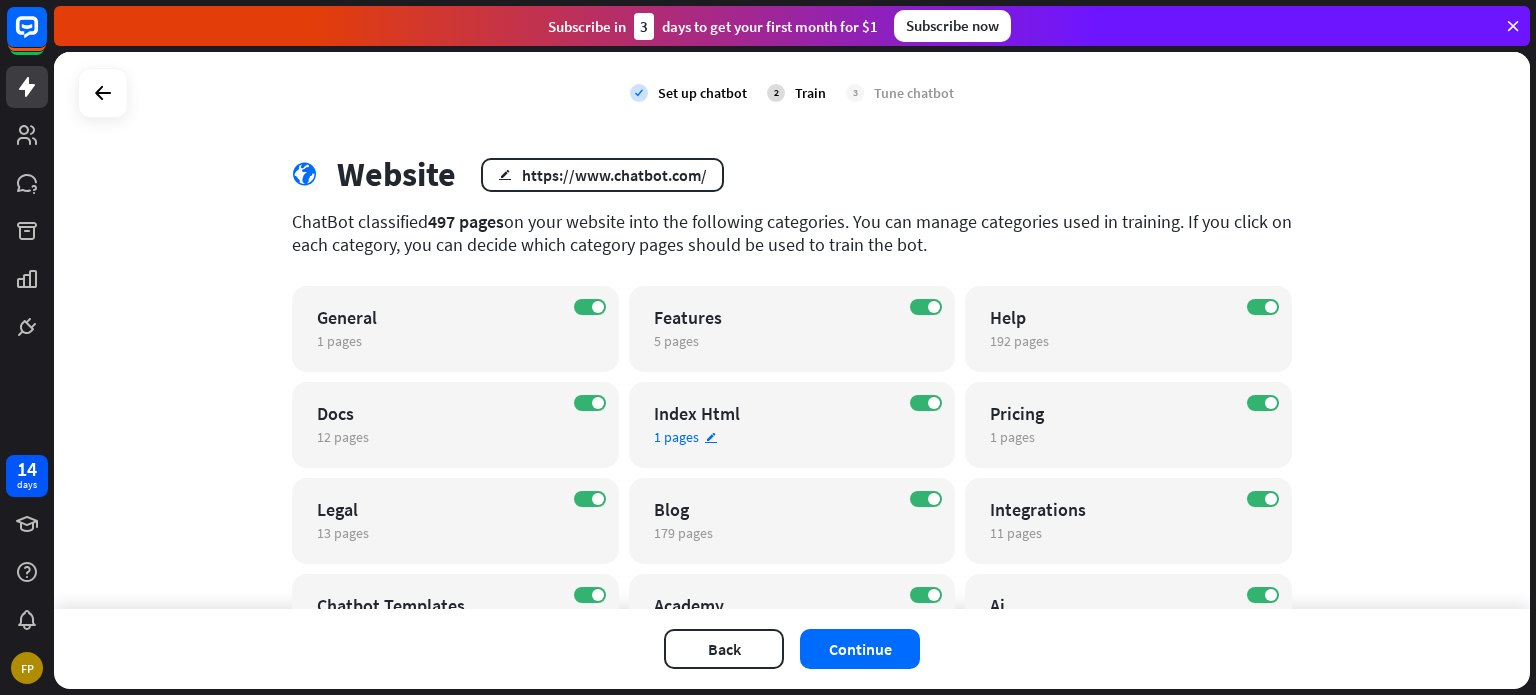 scroll, scrollTop: 0, scrollLeft: 0, axis: both 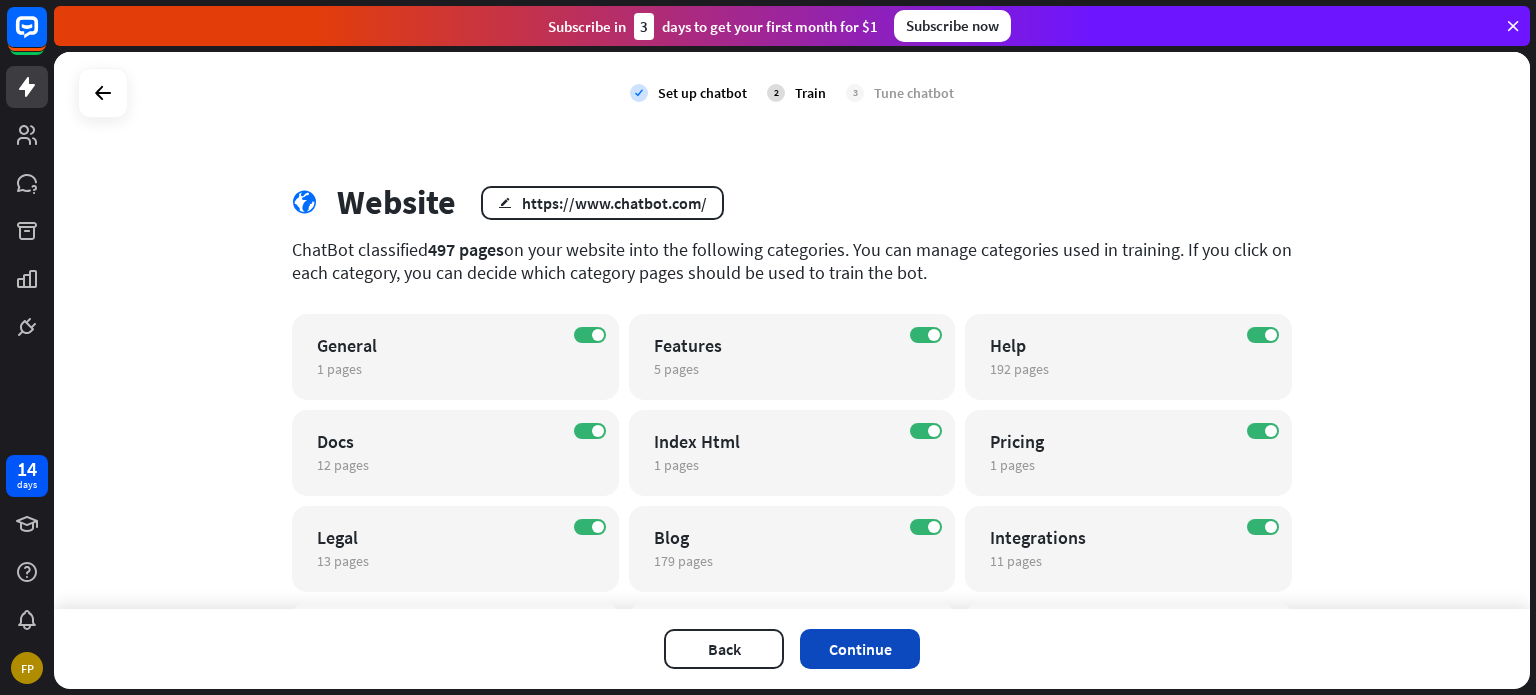 click on "Continue" at bounding box center [860, 649] 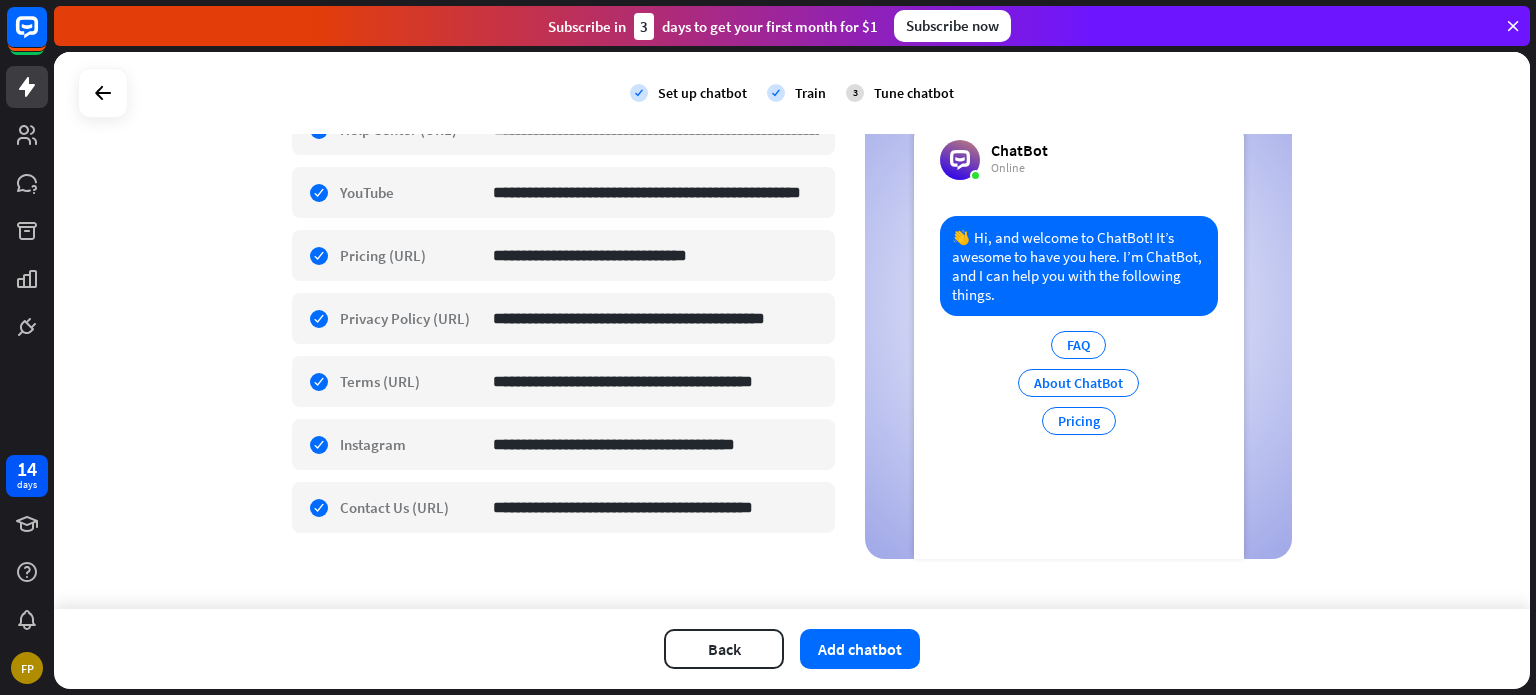 scroll, scrollTop: 0, scrollLeft: 0, axis: both 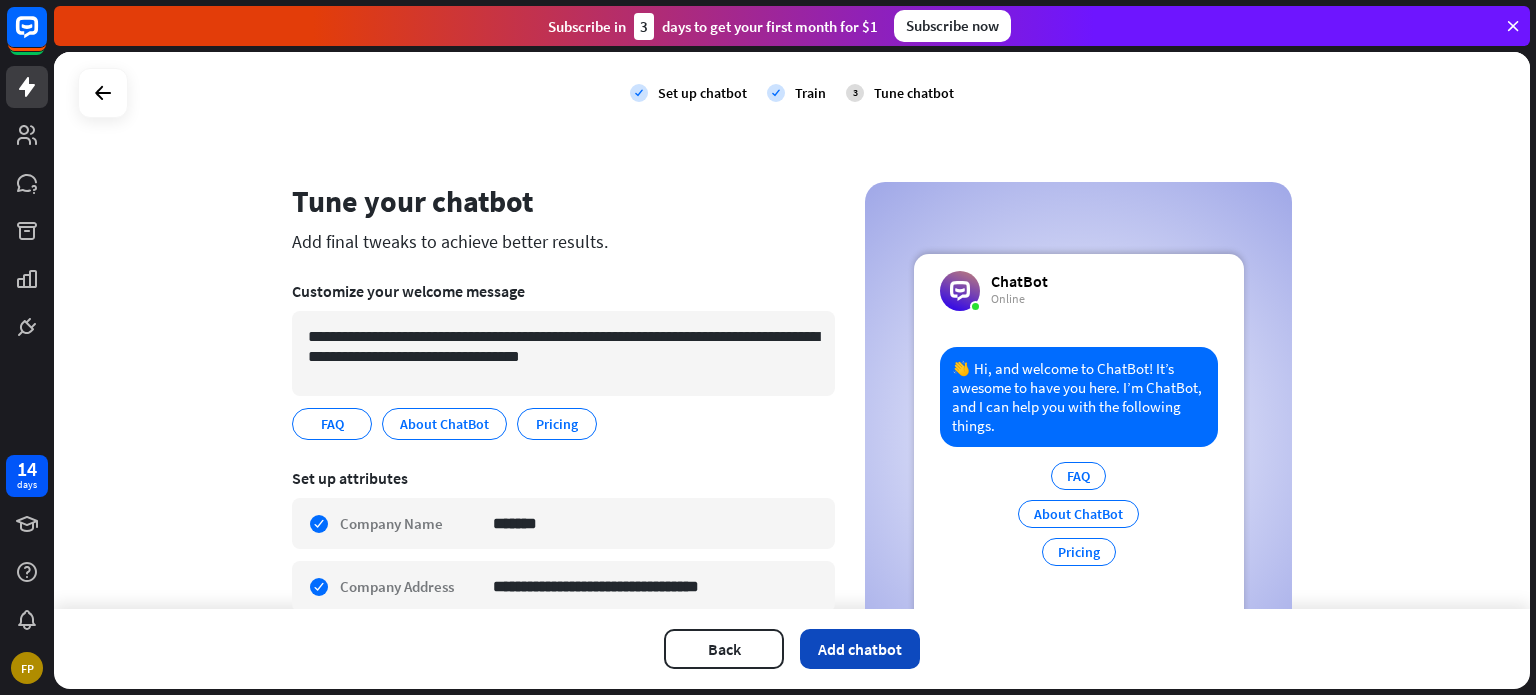 click on "Add chatbot" at bounding box center [860, 649] 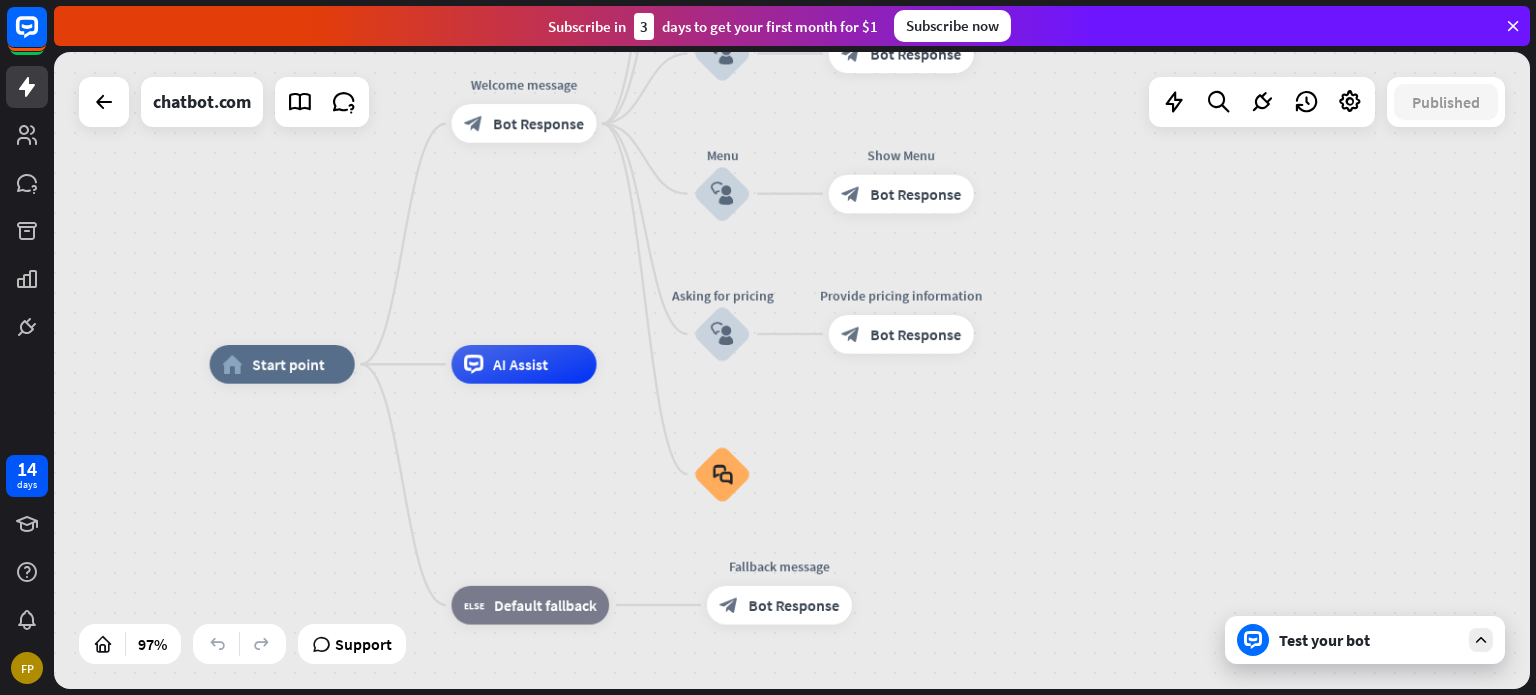 click 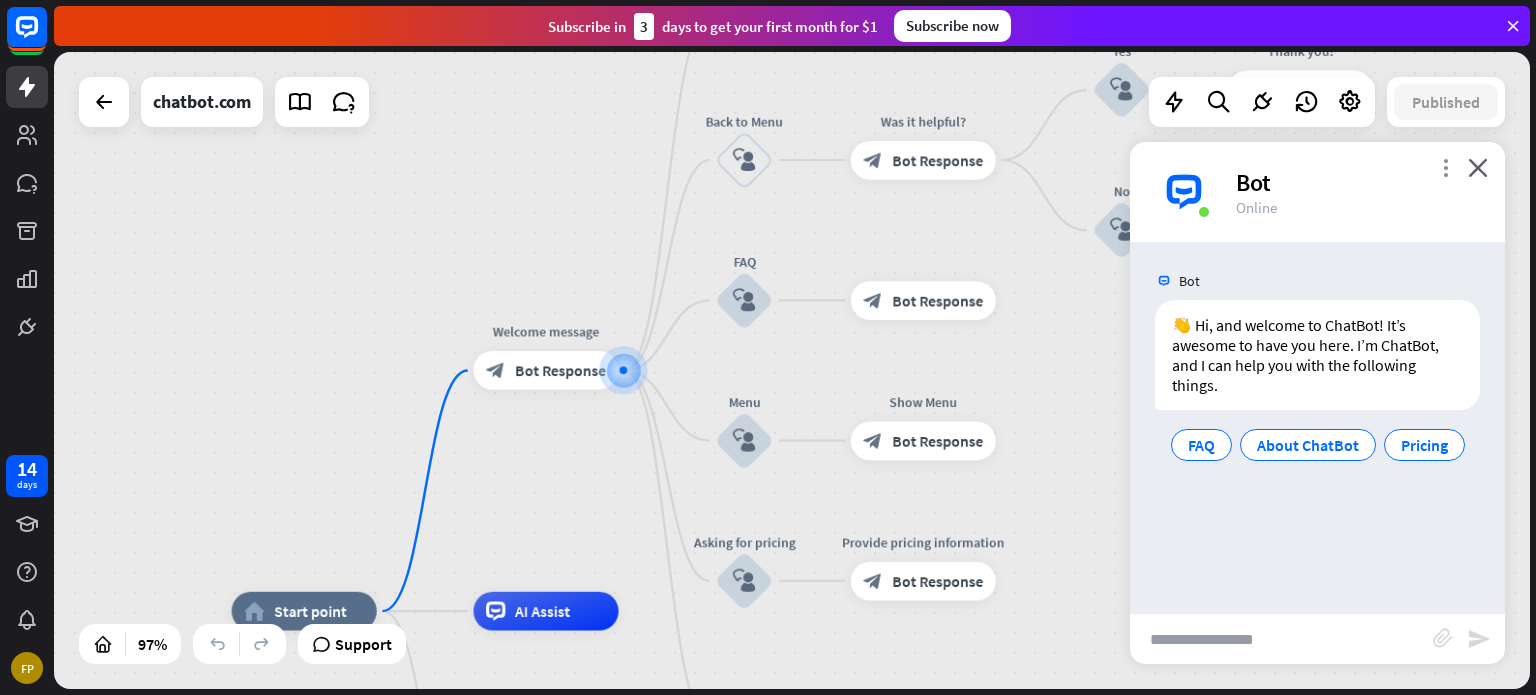 click on "more_vert" at bounding box center [1445, 167] 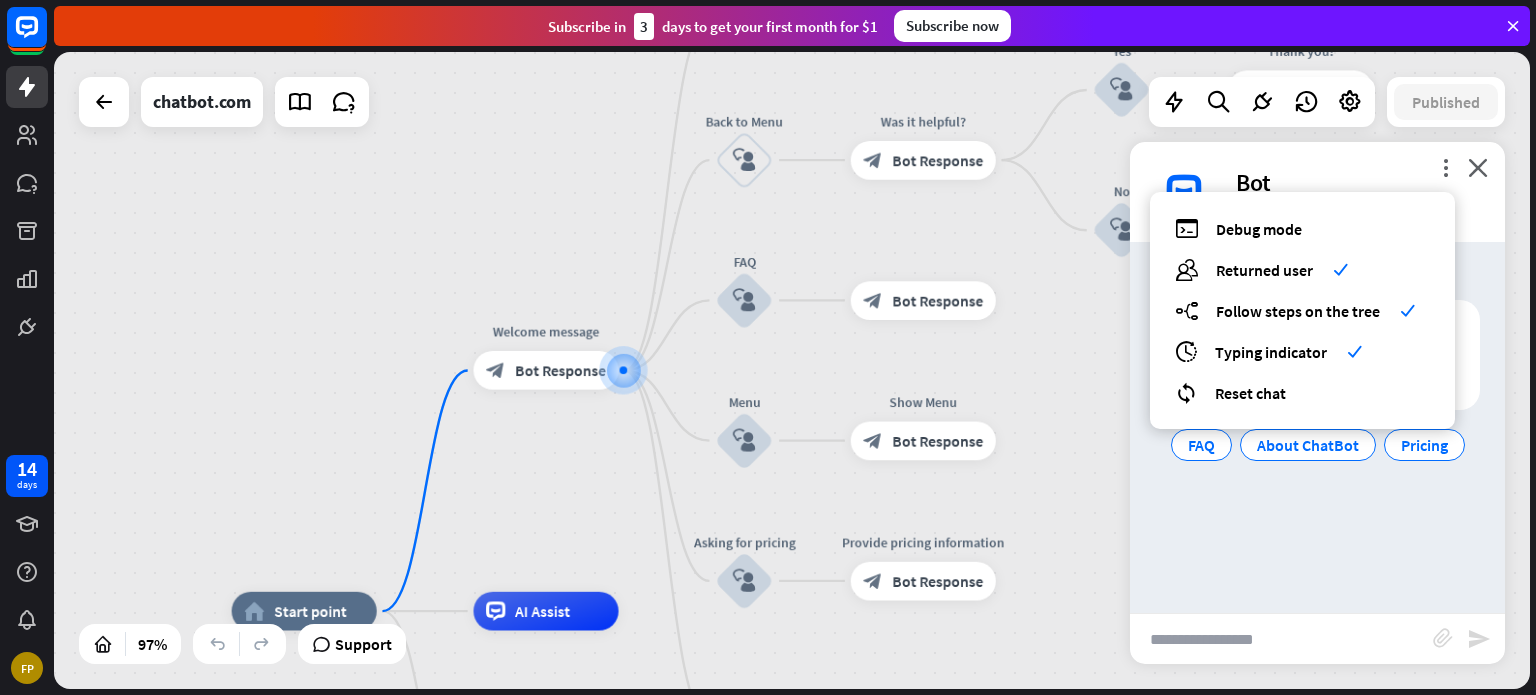 click on "home_2   Start point                 Welcome message   block_bot_response   Bot Response                     About us   block_user_input                 Provide company information   block_bot_response   Bot Response                 Back to Menu   block_user_input                 Was it helpful?   block_bot_response   Bot Response                 Yes   block_user_input                 Thank you!   block_bot_response   Bot Response                 No   block_user_input                 Back to Menu   block_block_goto   Go to step                 FAQ   block_user_input                   block_bot_response   Bot Response                 Menu   block_user_input                 Show Menu   block_bot_response   Bot Response                 Asking for pricing   block_user_input                 Provide pricing information   block_bot_response   Bot Response                   block_faq                     AI Assist                   block_fallback   Default fallback                 Fallback message" at bounding box center [792, 370] 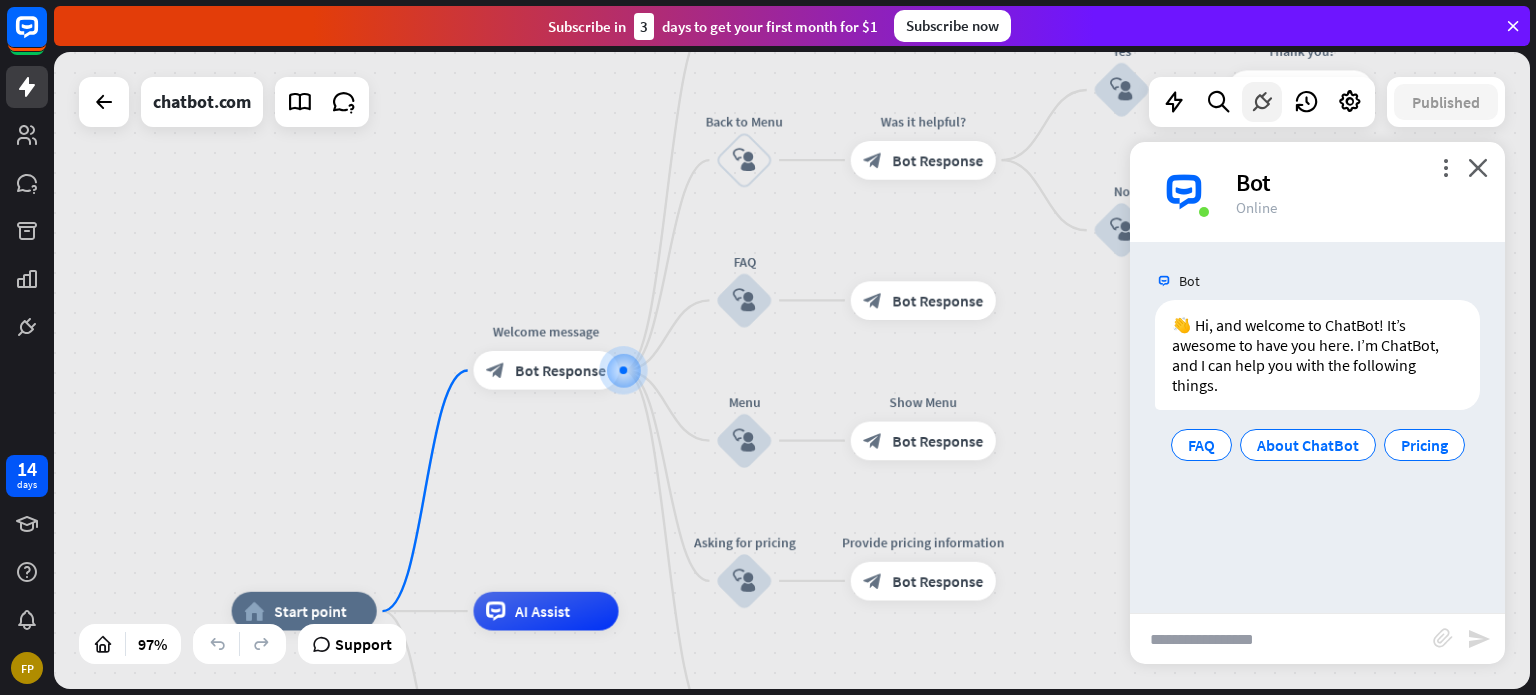 click at bounding box center (1262, 102) 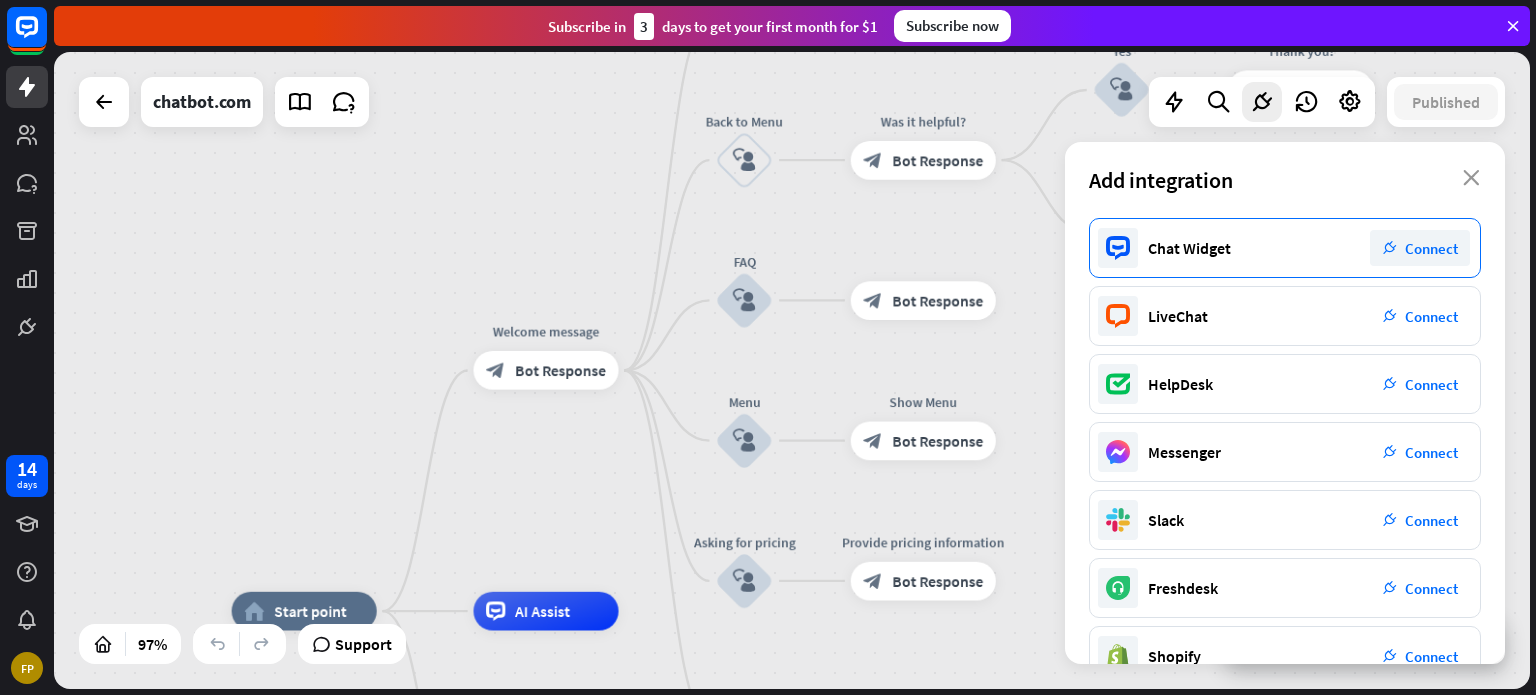 click on "Connect" at bounding box center [1431, 248] 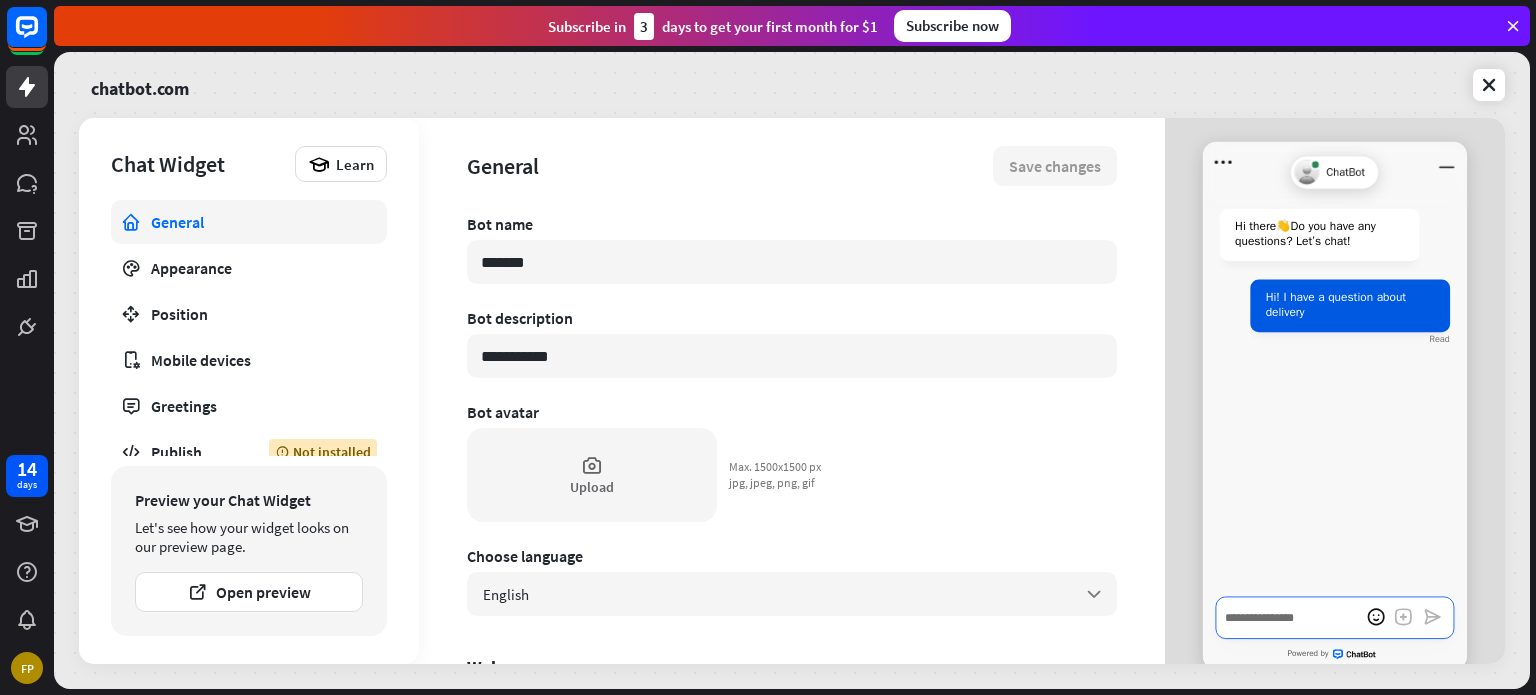 click at bounding box center [1335, 617] 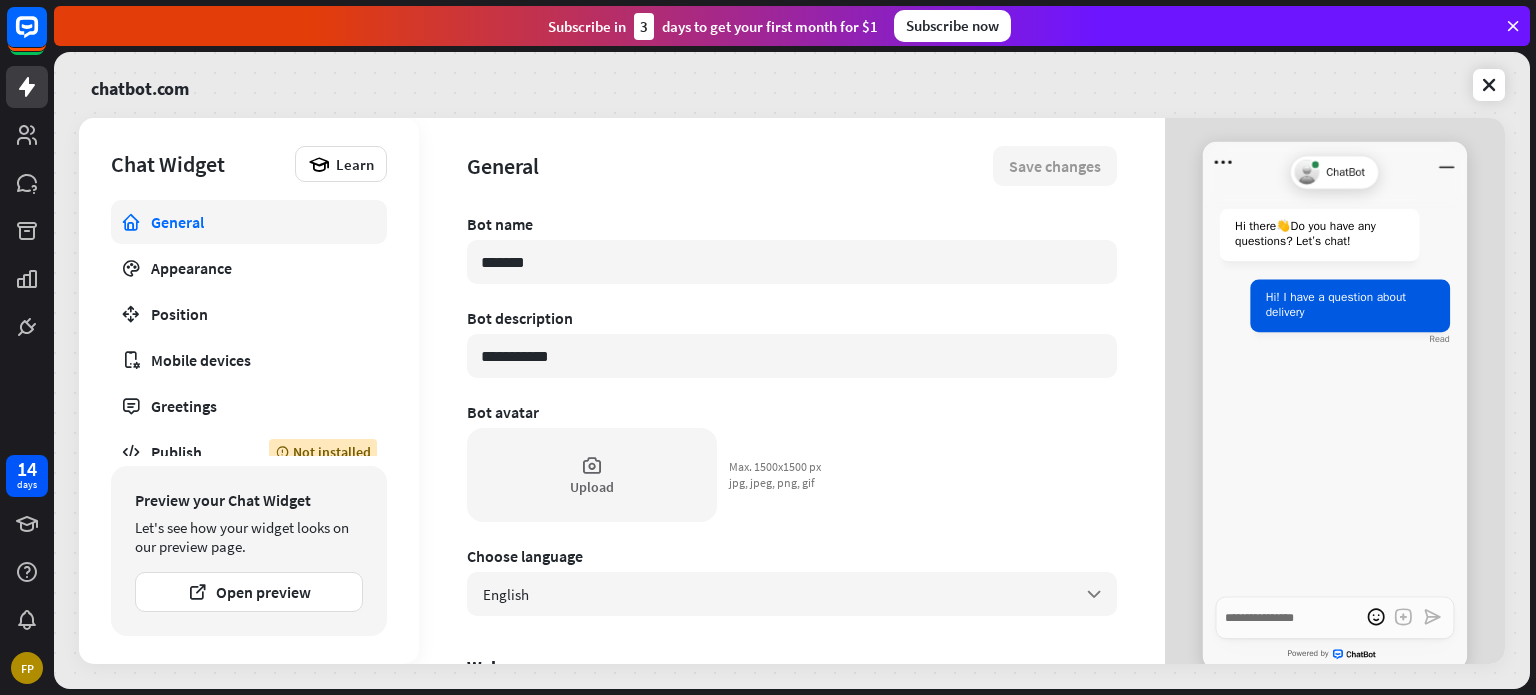 click on "General" at bounding box center [249, 222] 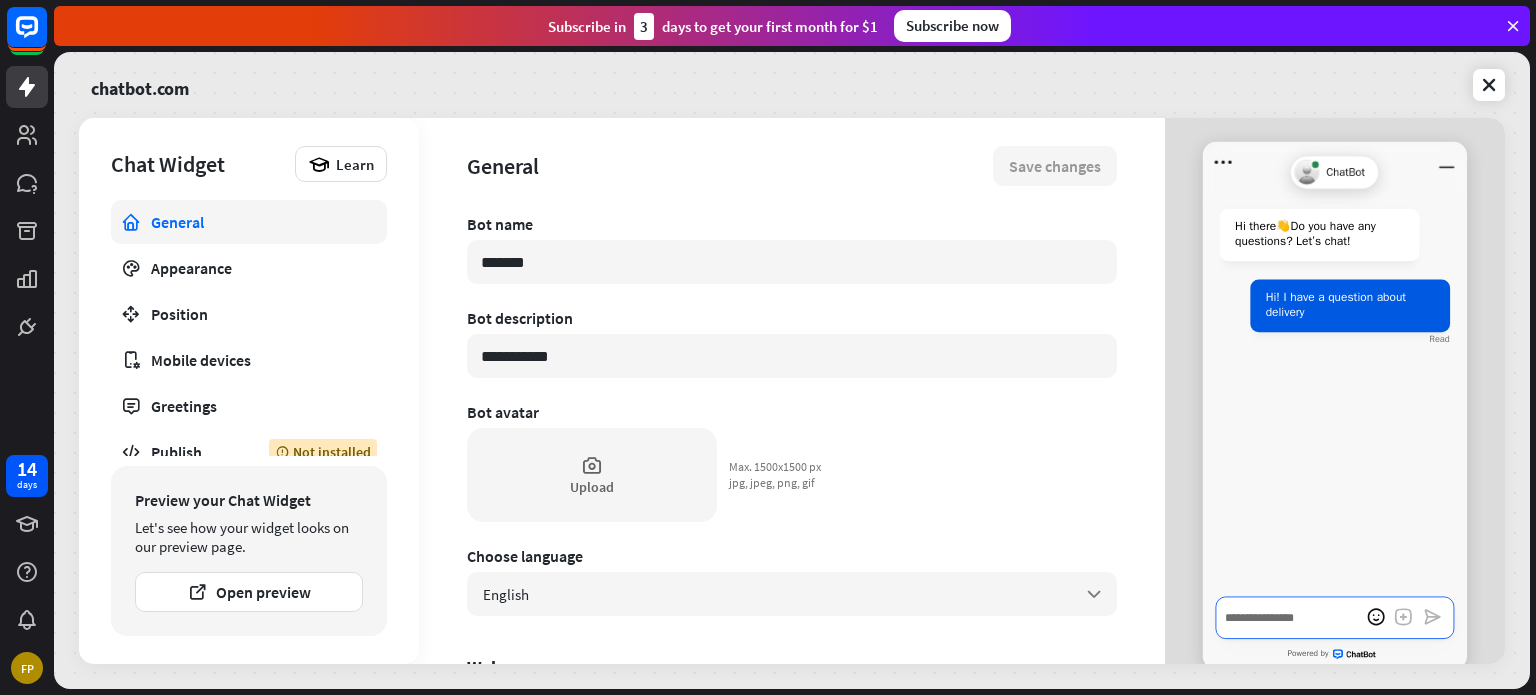 click at bounding box center [1335, 617] 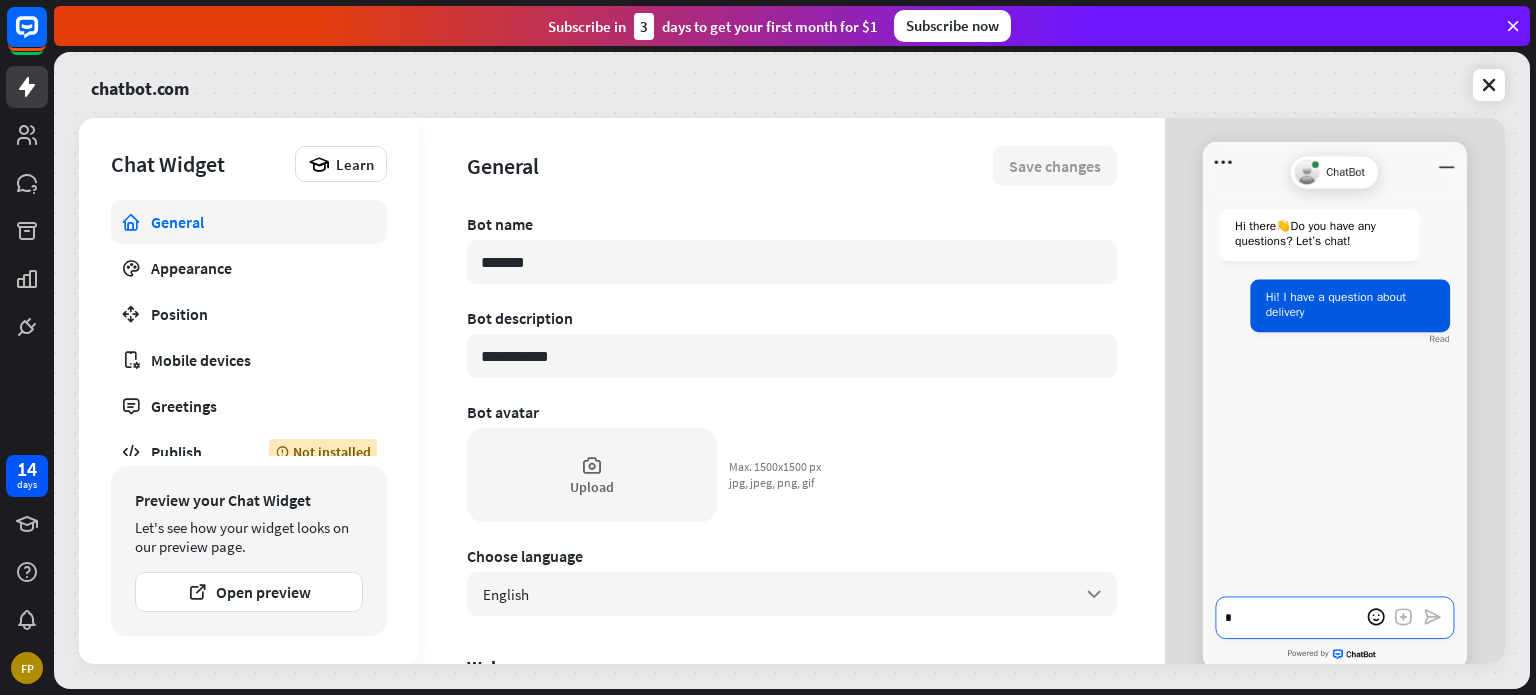 type on "*" 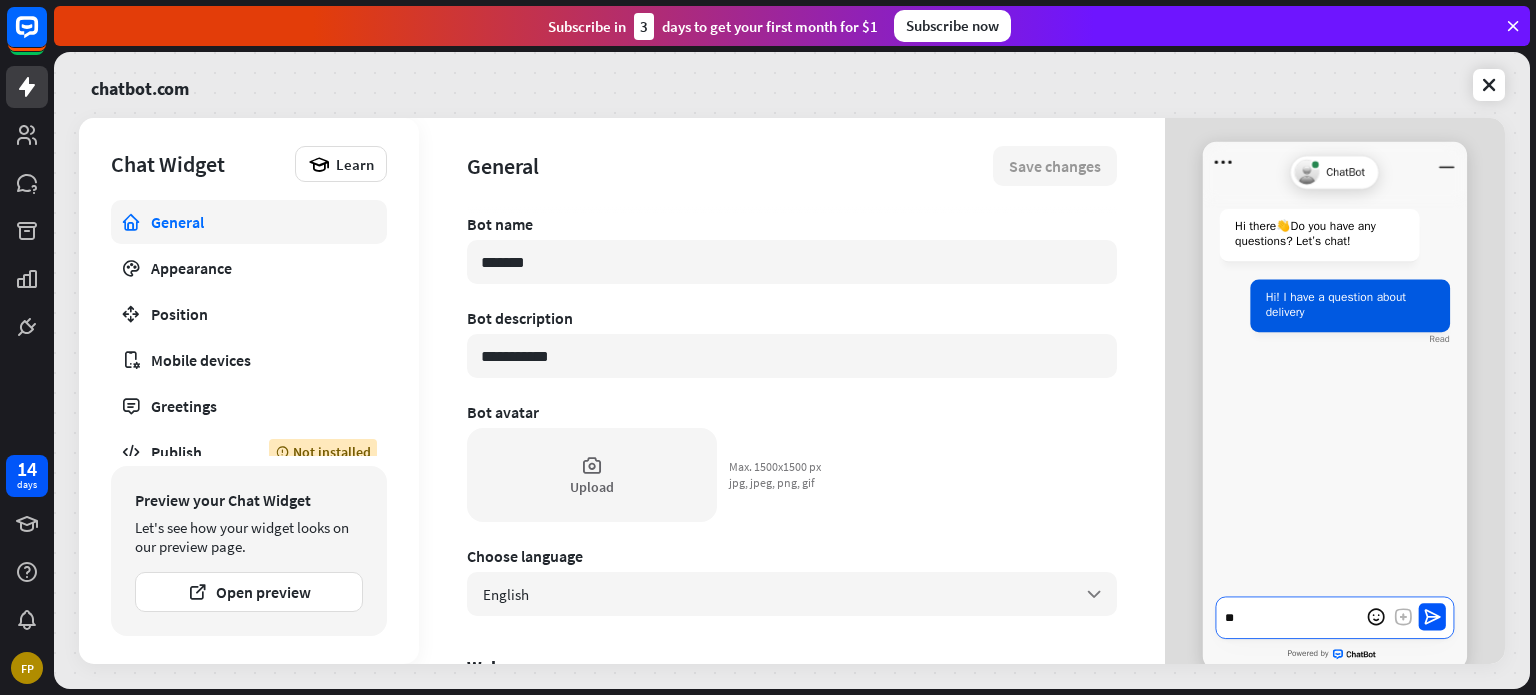 type on "*" 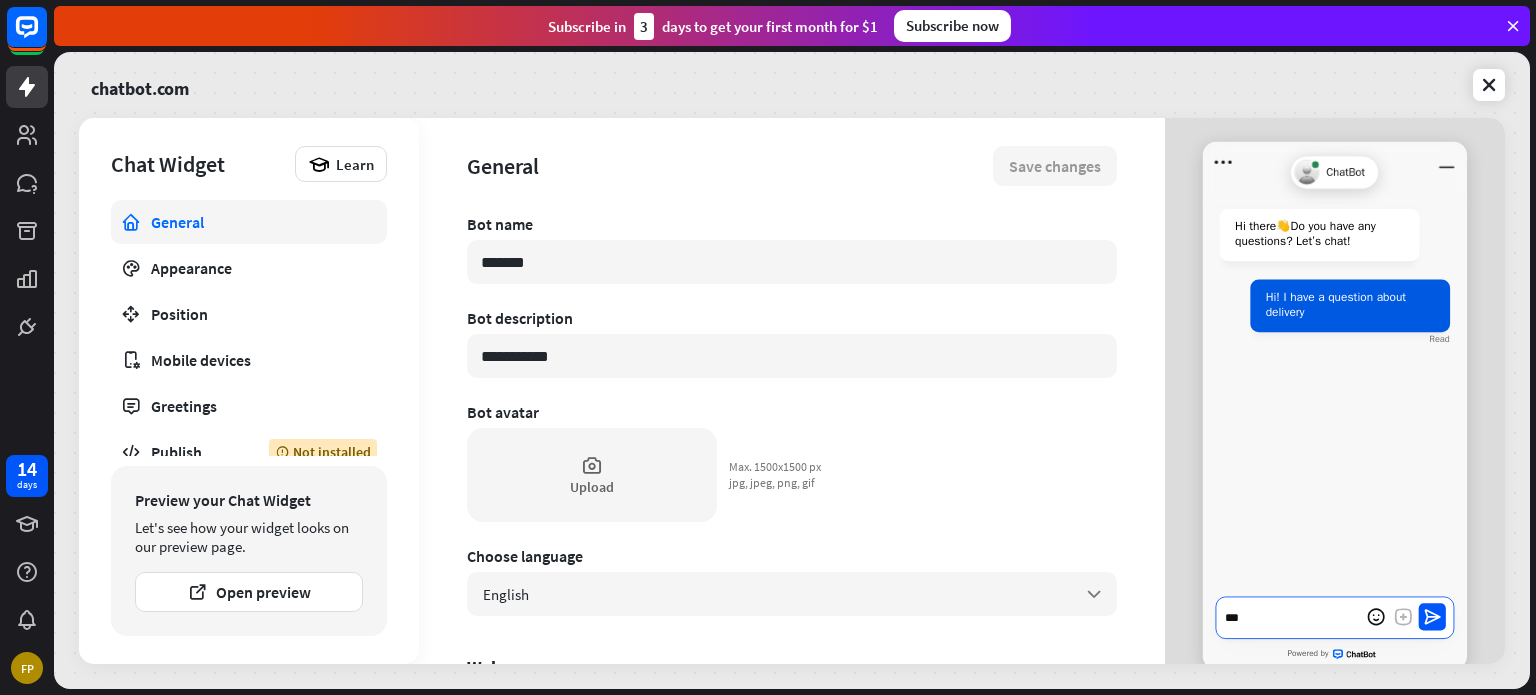type on "*" 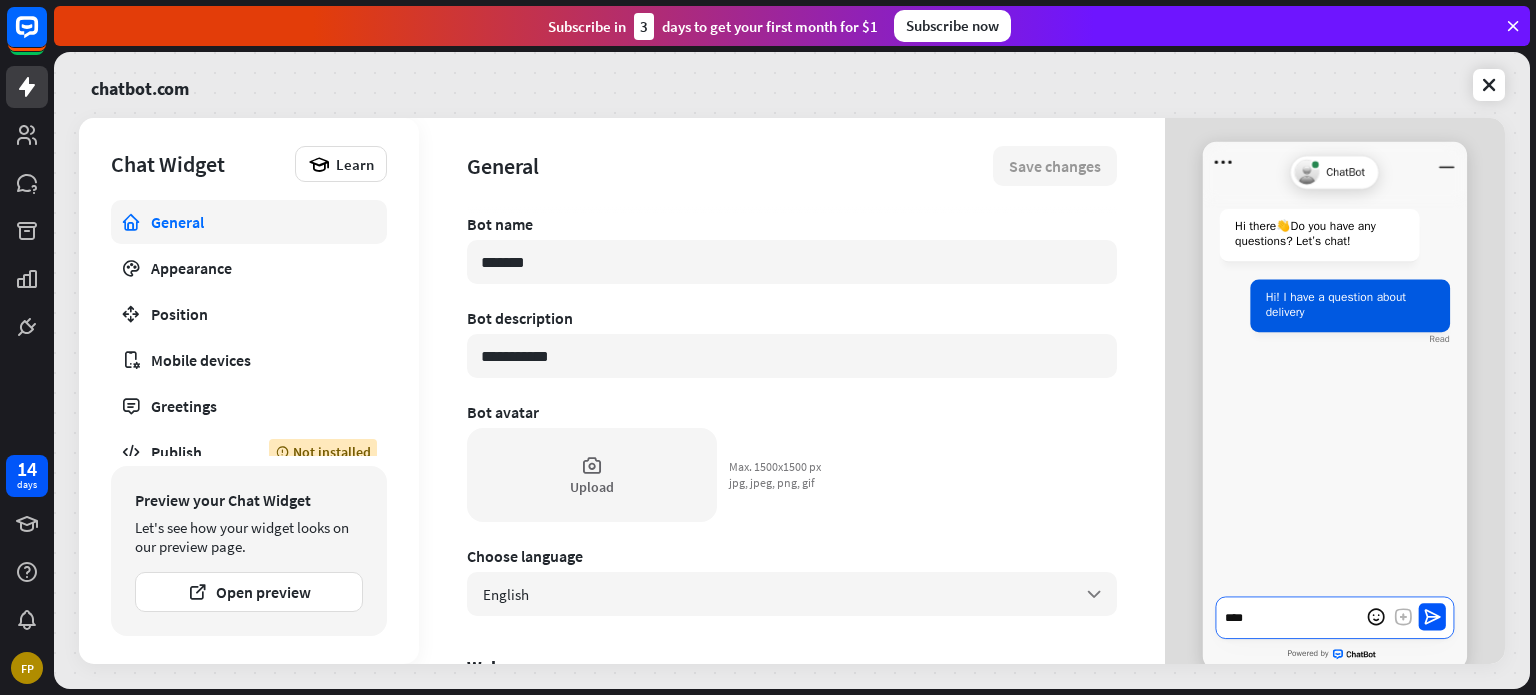 type on "*" 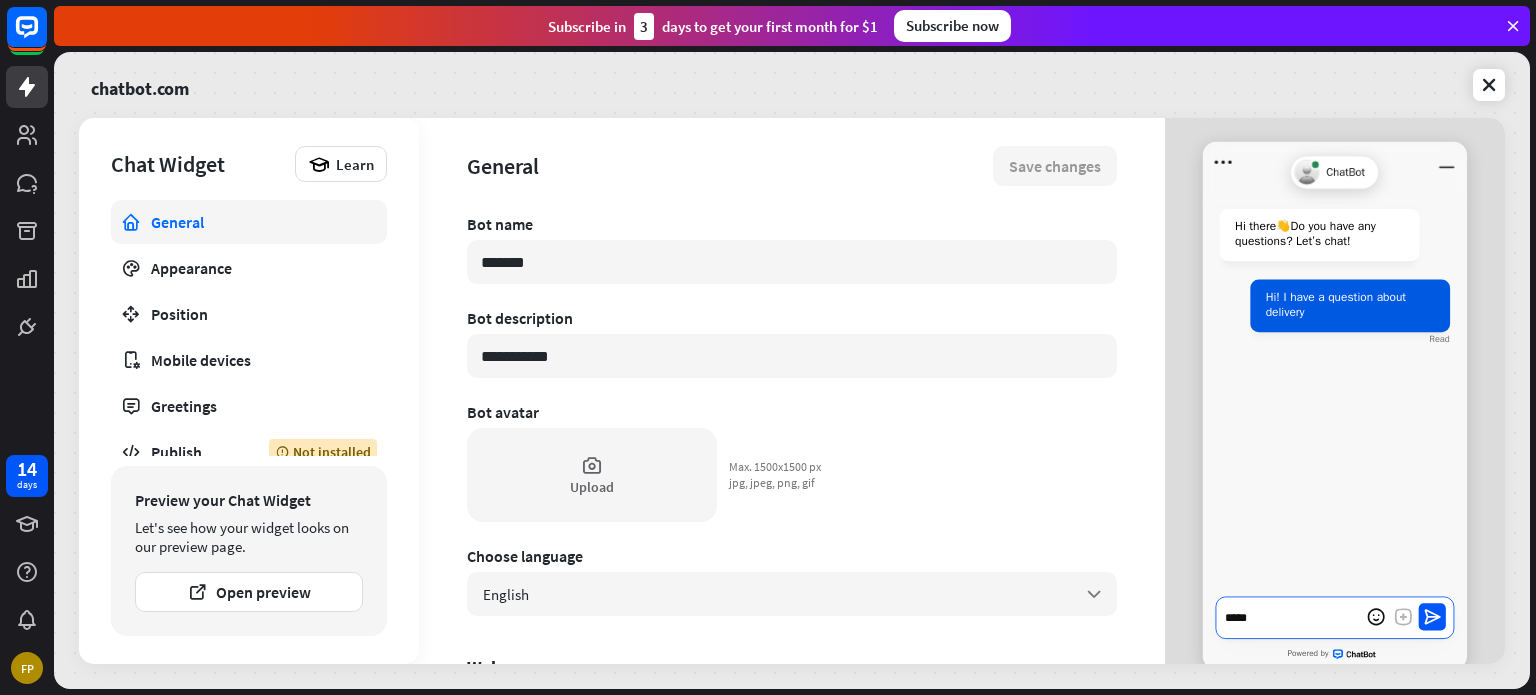 type on "*" 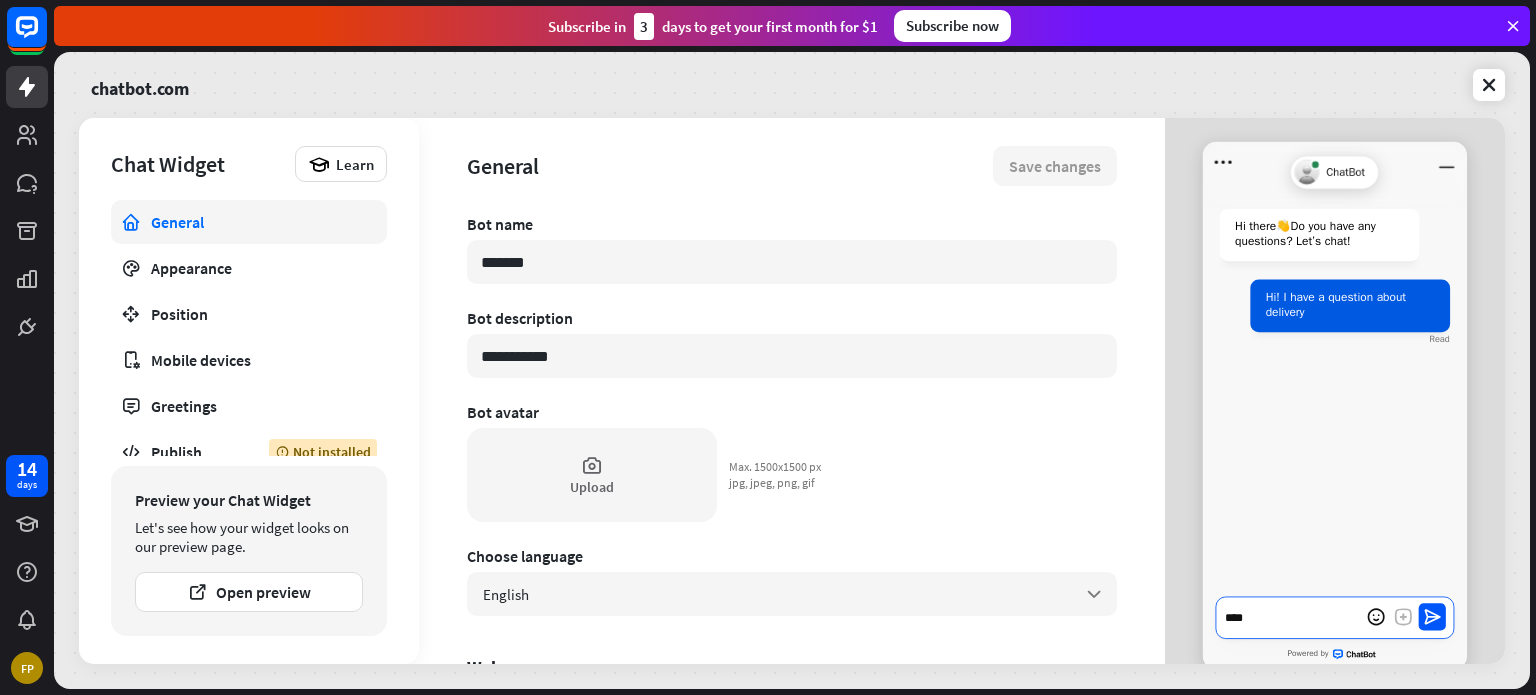 type on "*" 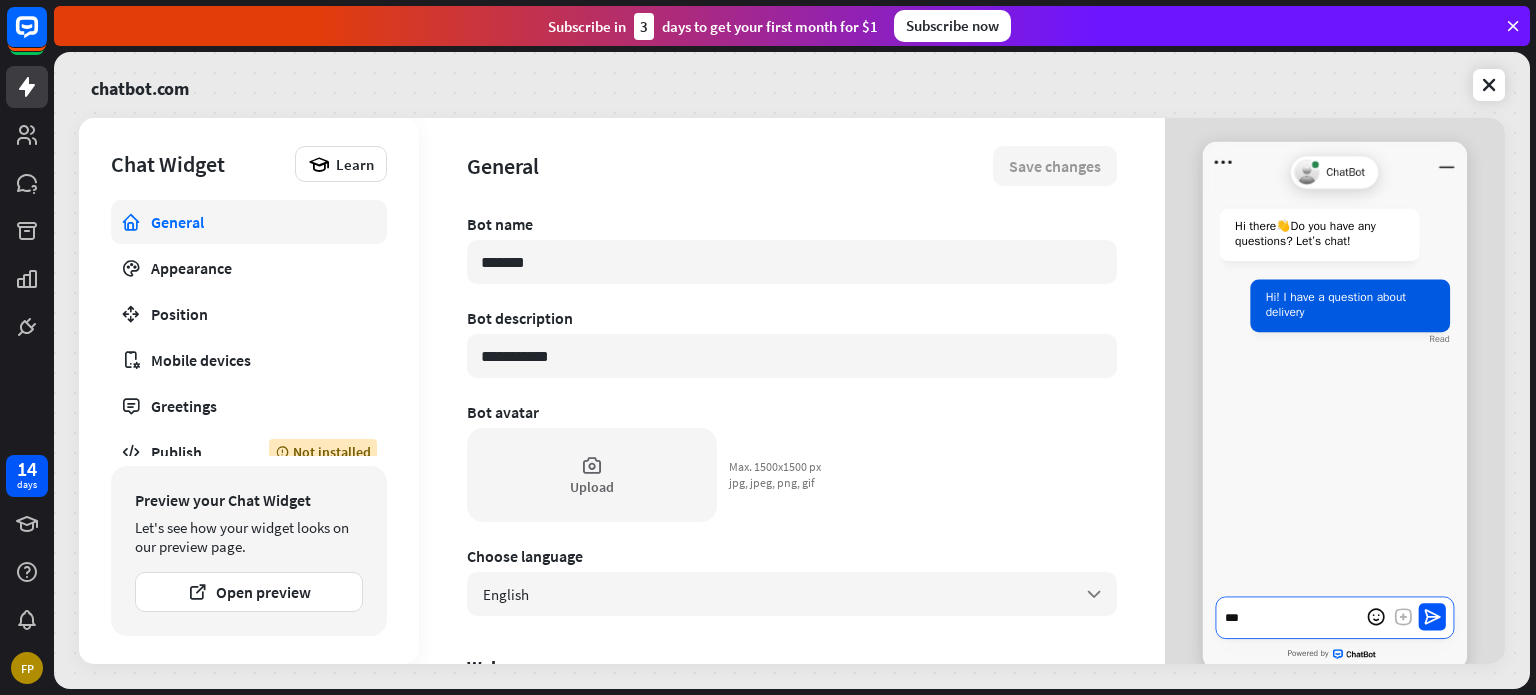 type on "*" 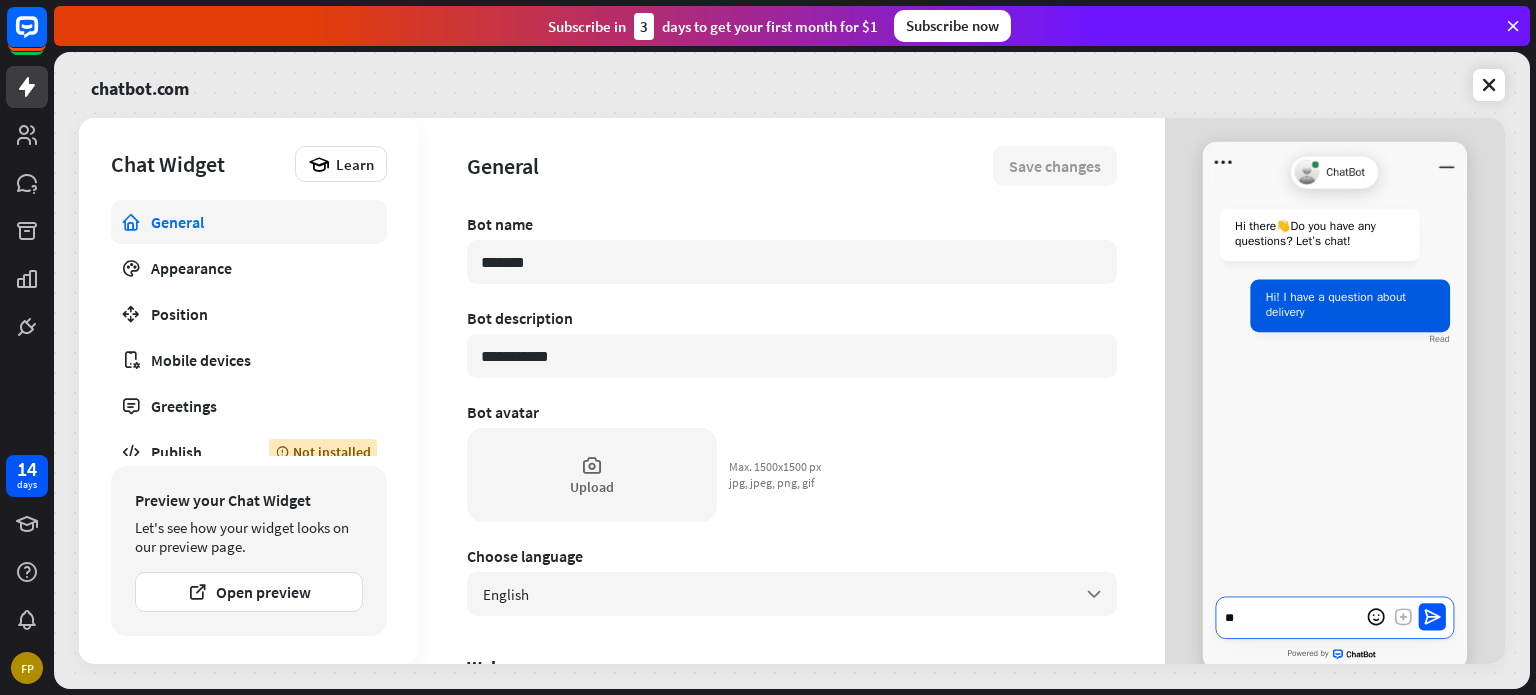 type on "*" 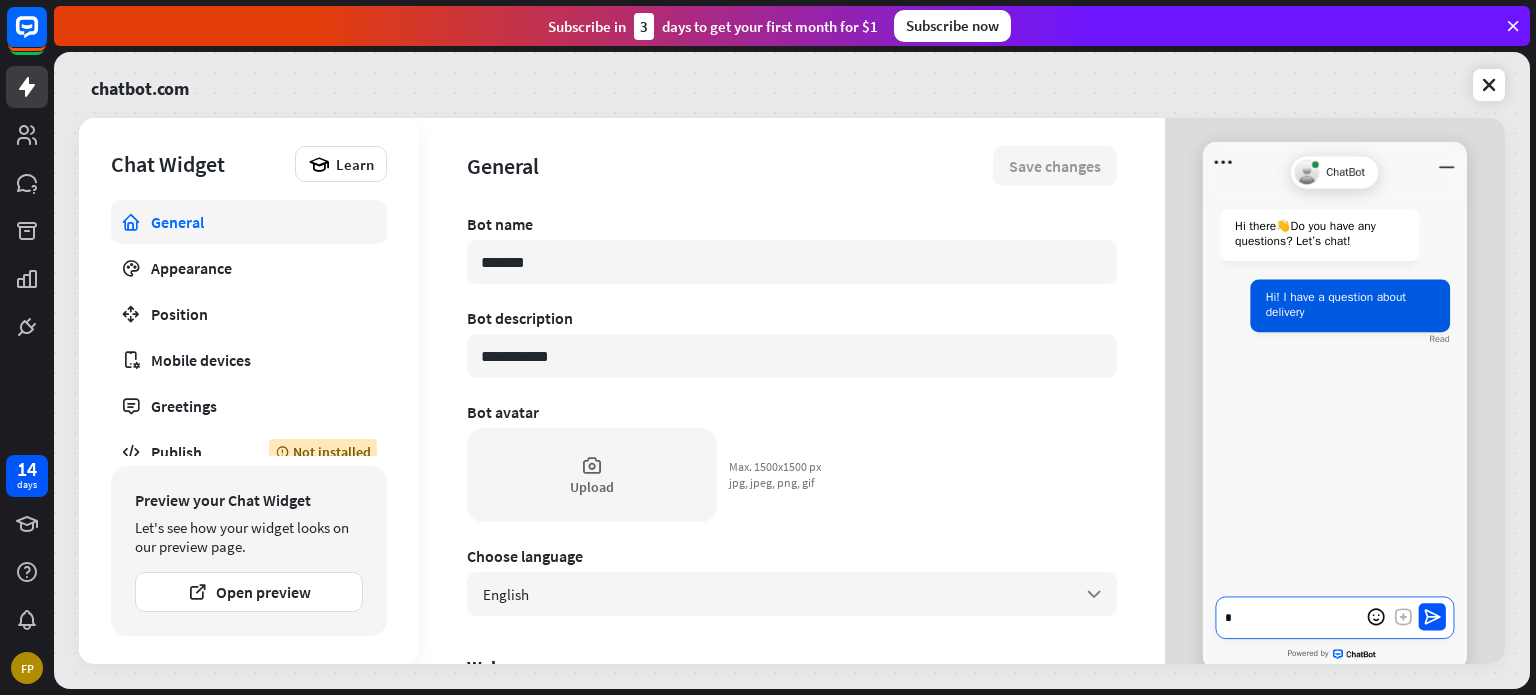 type on "*" 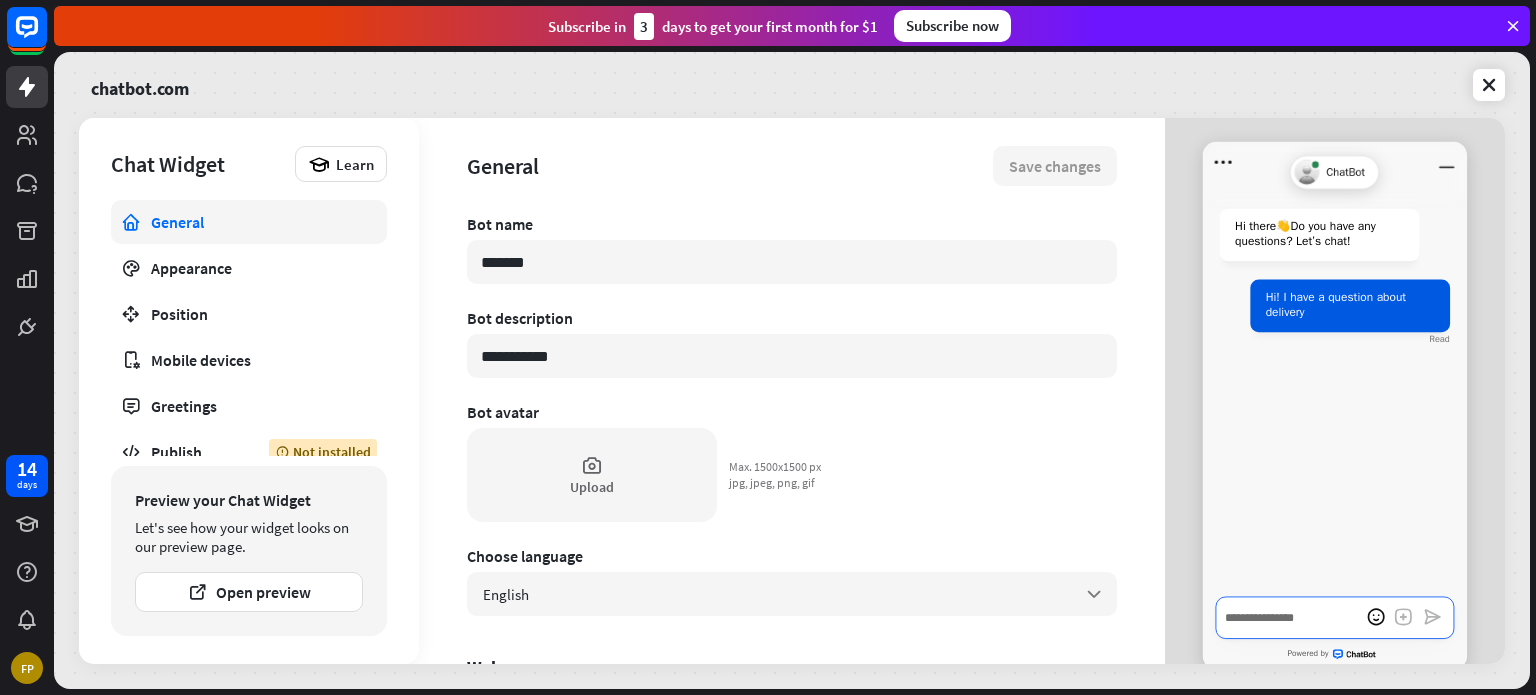 type on "*" 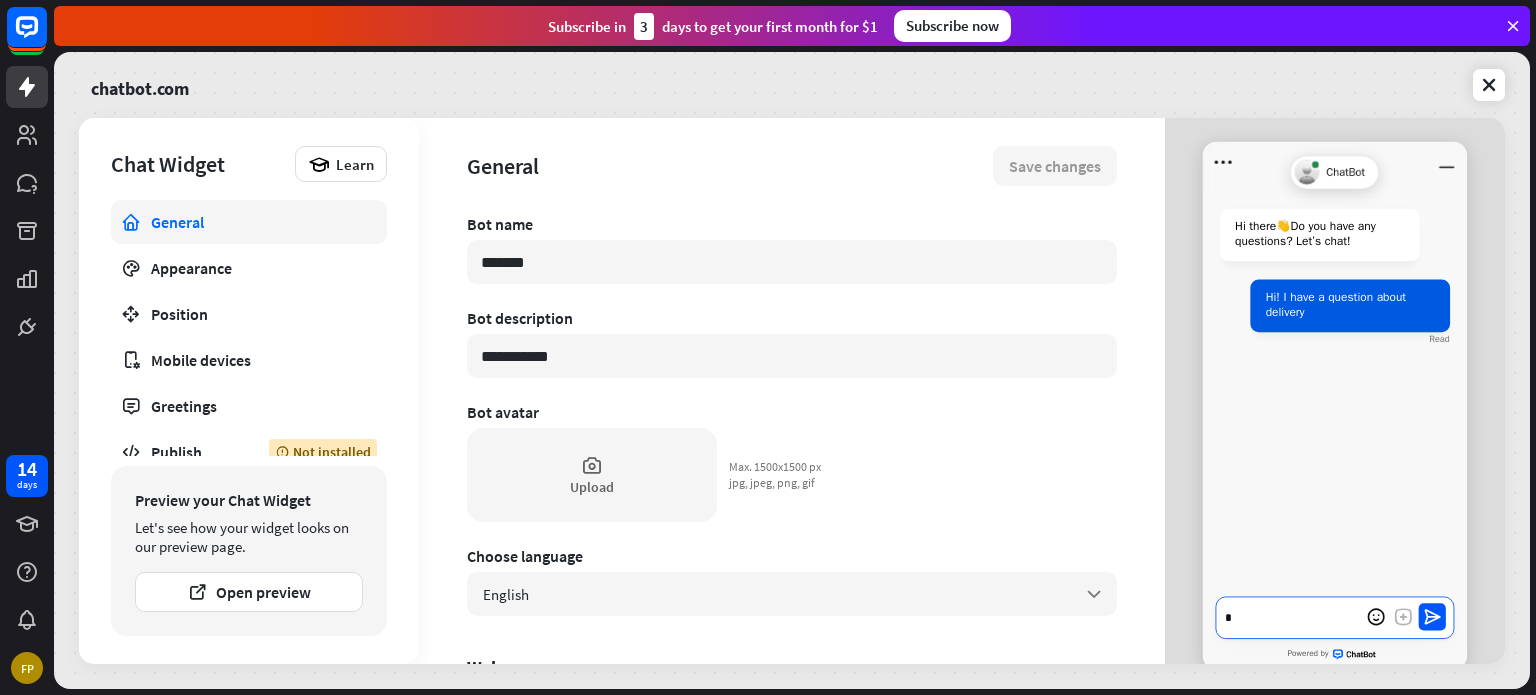 type on "*" 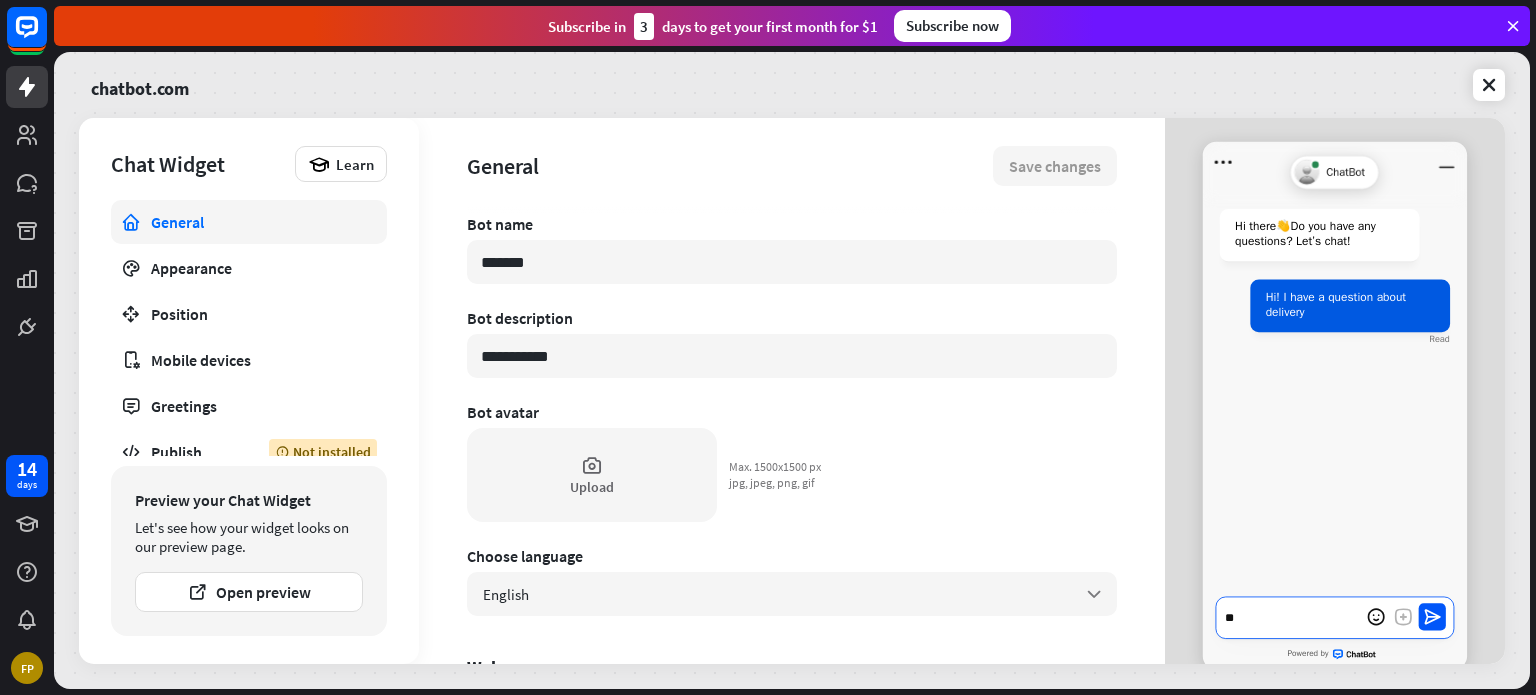 type on "*" 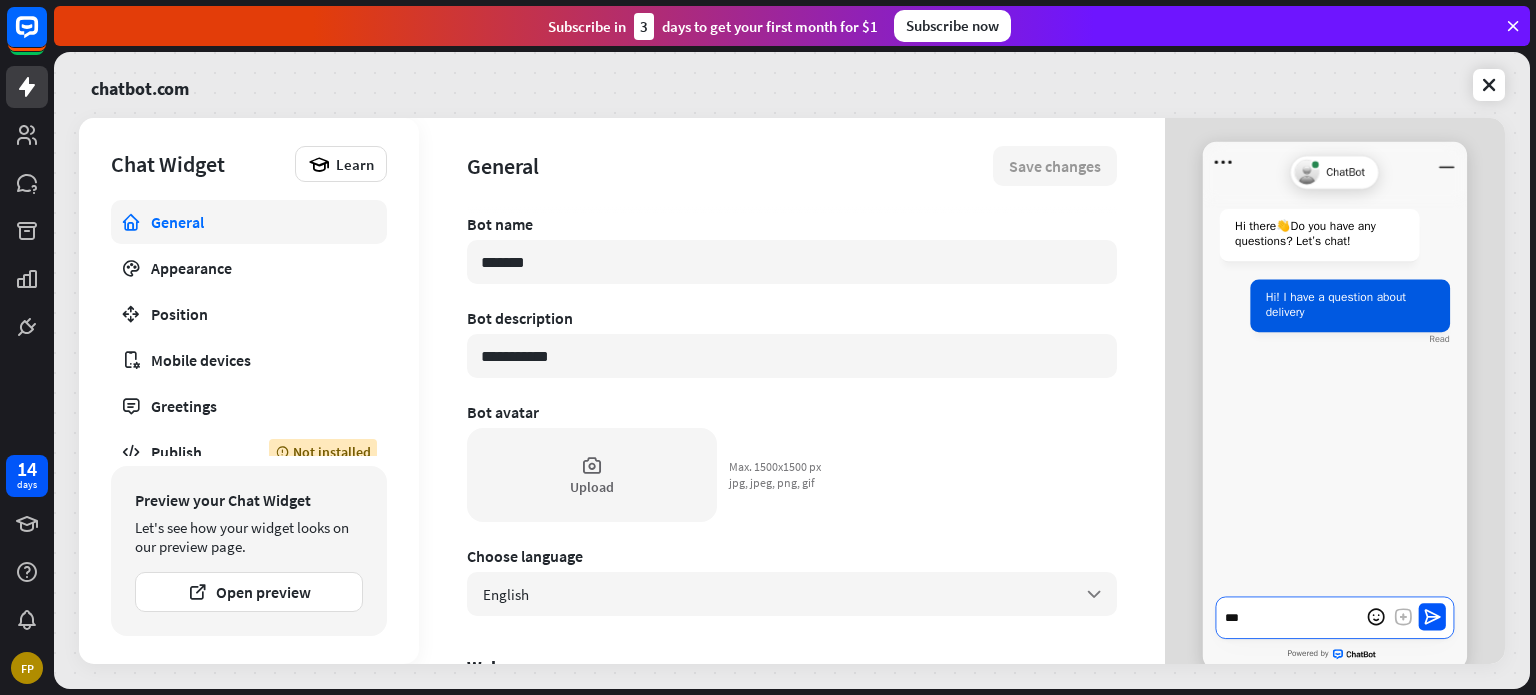 type on "*" 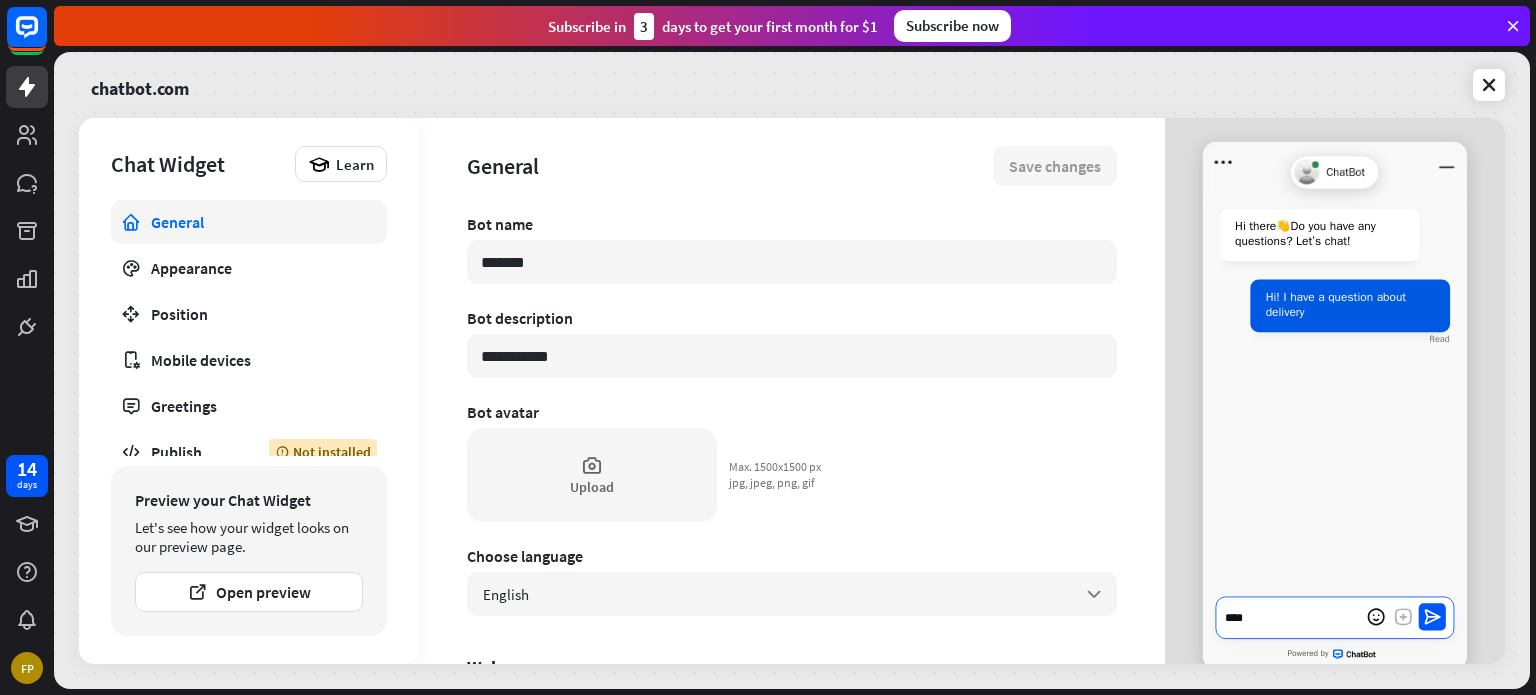 type on "*" 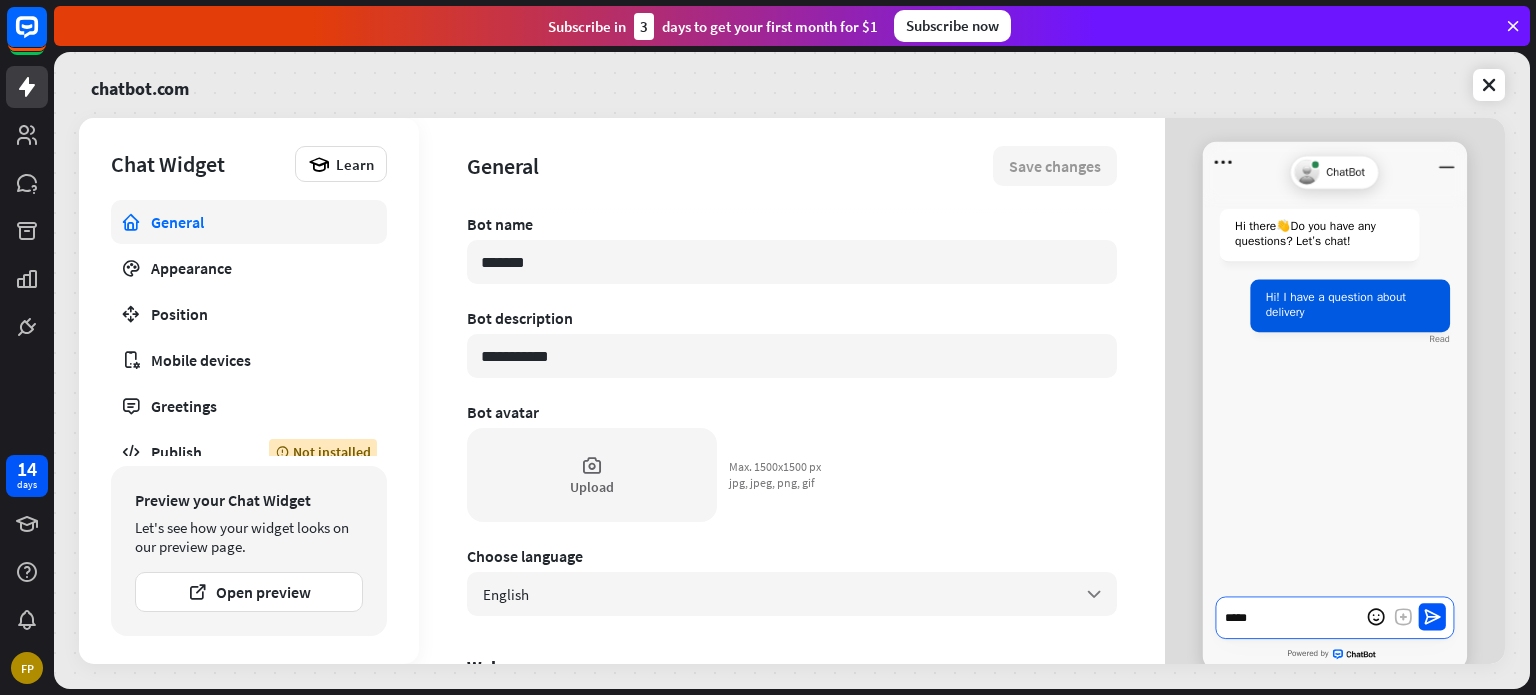 type on "*" 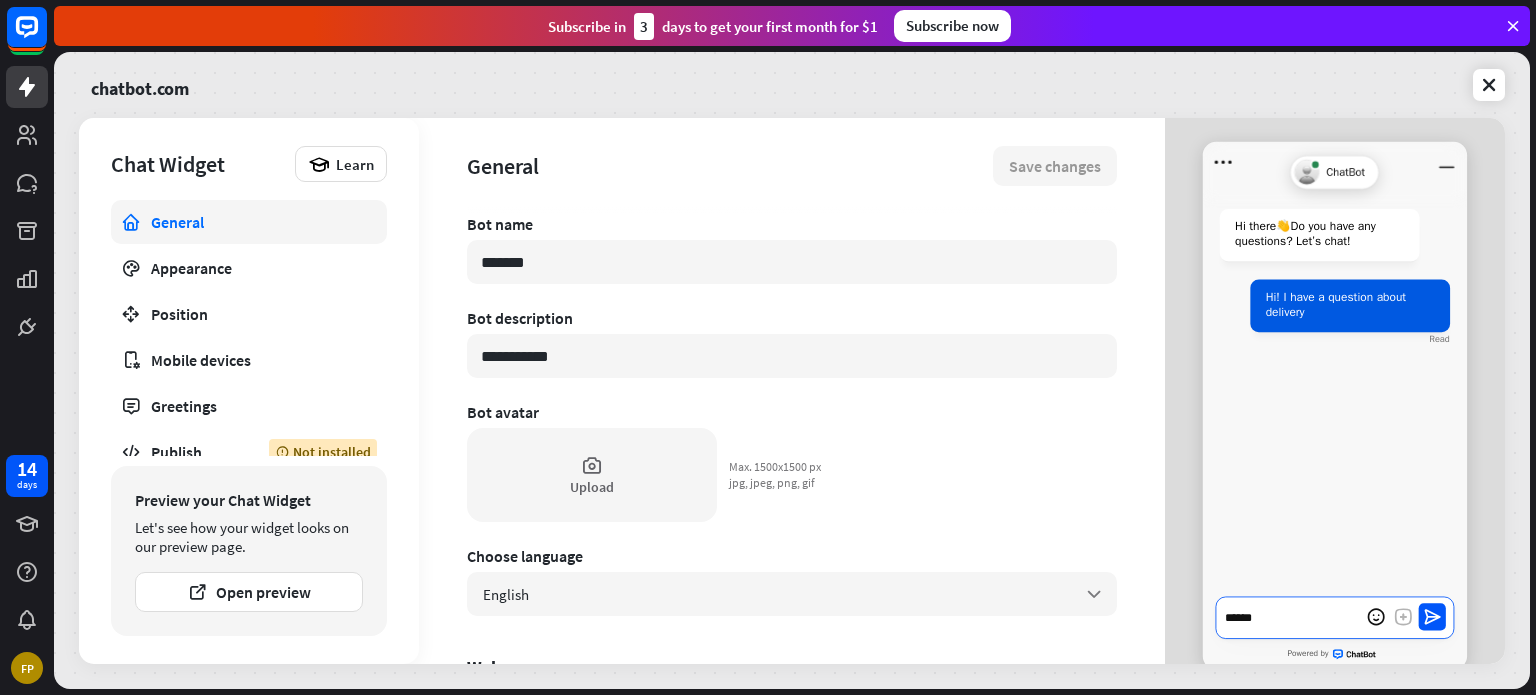 type on "*" 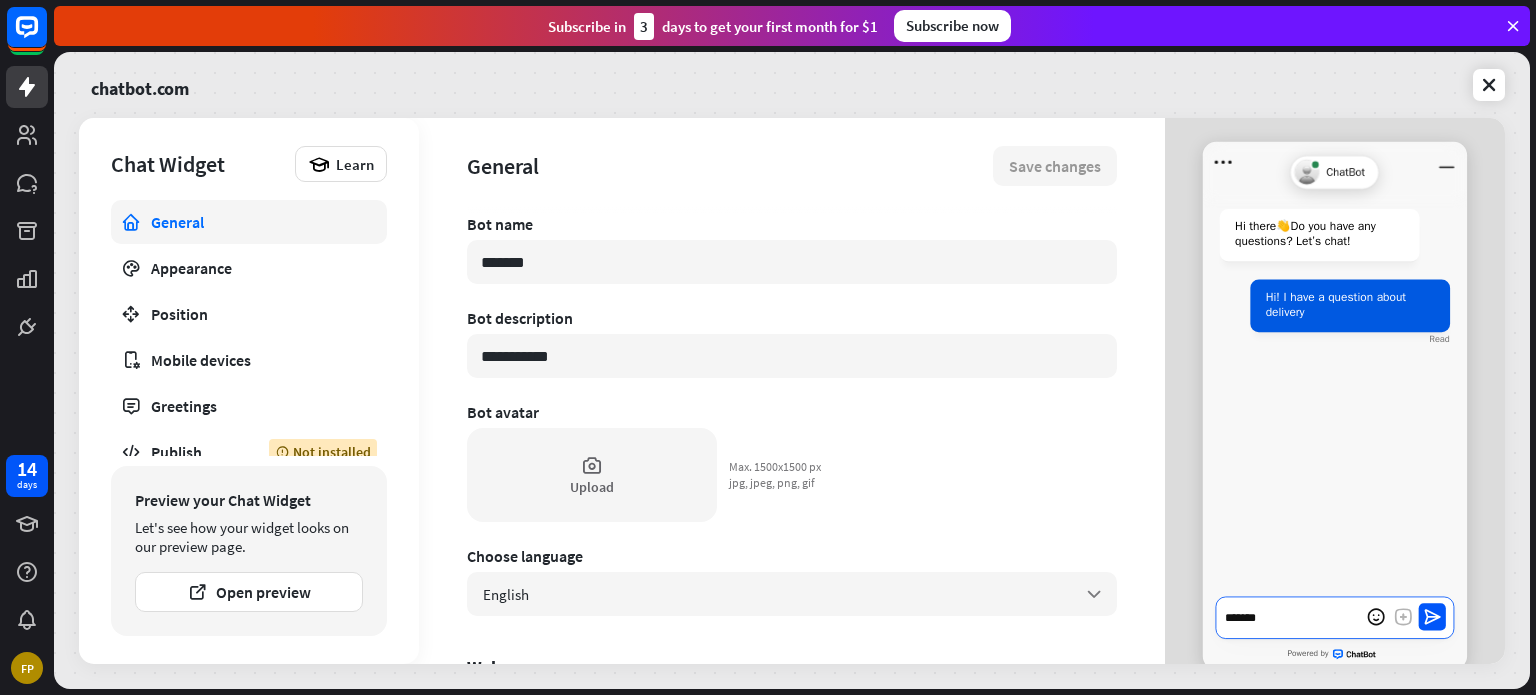 type on "*" 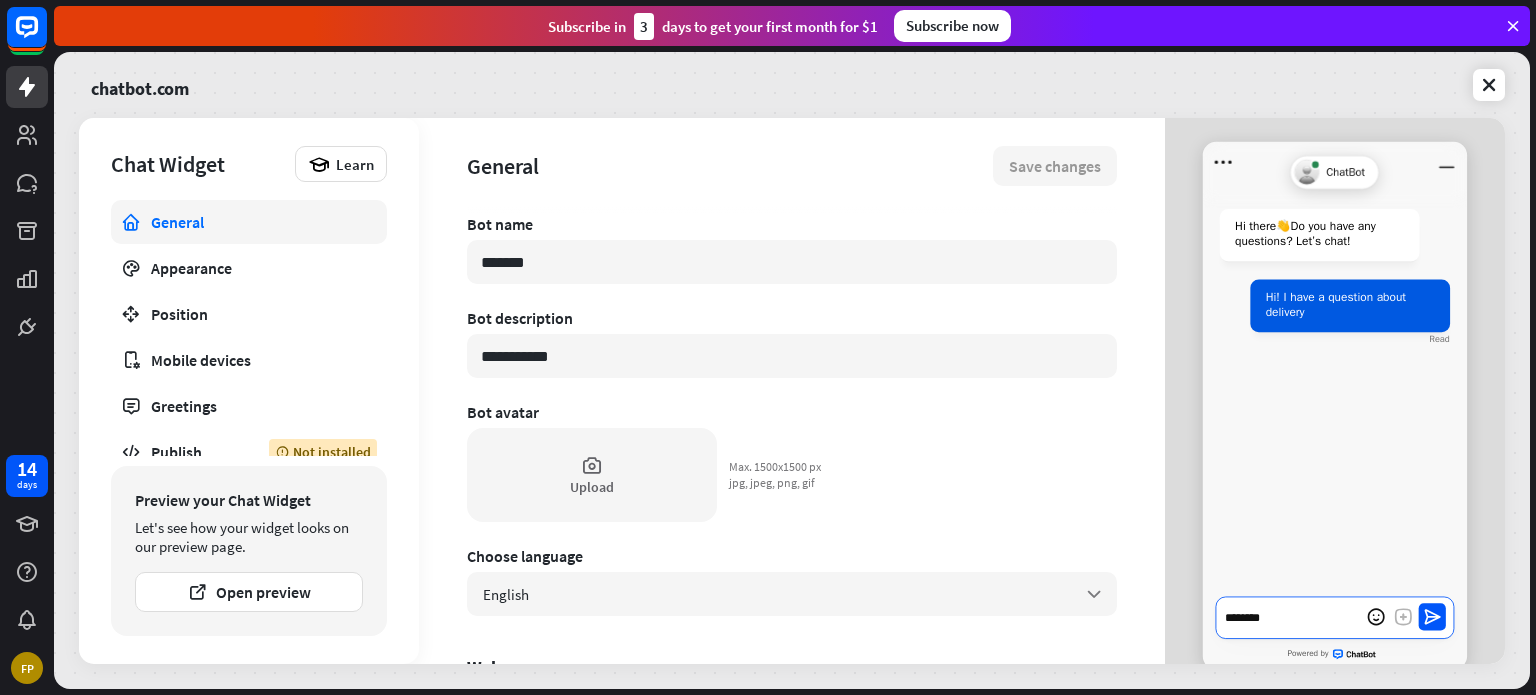 type on "*" 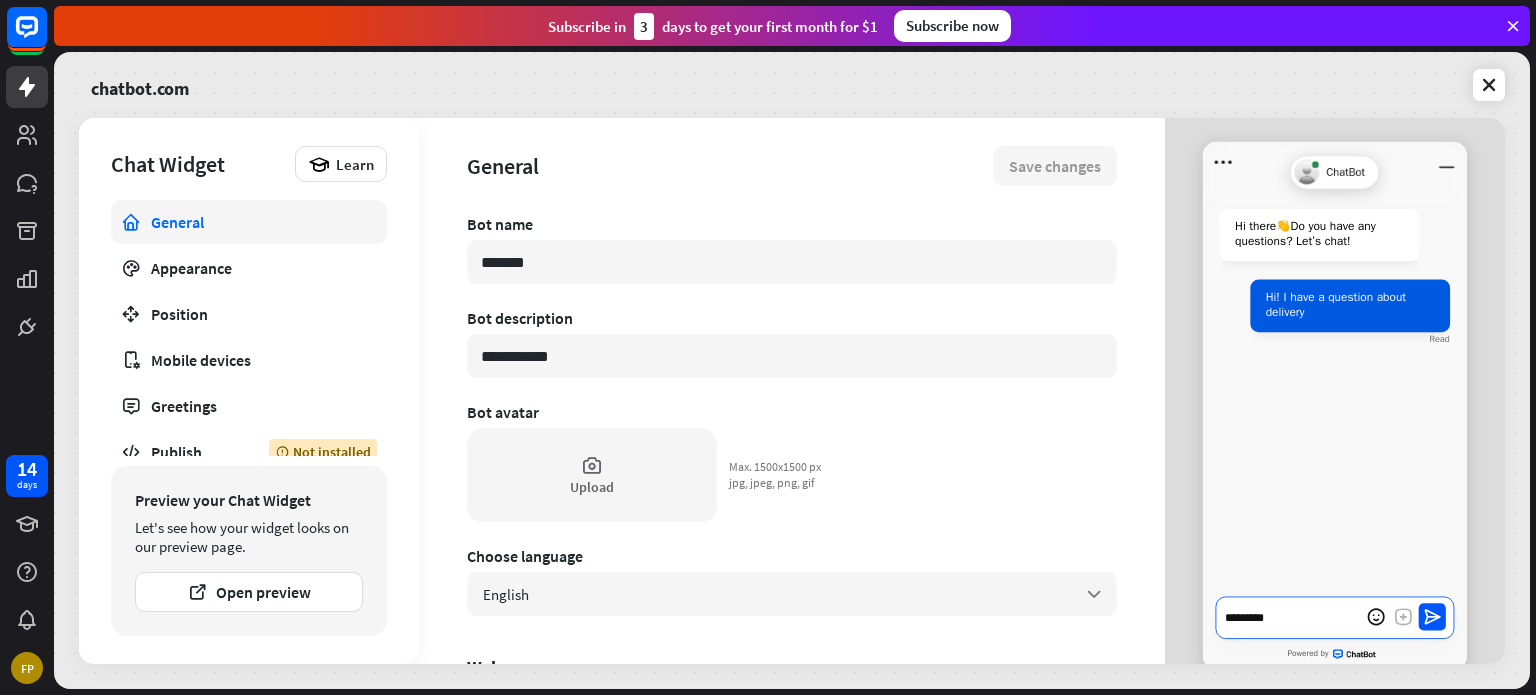 type on "*" 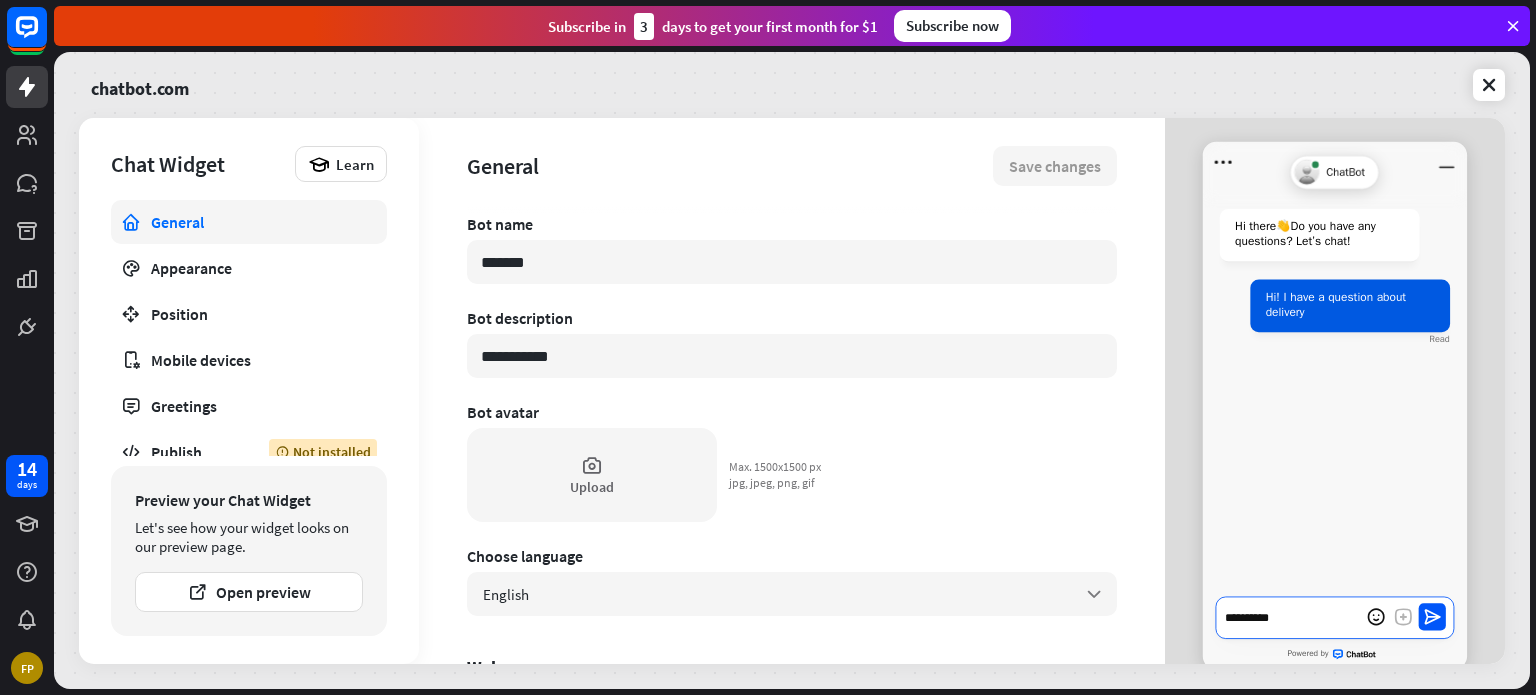 type on "*" 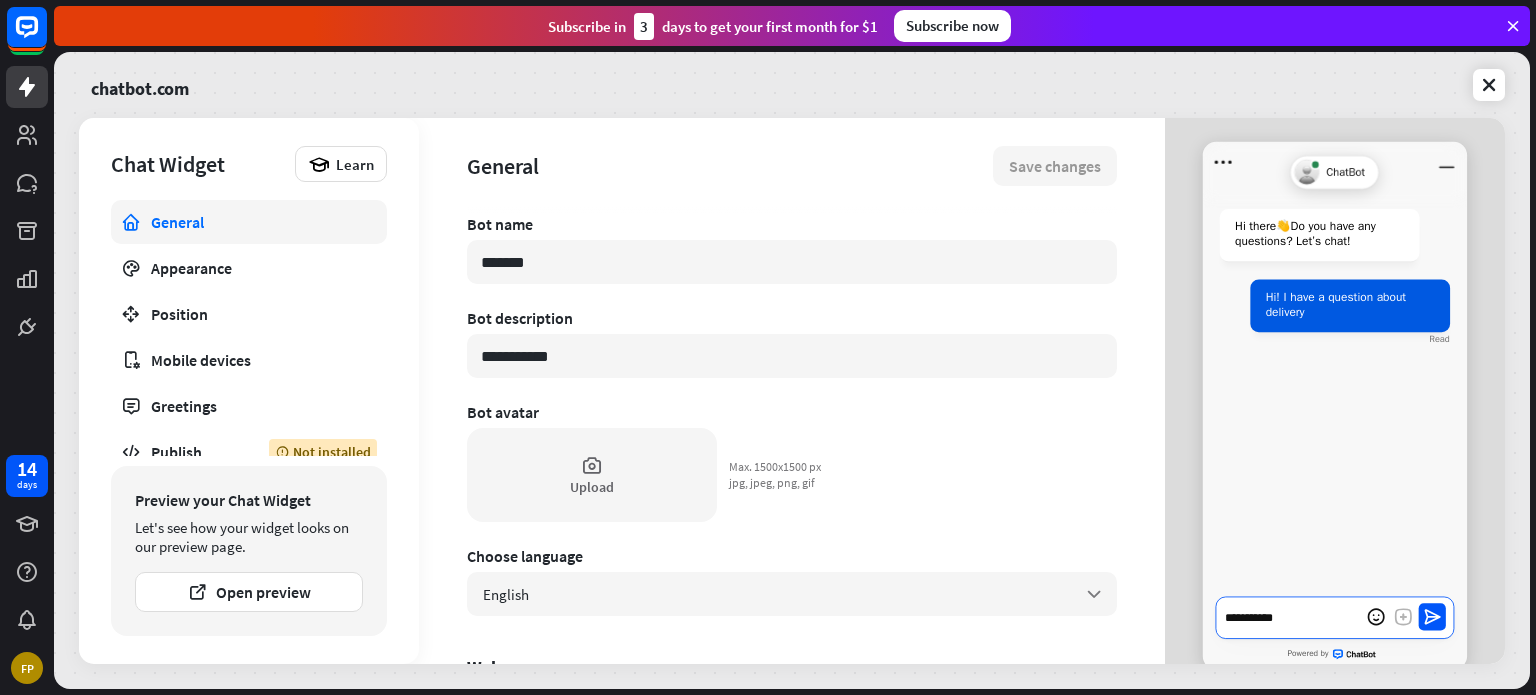 type on "*" 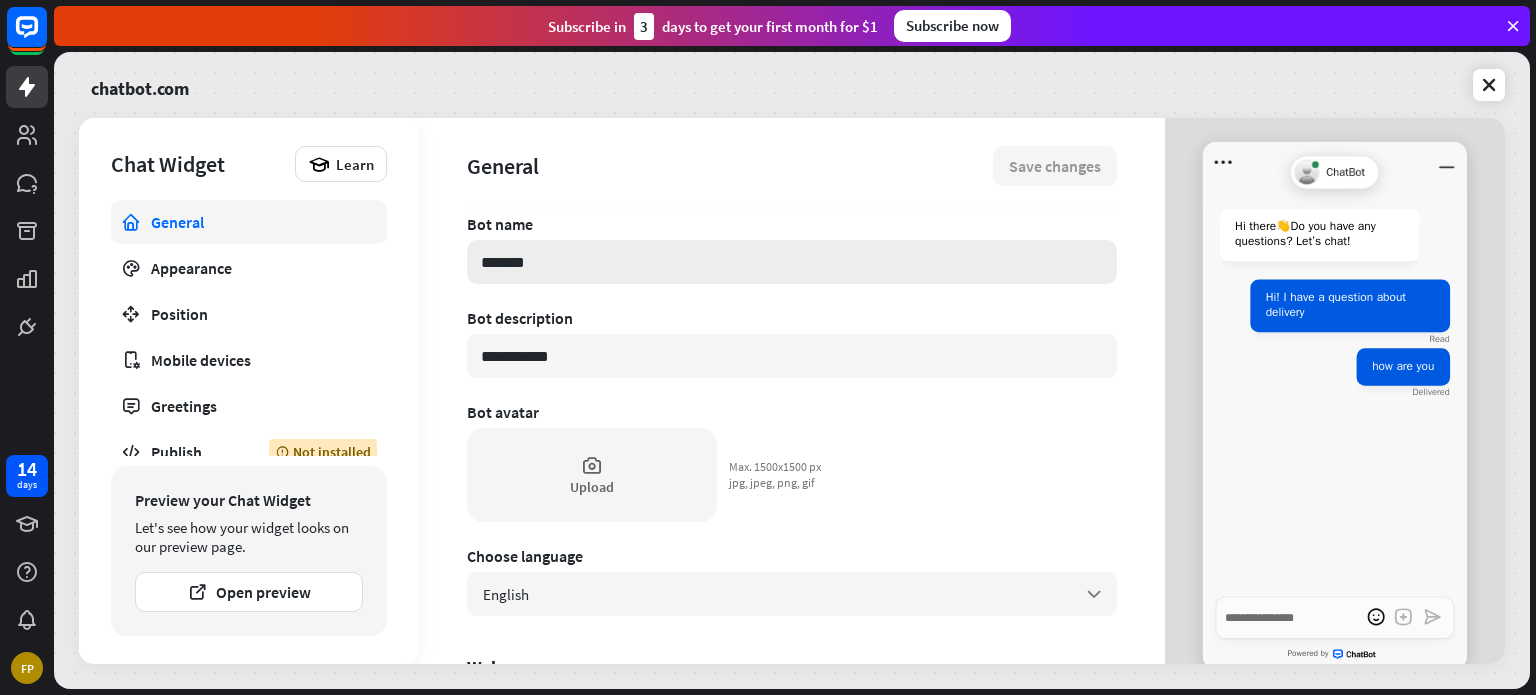 click on "*******" at bounding box center [792, 262] 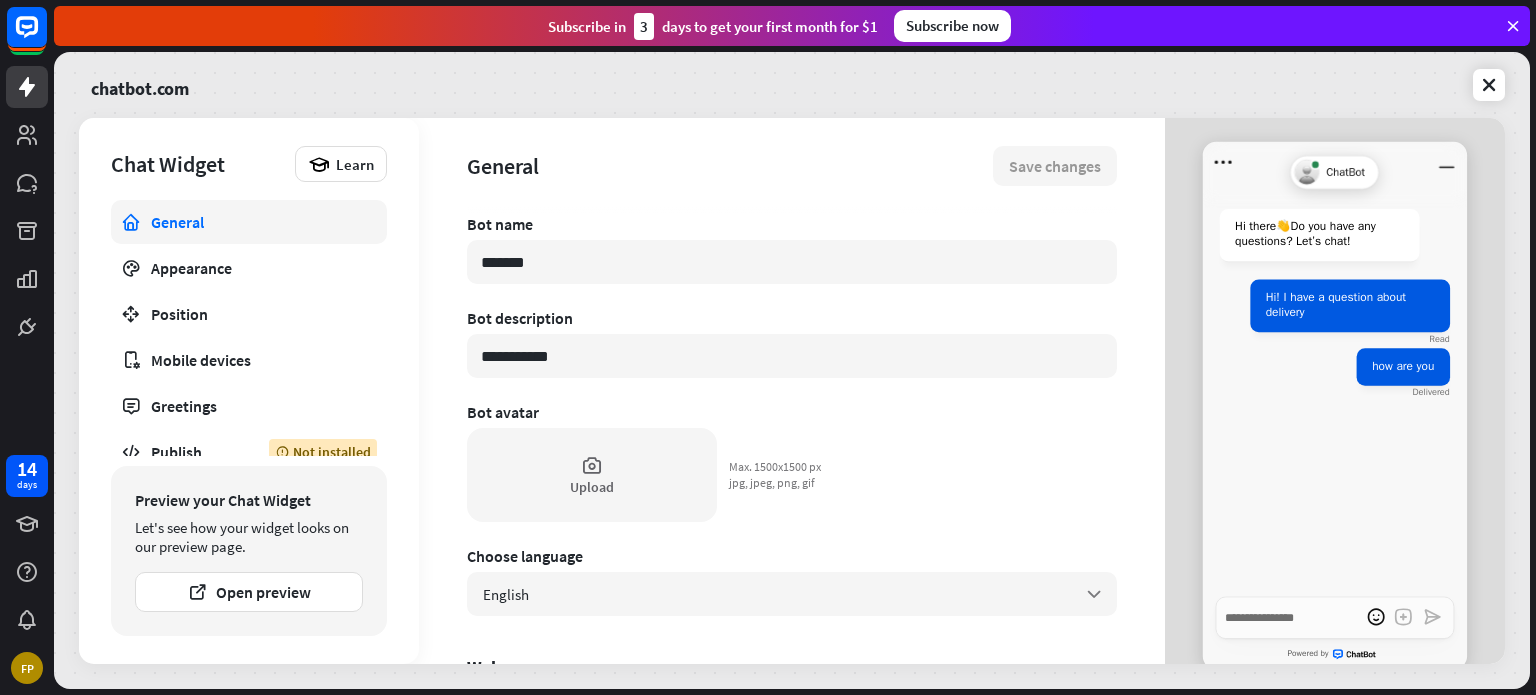 drag, startPoint x: 632, startPoint y: 369, endPoint x: 752, endPoint y: 476, distance: 160.77625 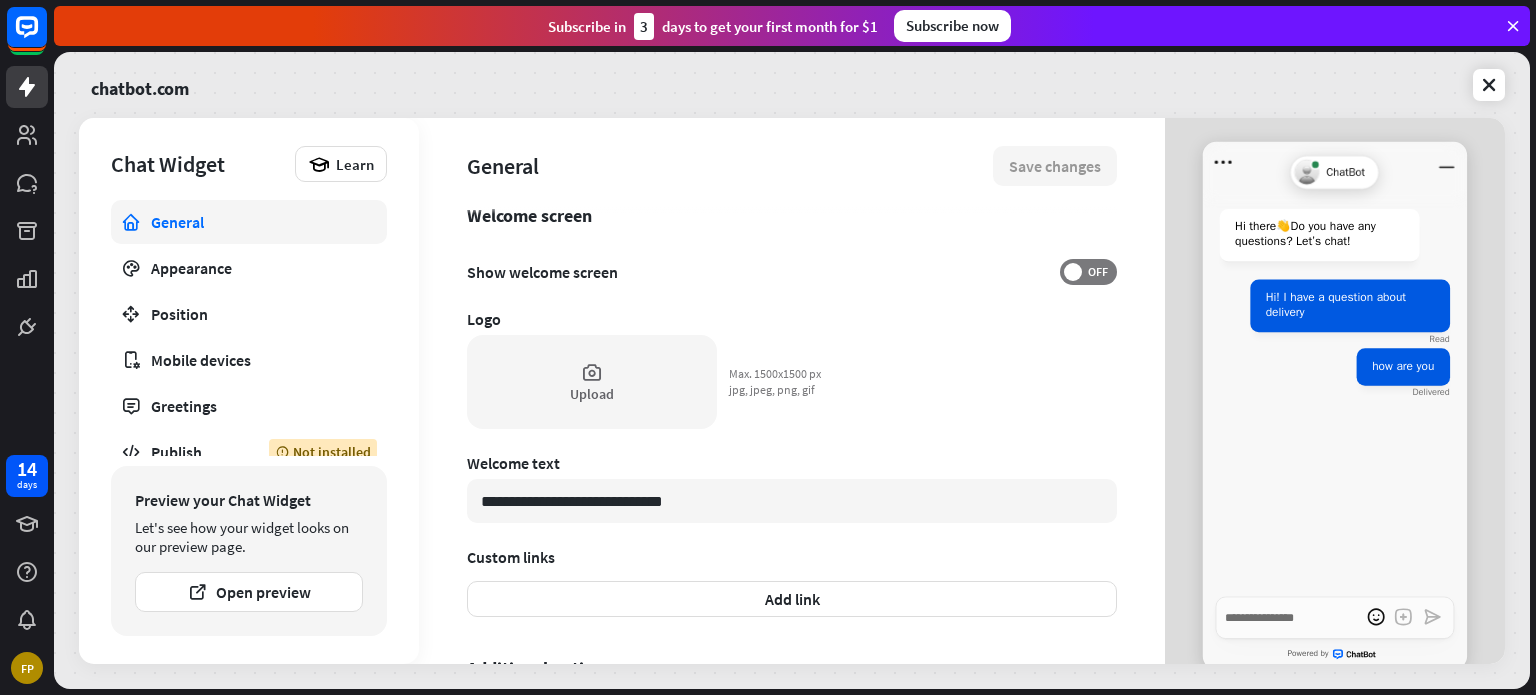 scroll, scrollTop: 621, scrollLeft: 0, axis: vertical 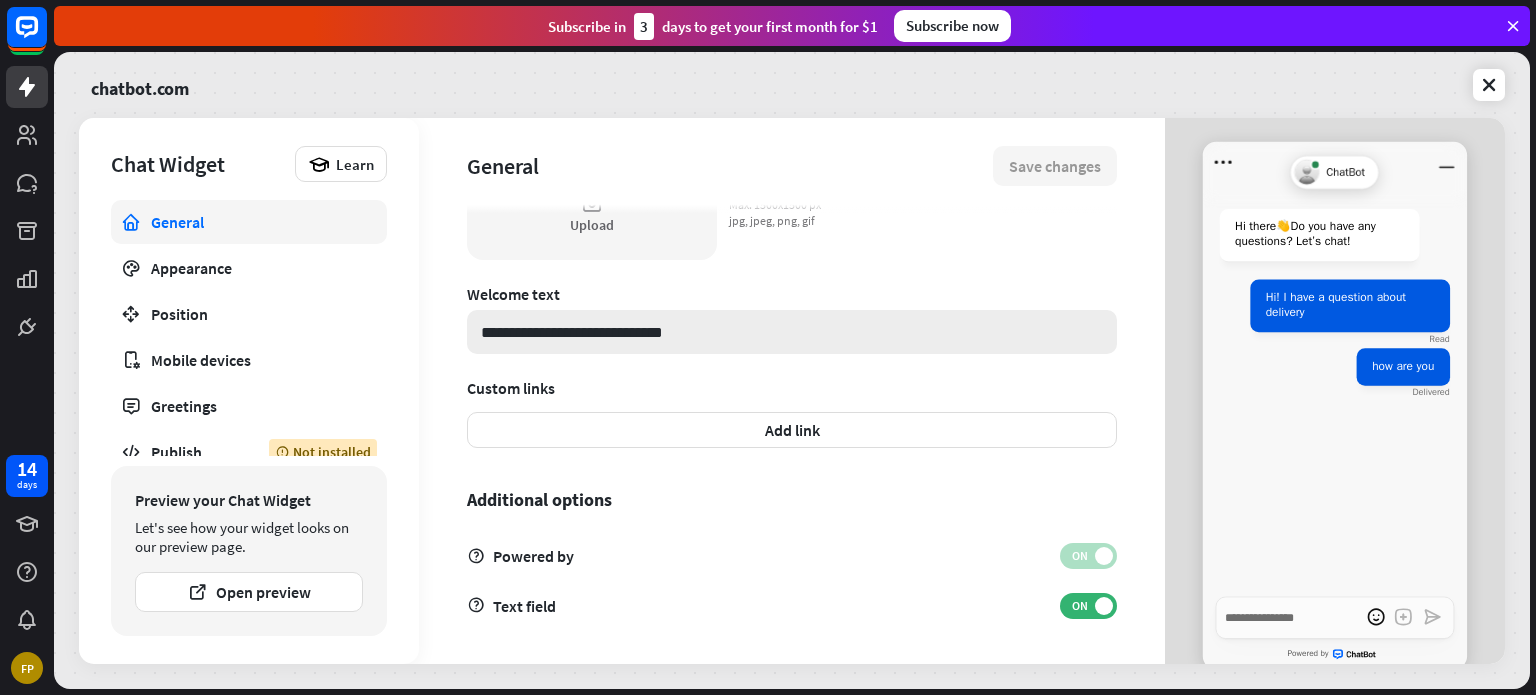 click on "**********" at bounding box center [792, 332] 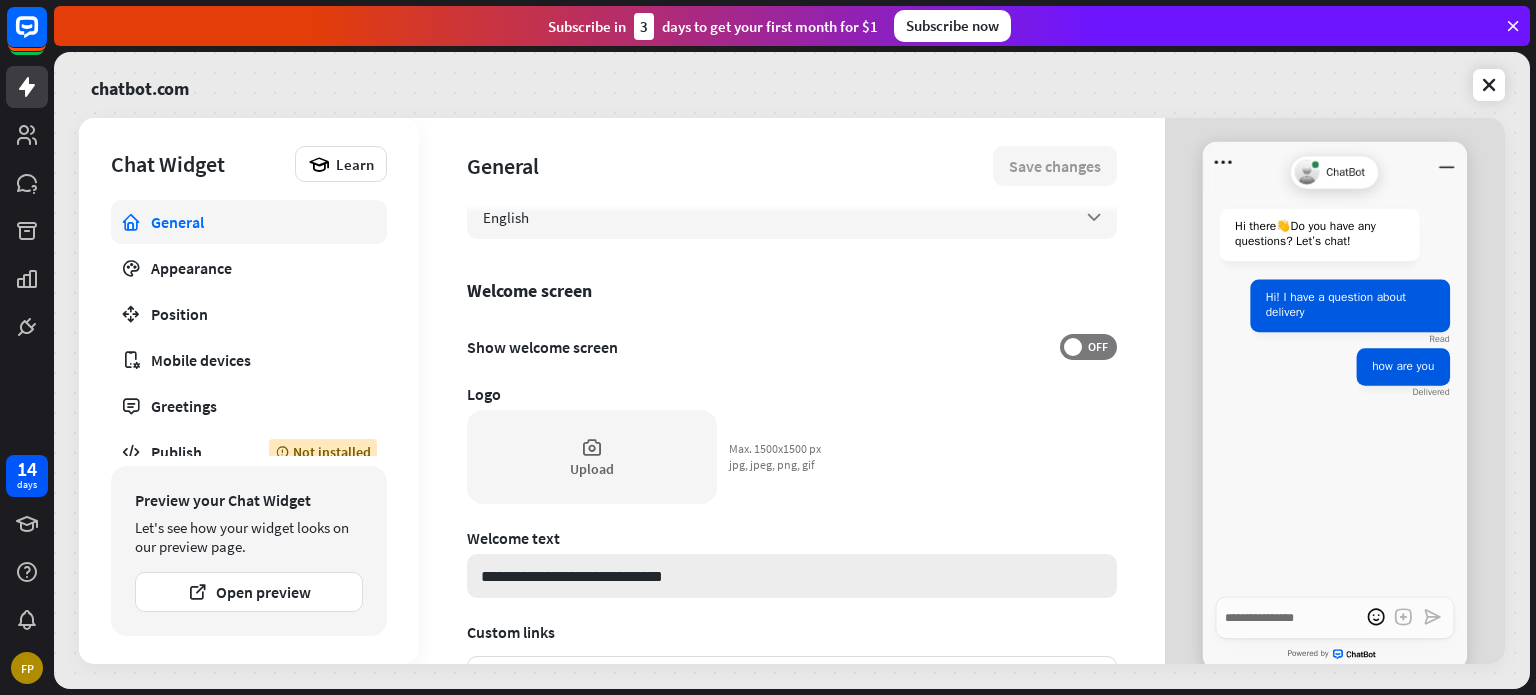 scroll, scrollTop: 0, scrollLeft: 0, axis: both 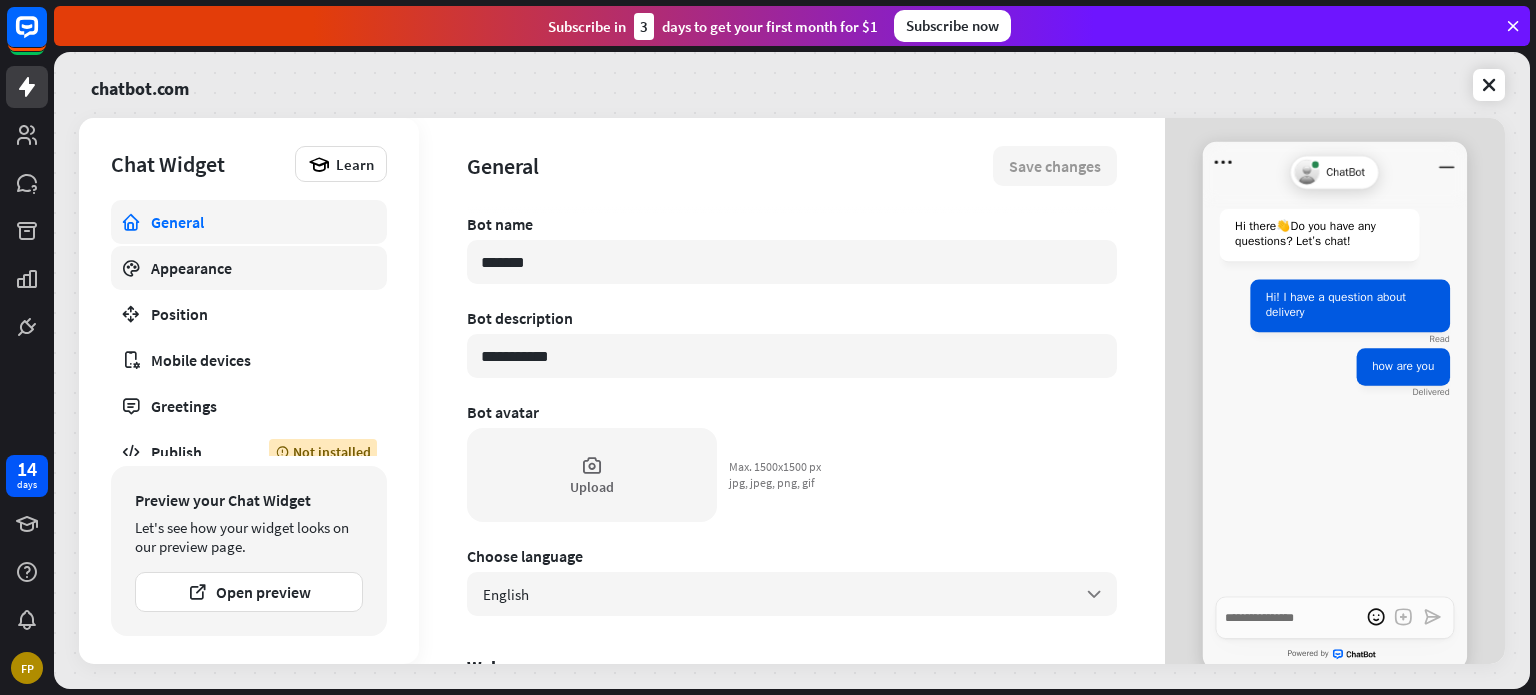 click on "Appearance" at bounding box center (249, 268) 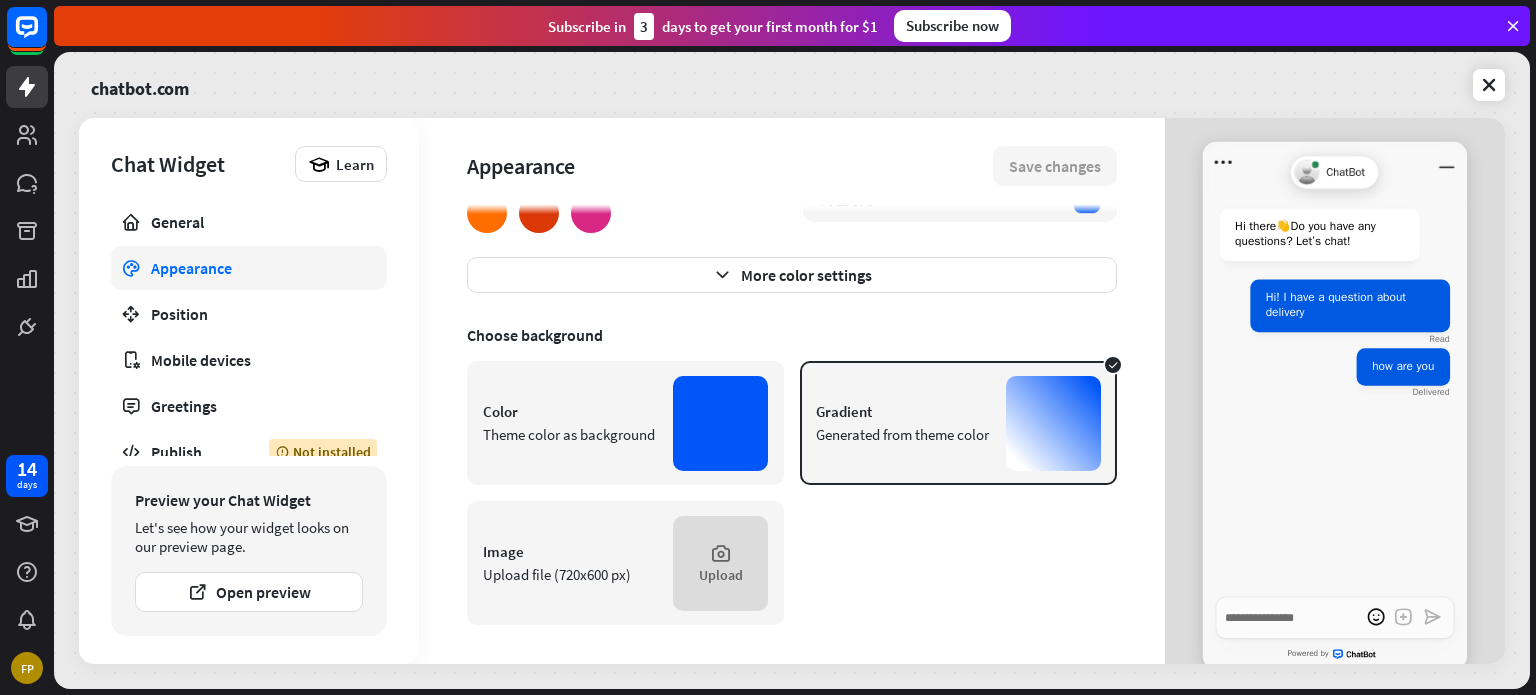 scroll, scrollTop: 0, scrollLeft: 0, axis: both 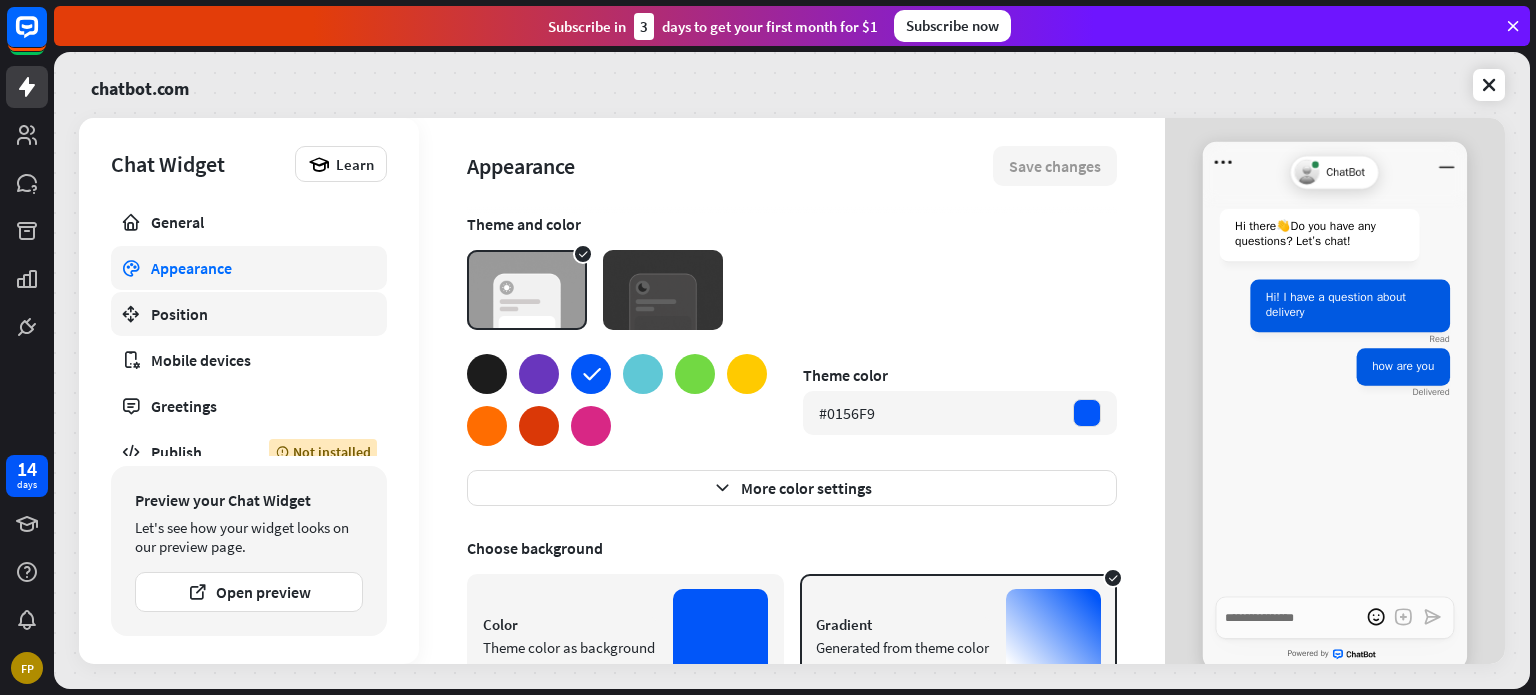 click on "Position" at bounding box center [249, 314] 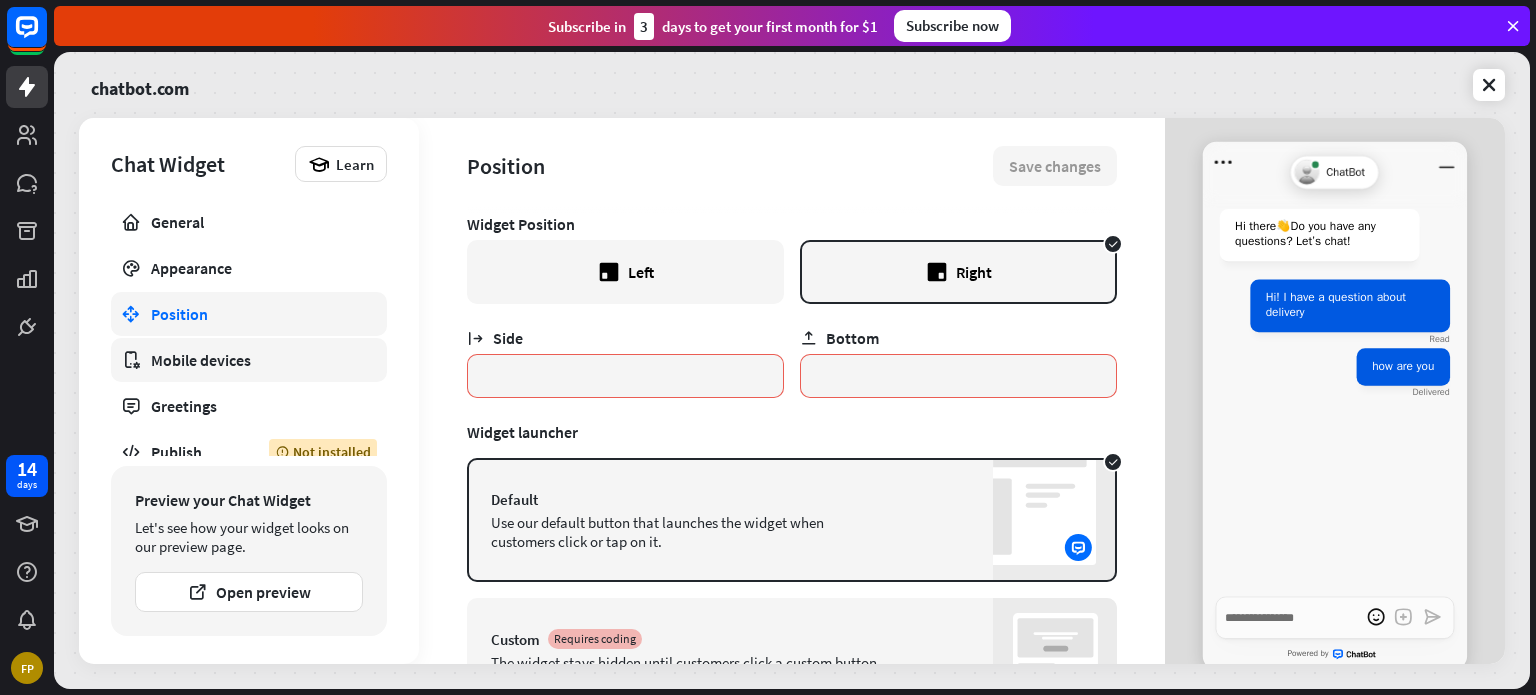 click on "Mobile devices" at bounding box center (249, 360) 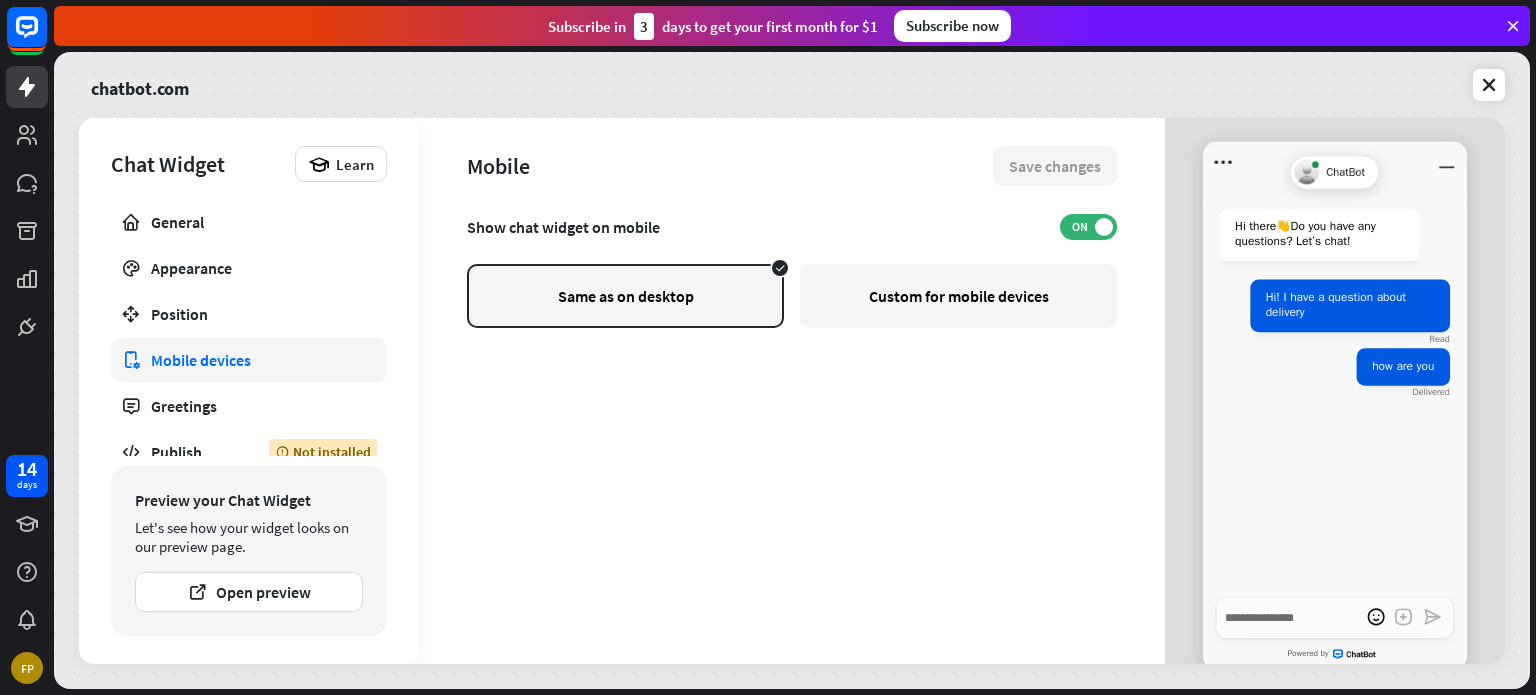 scroll, scrollTop: 17, scrollLeft: 0, axis: vertical 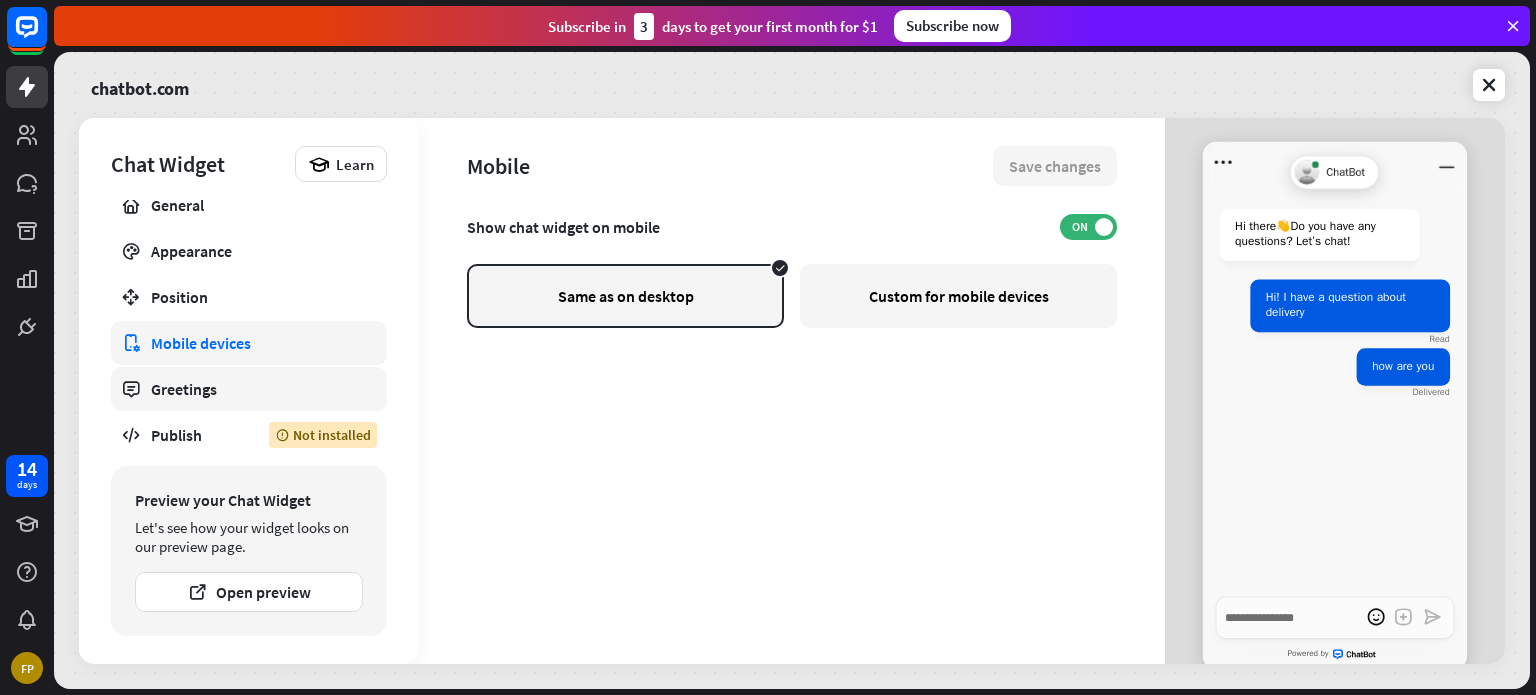 click on "Greetings" at bounding box center [249, 389] 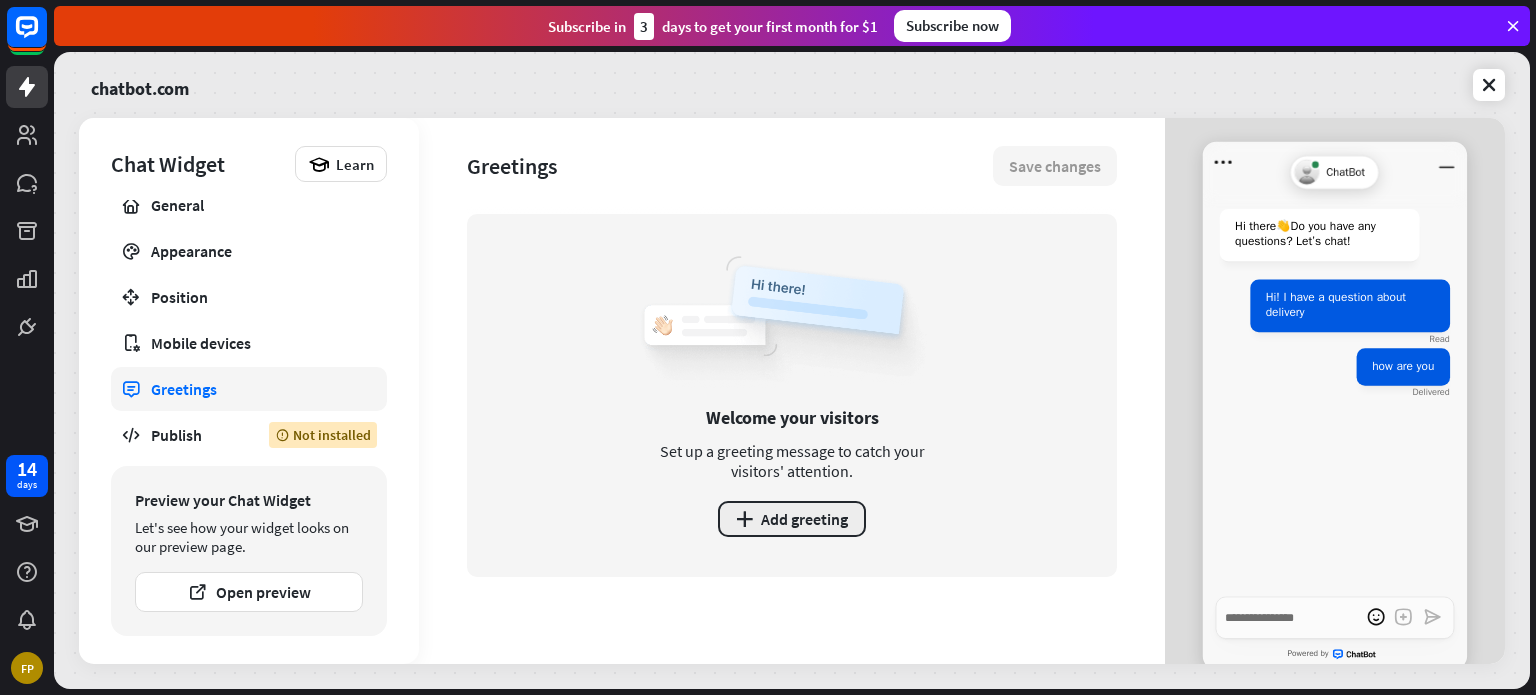 click on "plus
Add greeting" at bounding box center [792, 519] 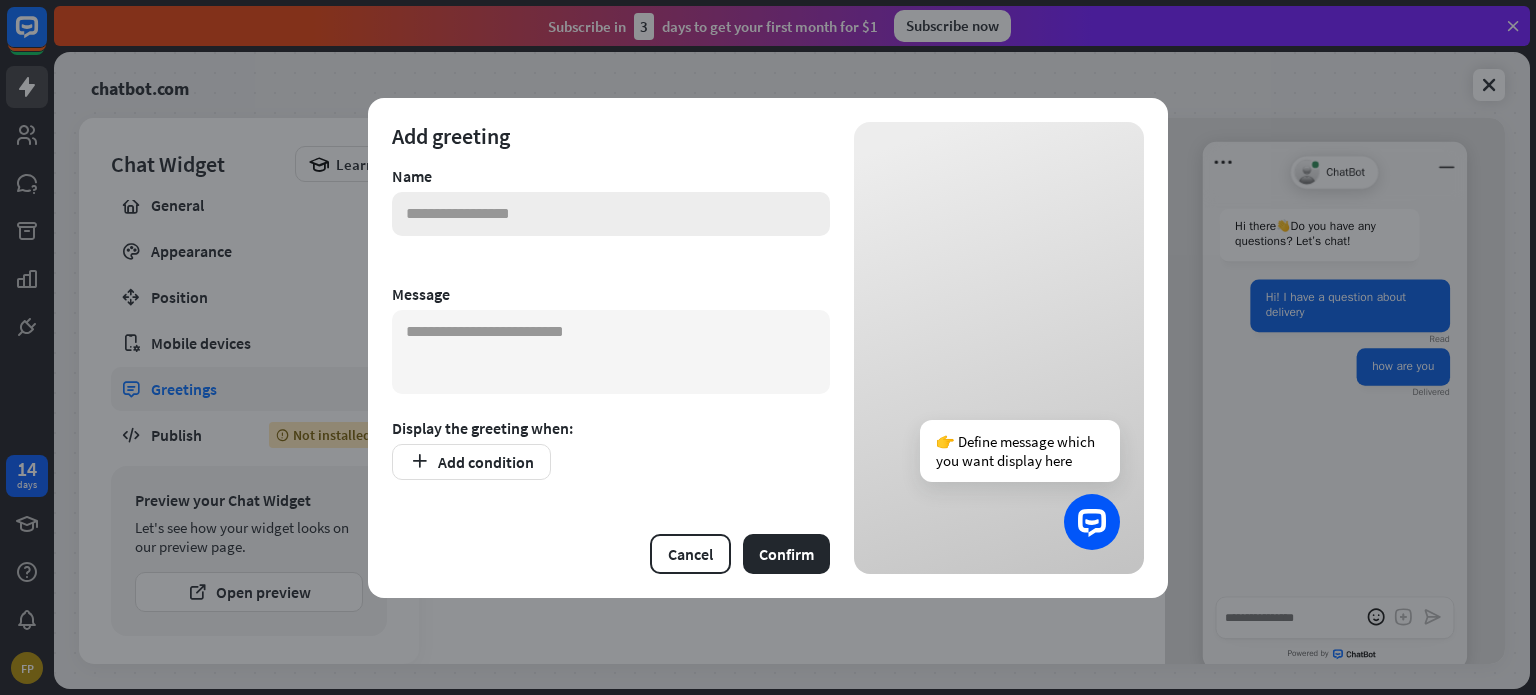 click at bounding box center [611, 214] 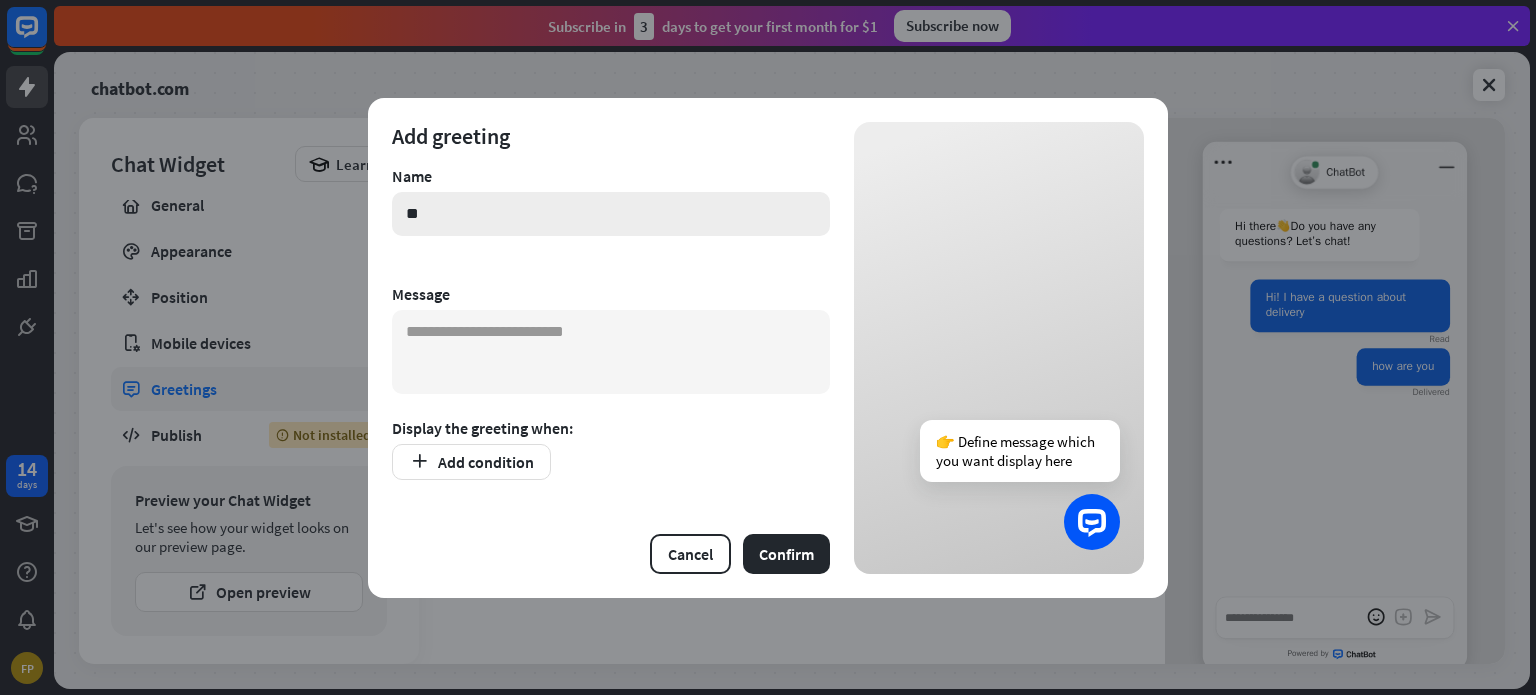 type on "*" 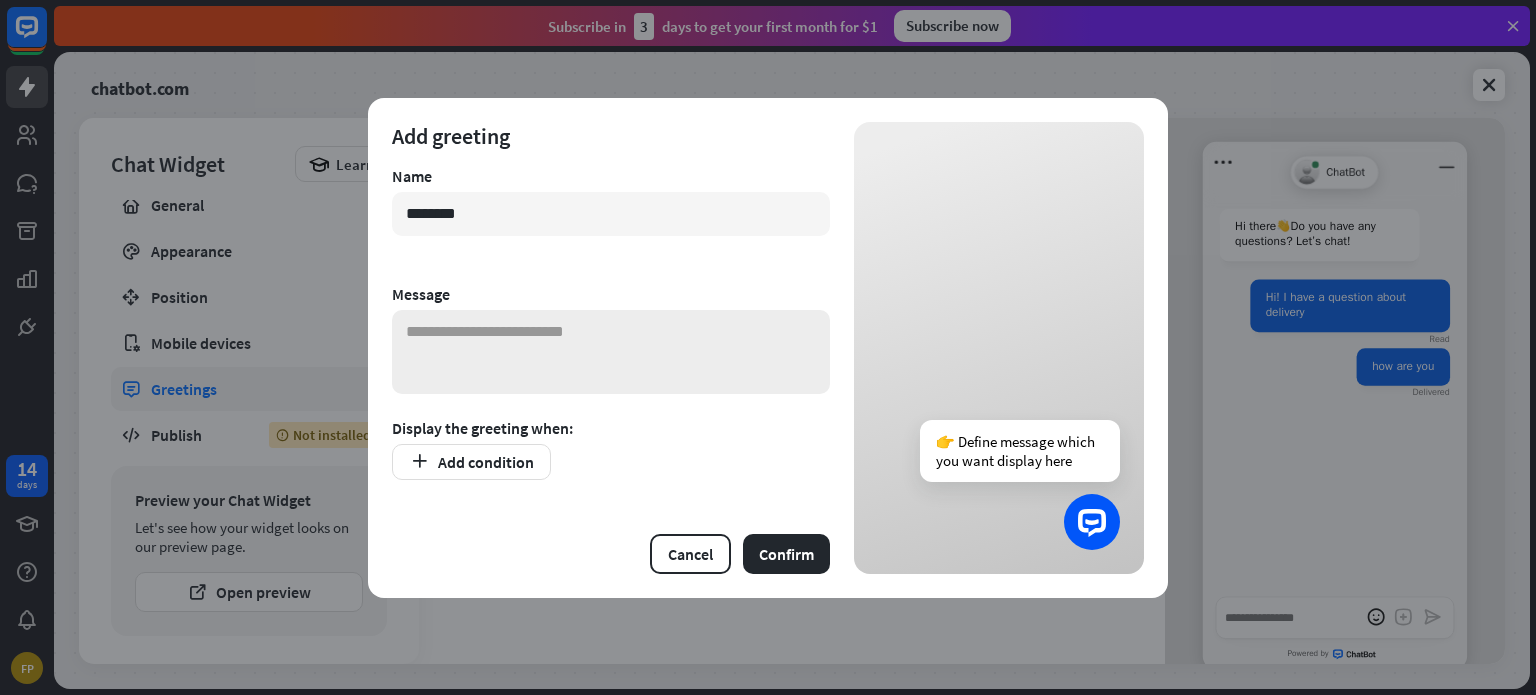 type on "*******" 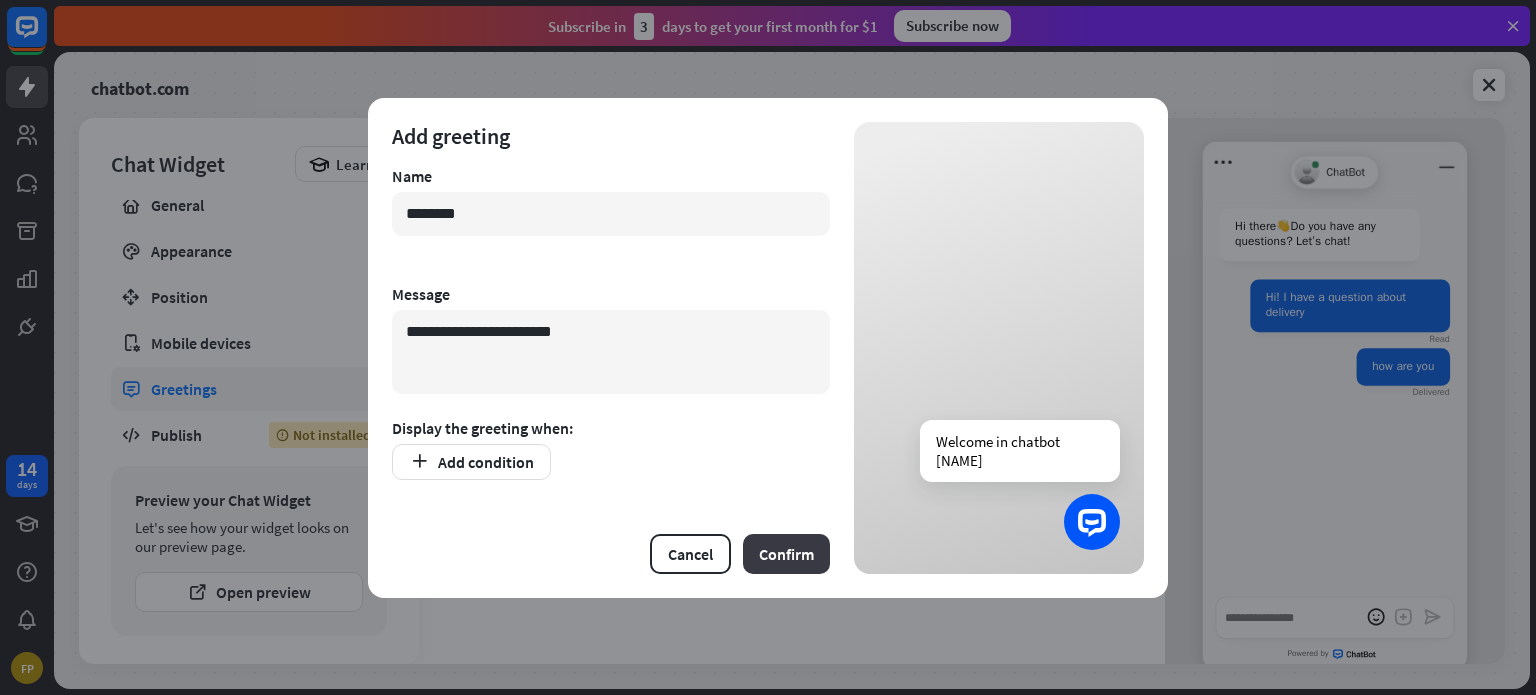 type on "**********" 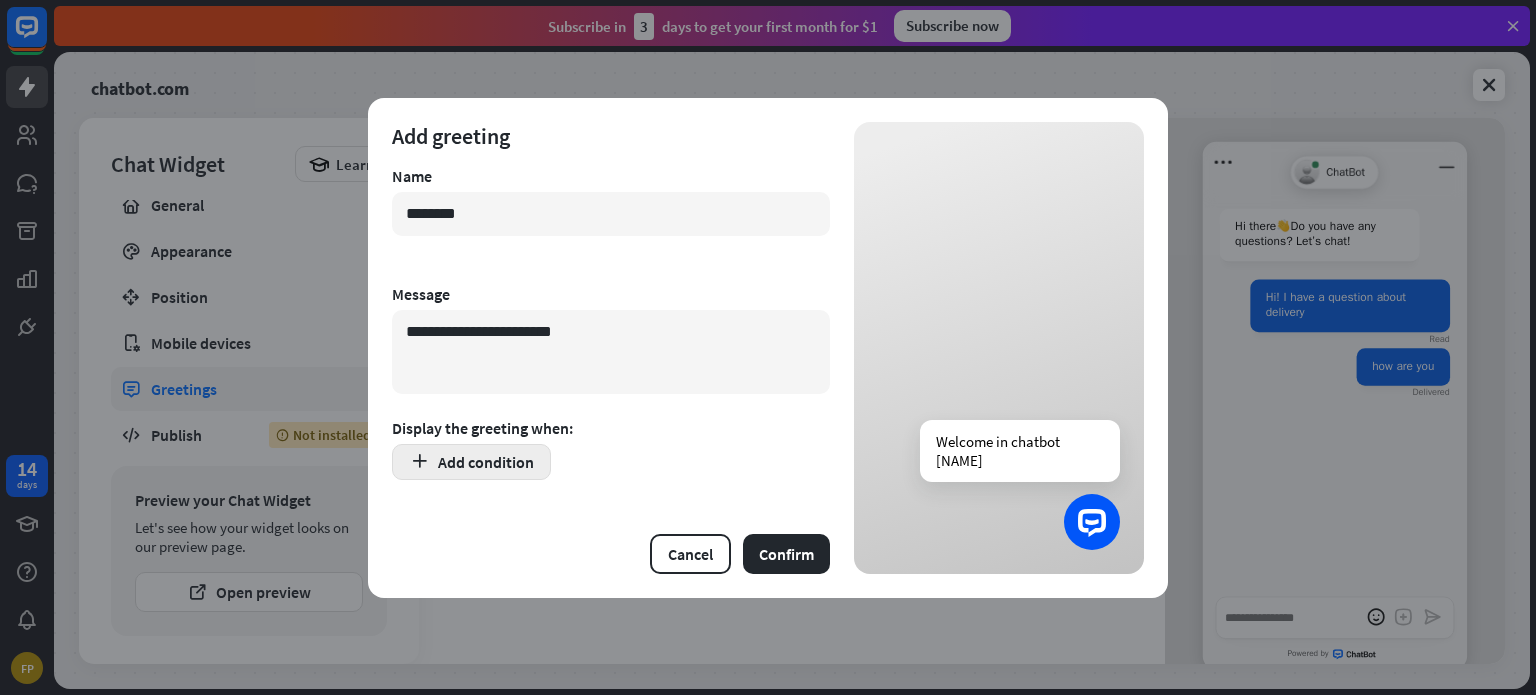 click on "Add condition" at bounding box center (471, 462) 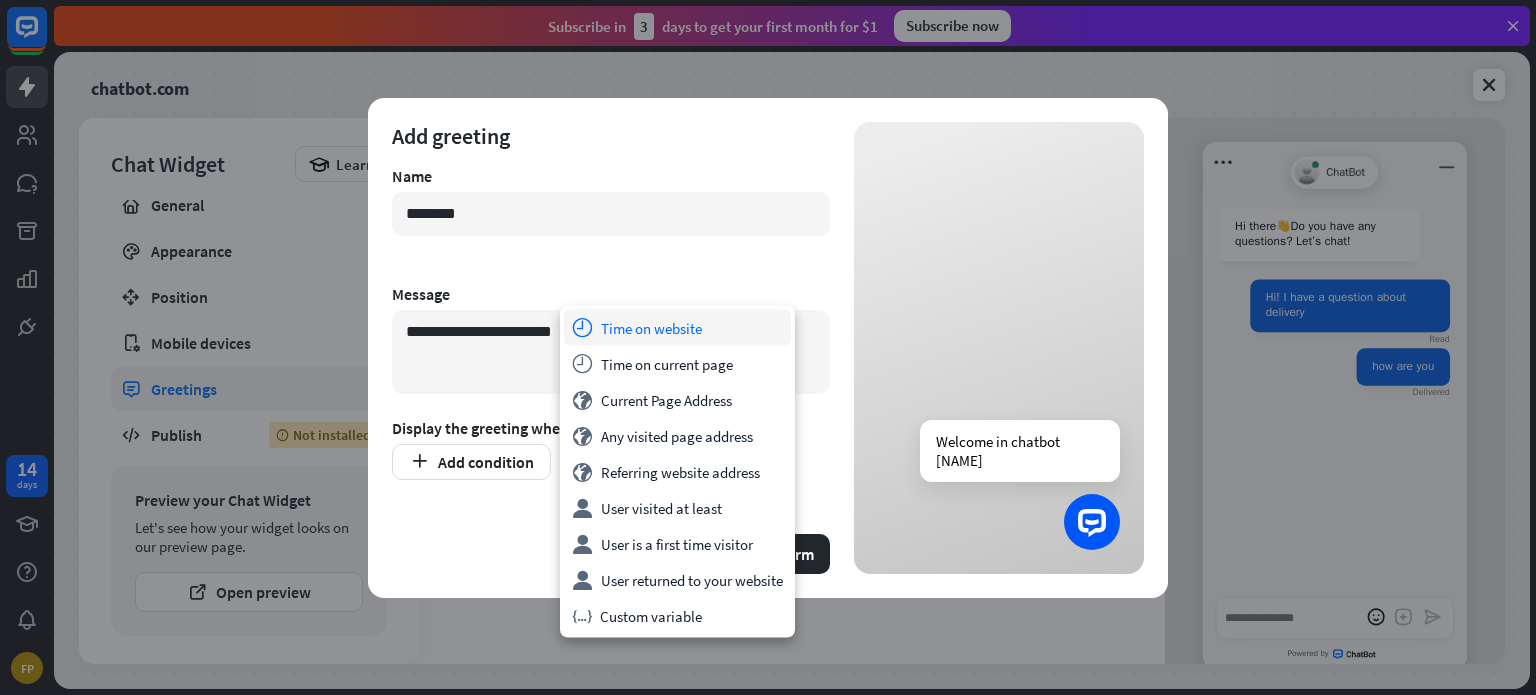 click on "time
Time on website" at bounding box center [677, 328] 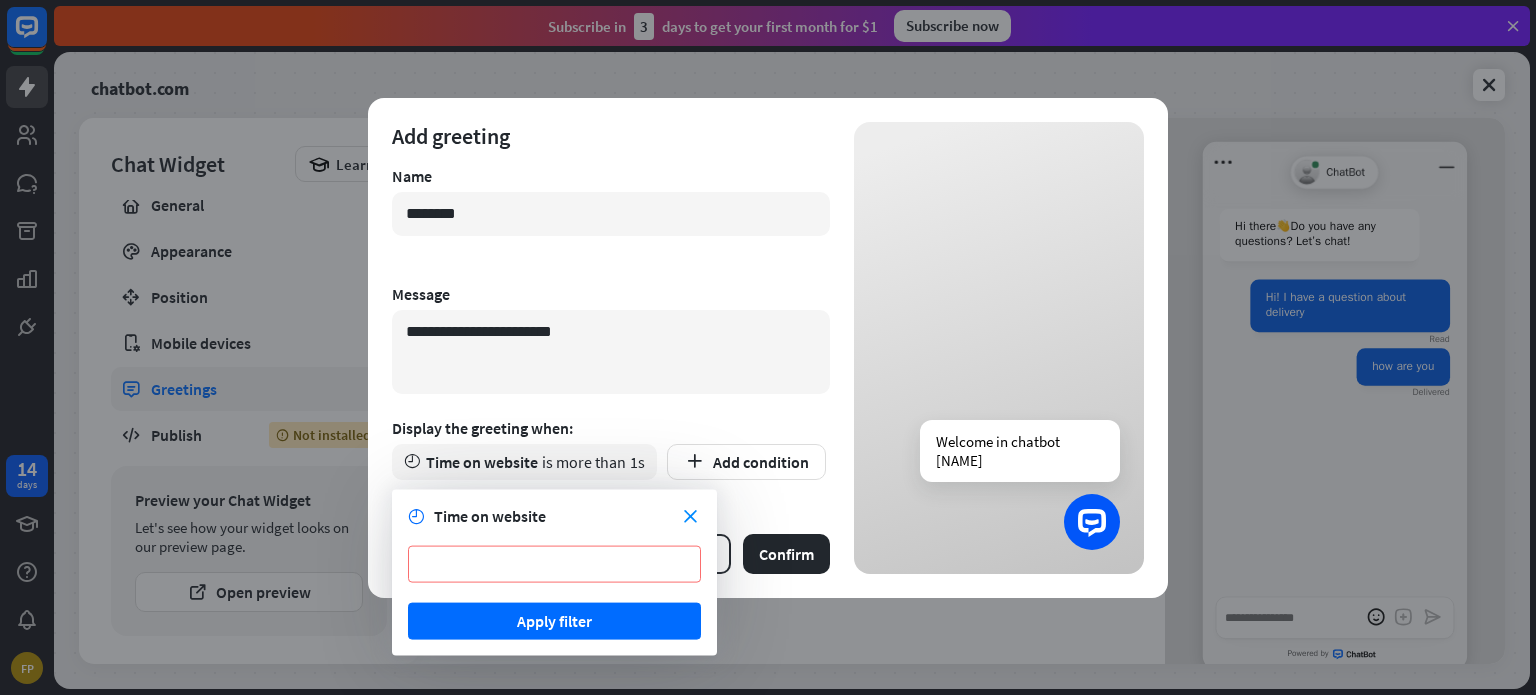 click on "*" at bounding box center [554, 564] 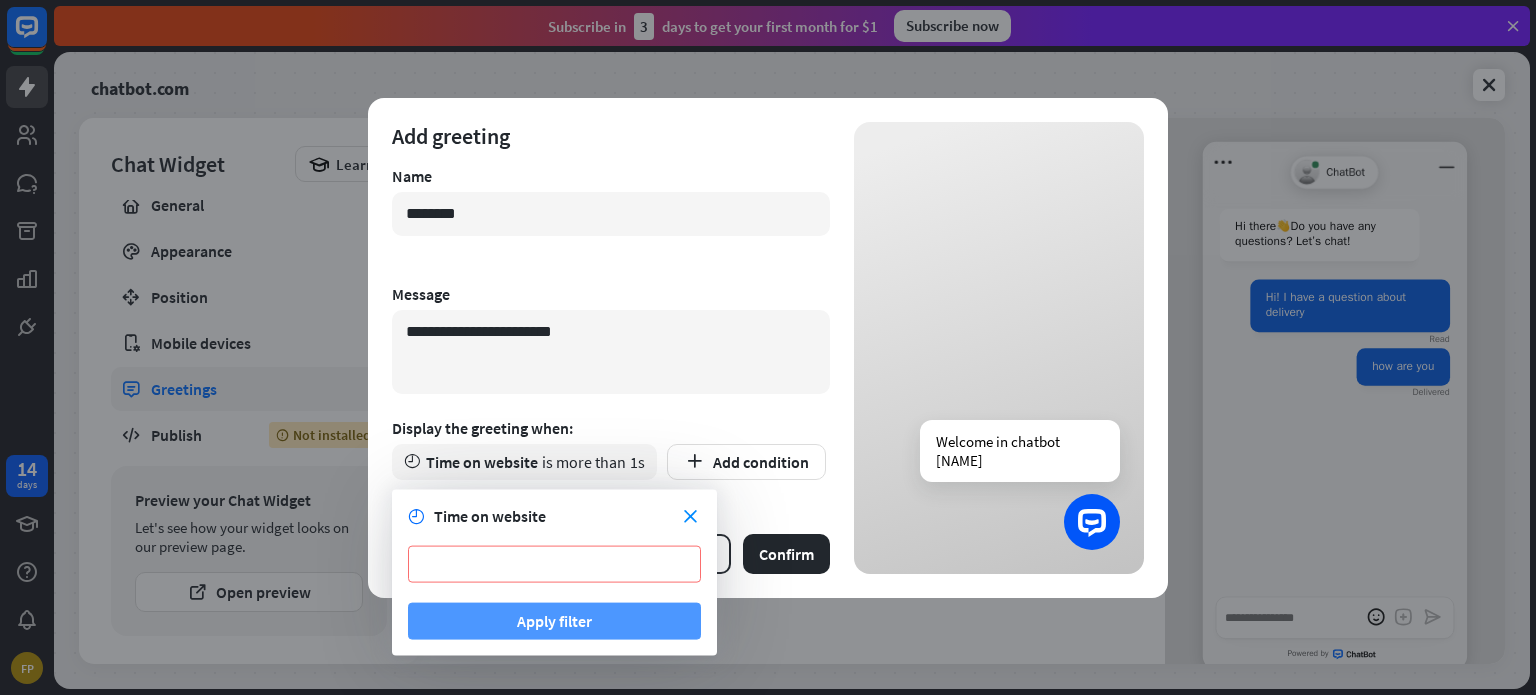 click on "Apply filter" at bounding box center [554, 621] 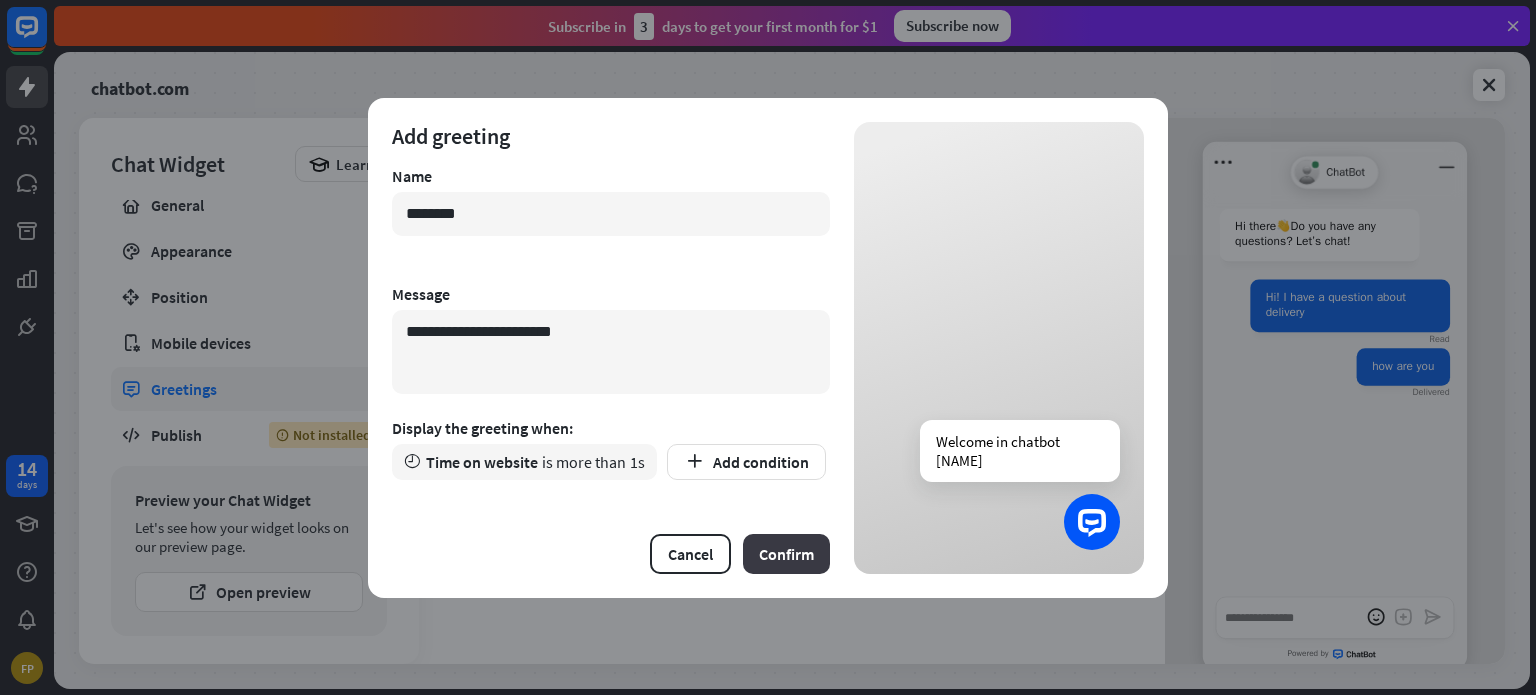 click on "Confirm" at bounding box center (786, 554) 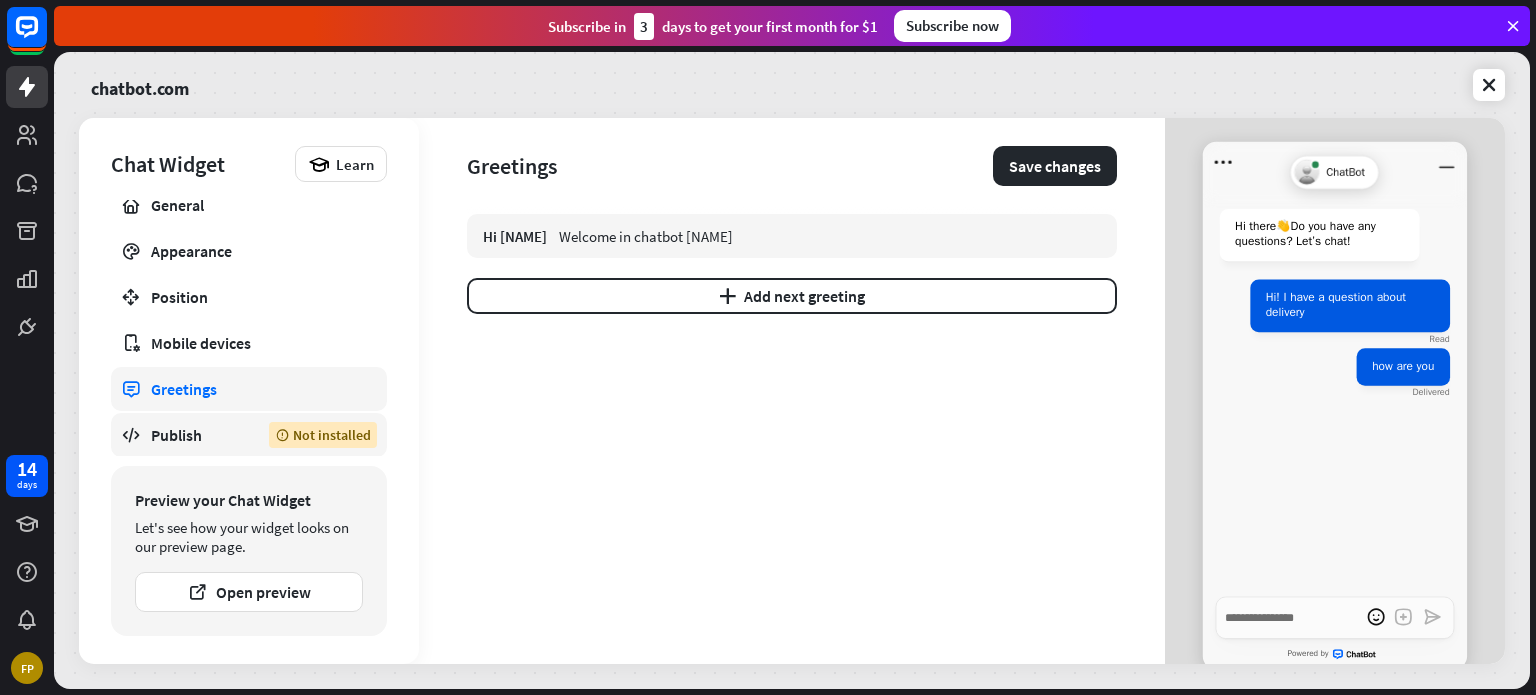 click on "Publish" at bounding box center [195, 435] 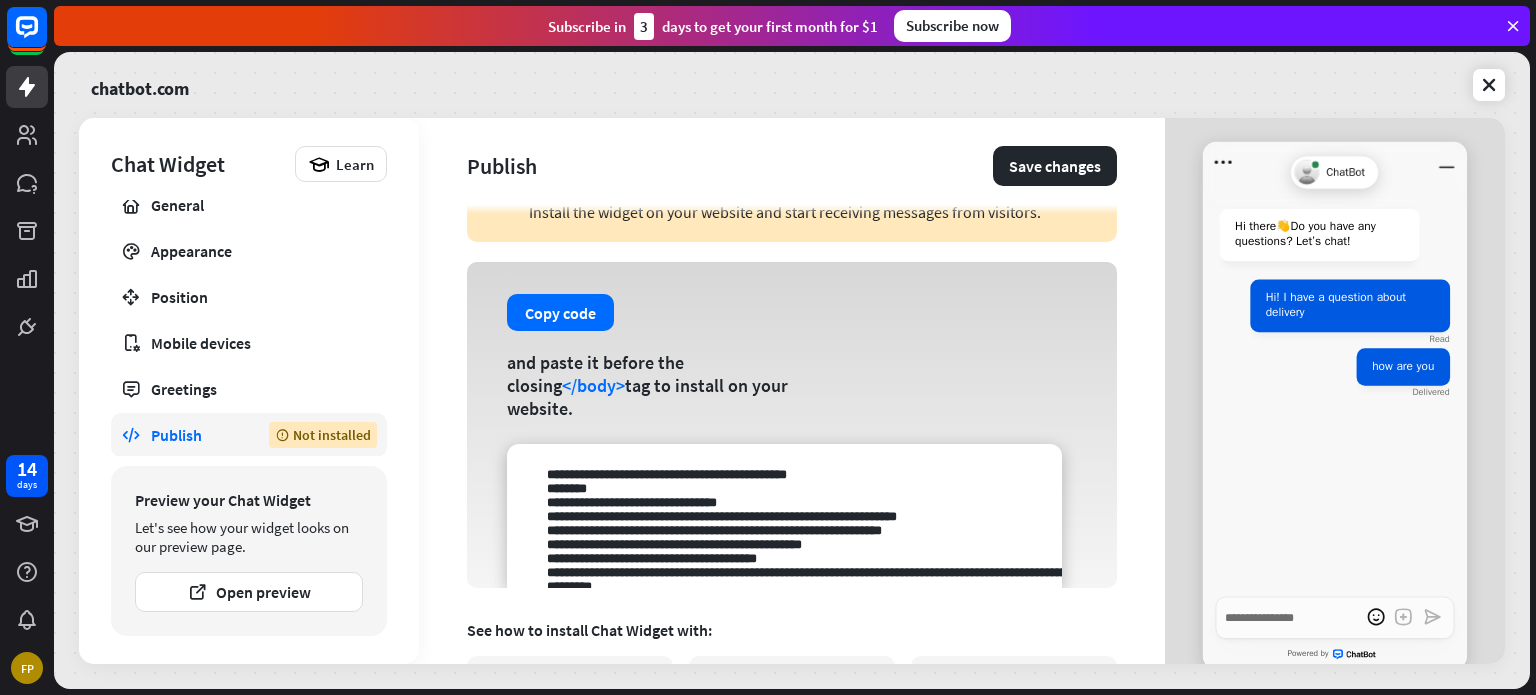 scroll, scrollTop: 0, scrollLeft: 0, axis: both 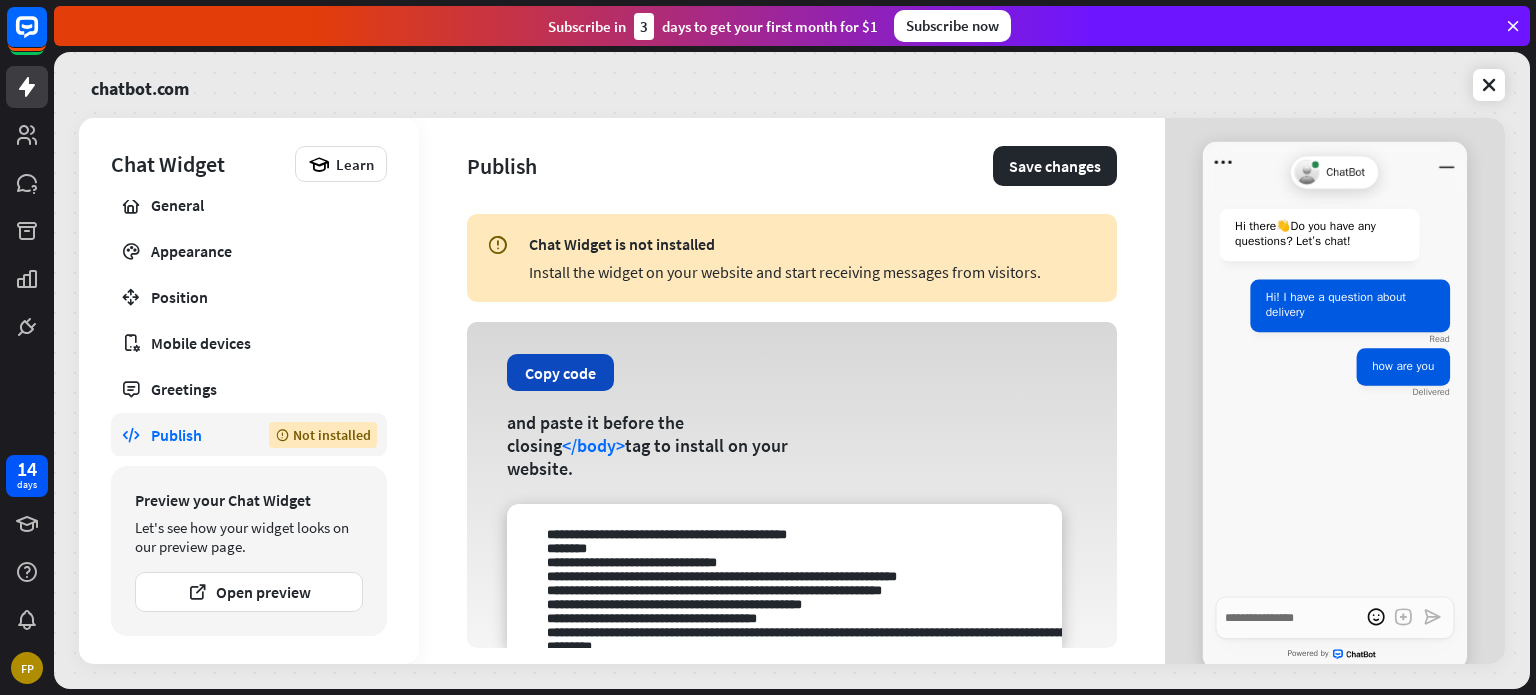 click on "Copy code" at bounding box center [560, 372] 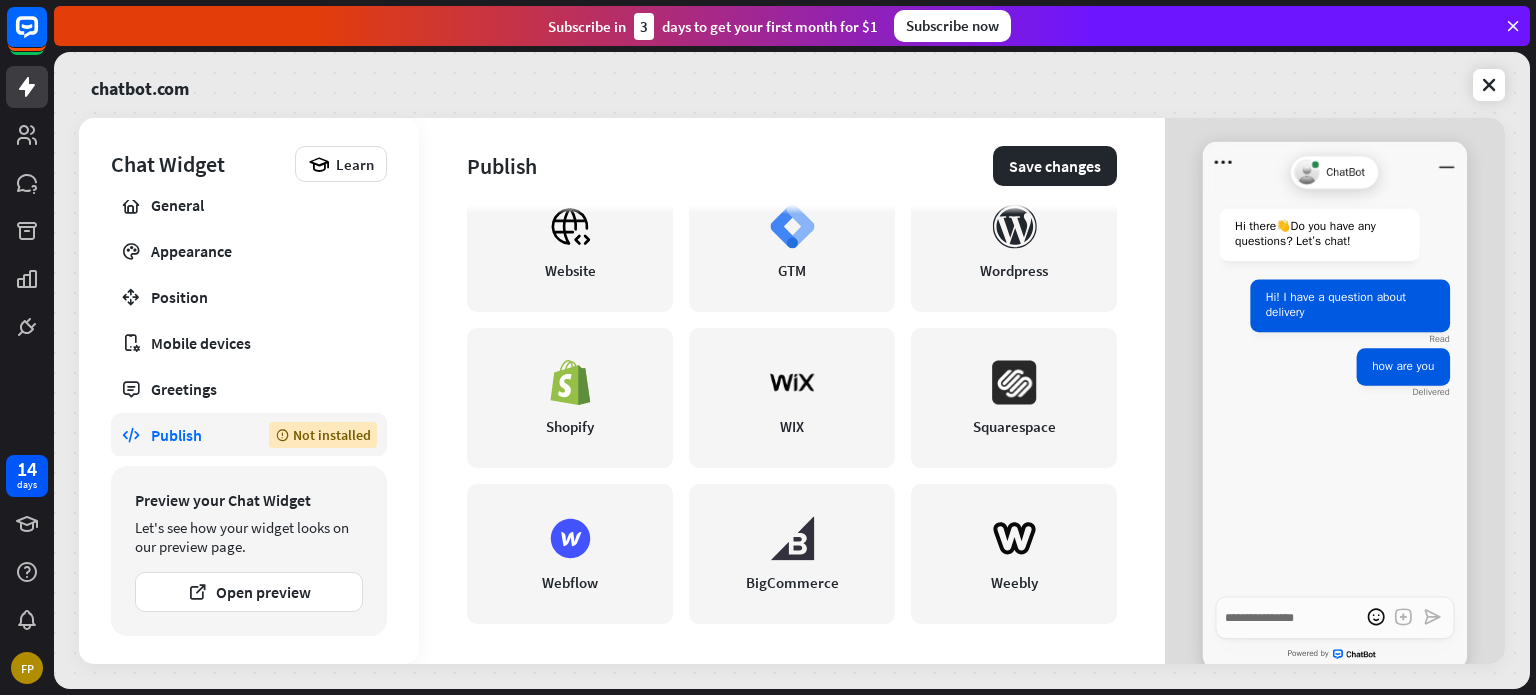scroll, scrollTop: 0, scrollLeft: 0, axis: both 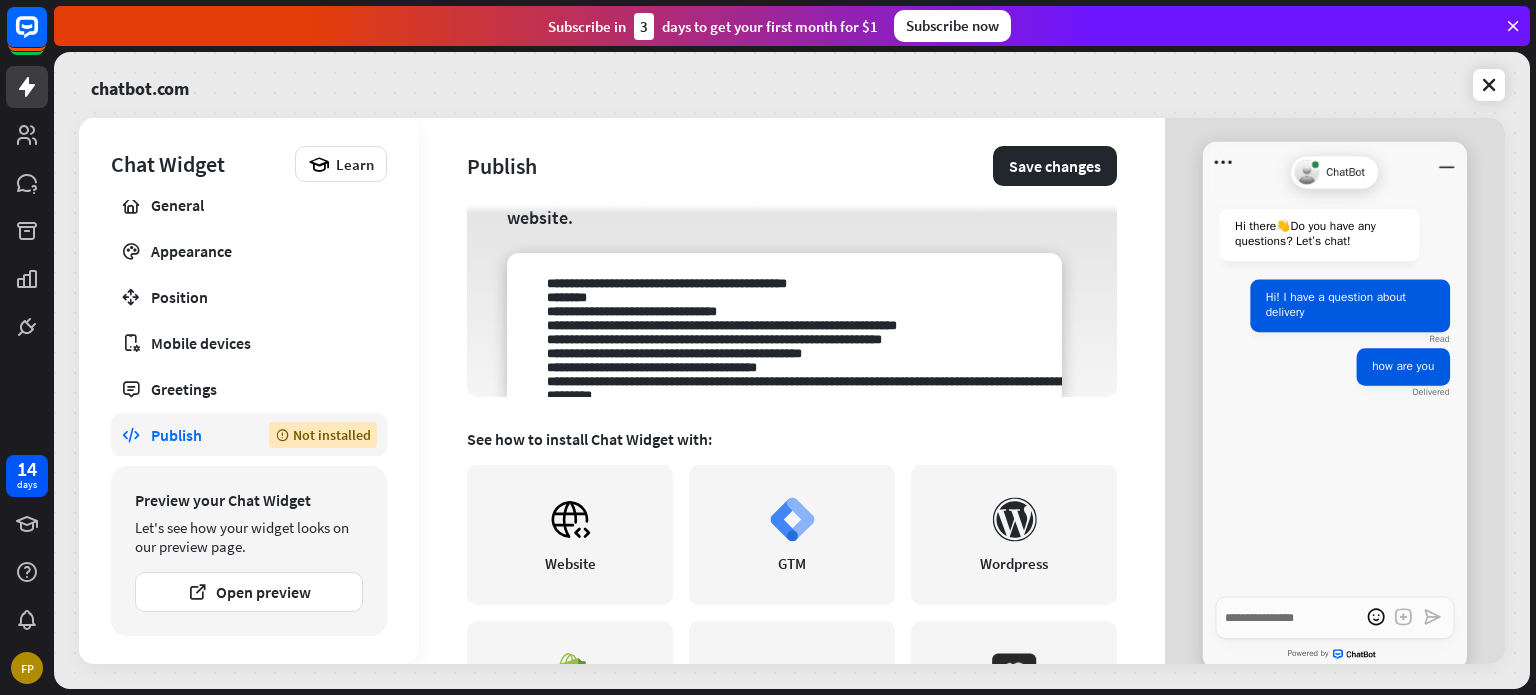 click on "Copy code
and paste it before the closing
</body>
tag to install on your website." at bounding box center (792, 234) 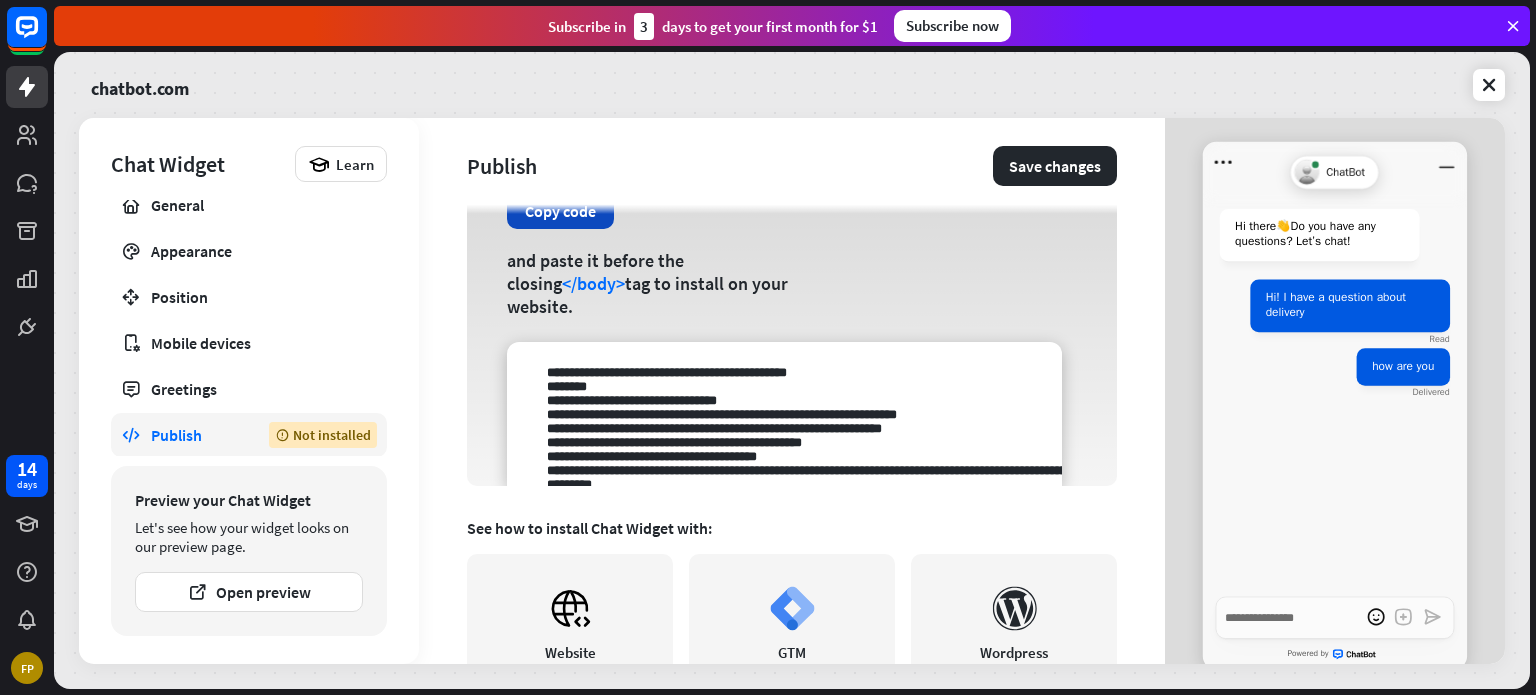 click on "Copy code" at bounding box center [560, 210] 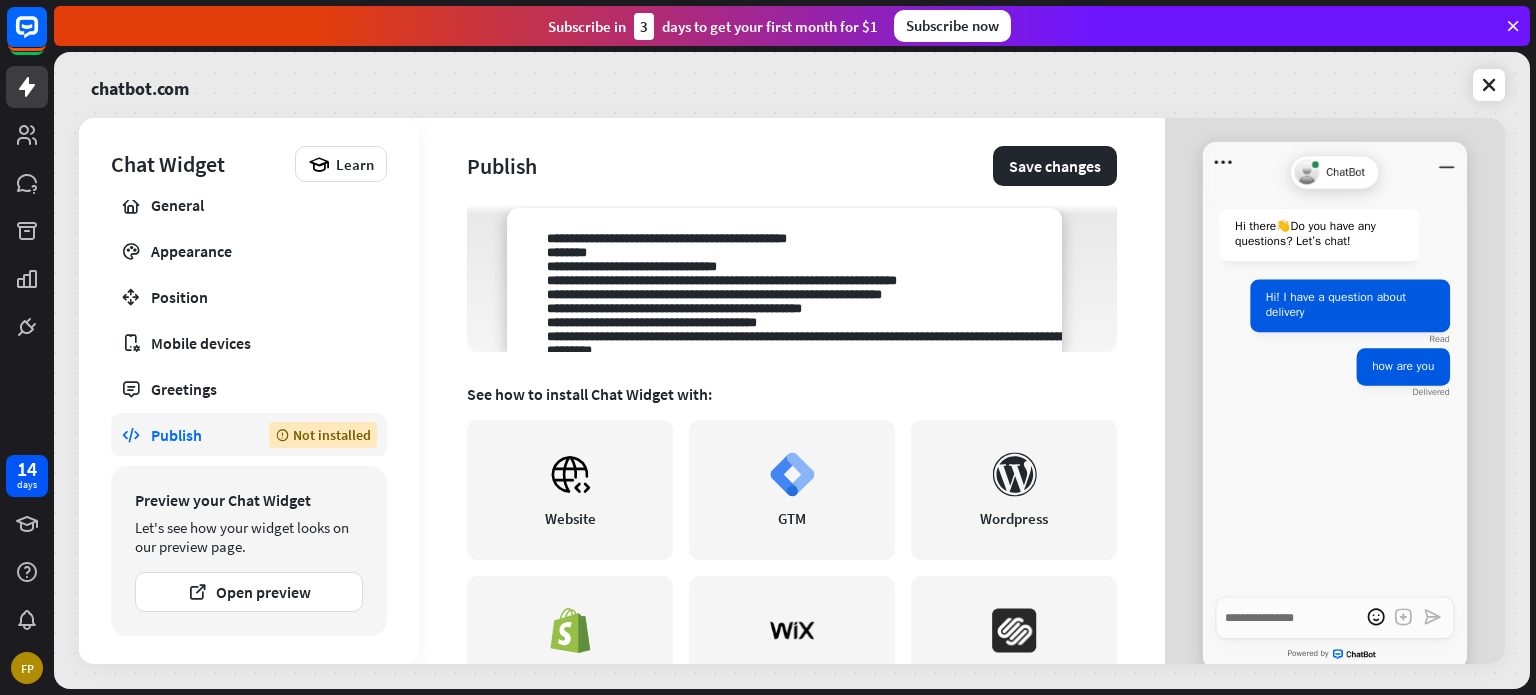 scroll, scrollTop: 340, scrollLeft: 0, axis: vertical 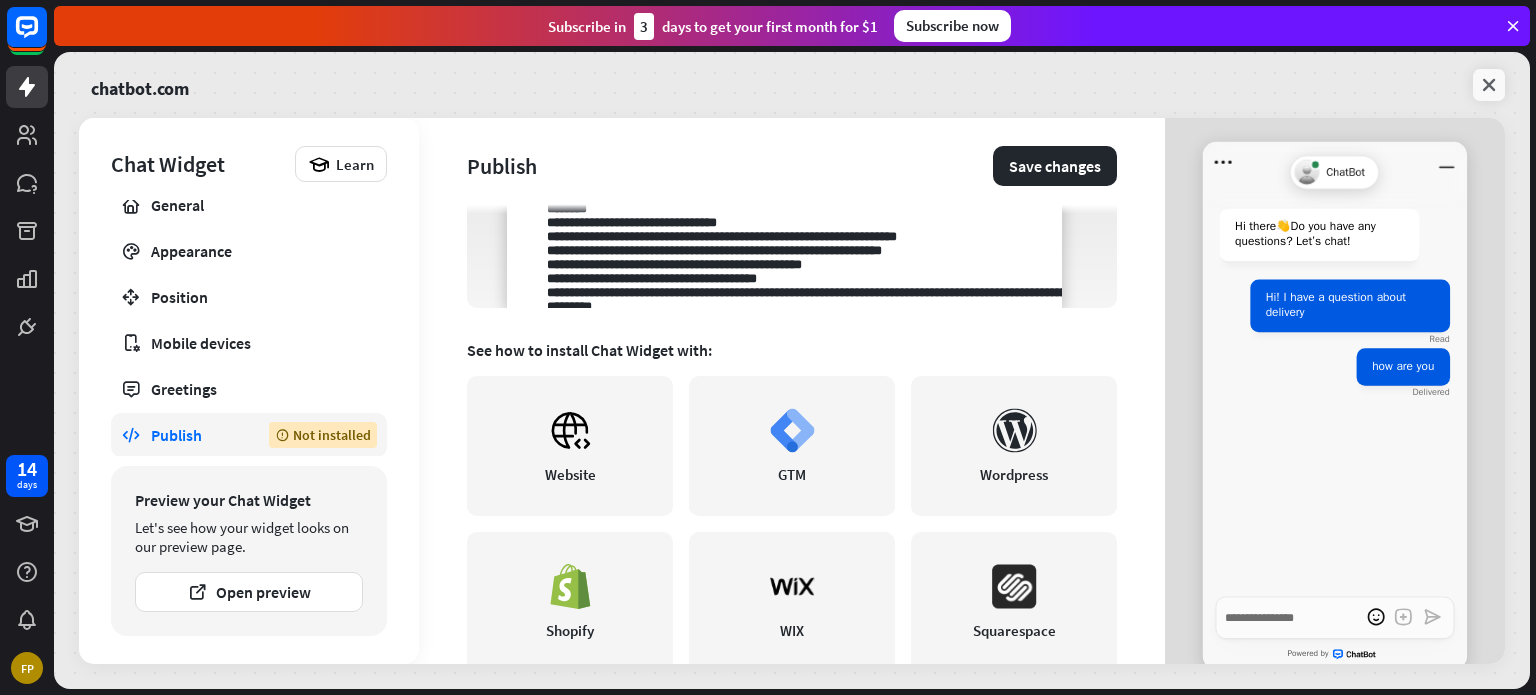 click at bounding box center (1489, 85) 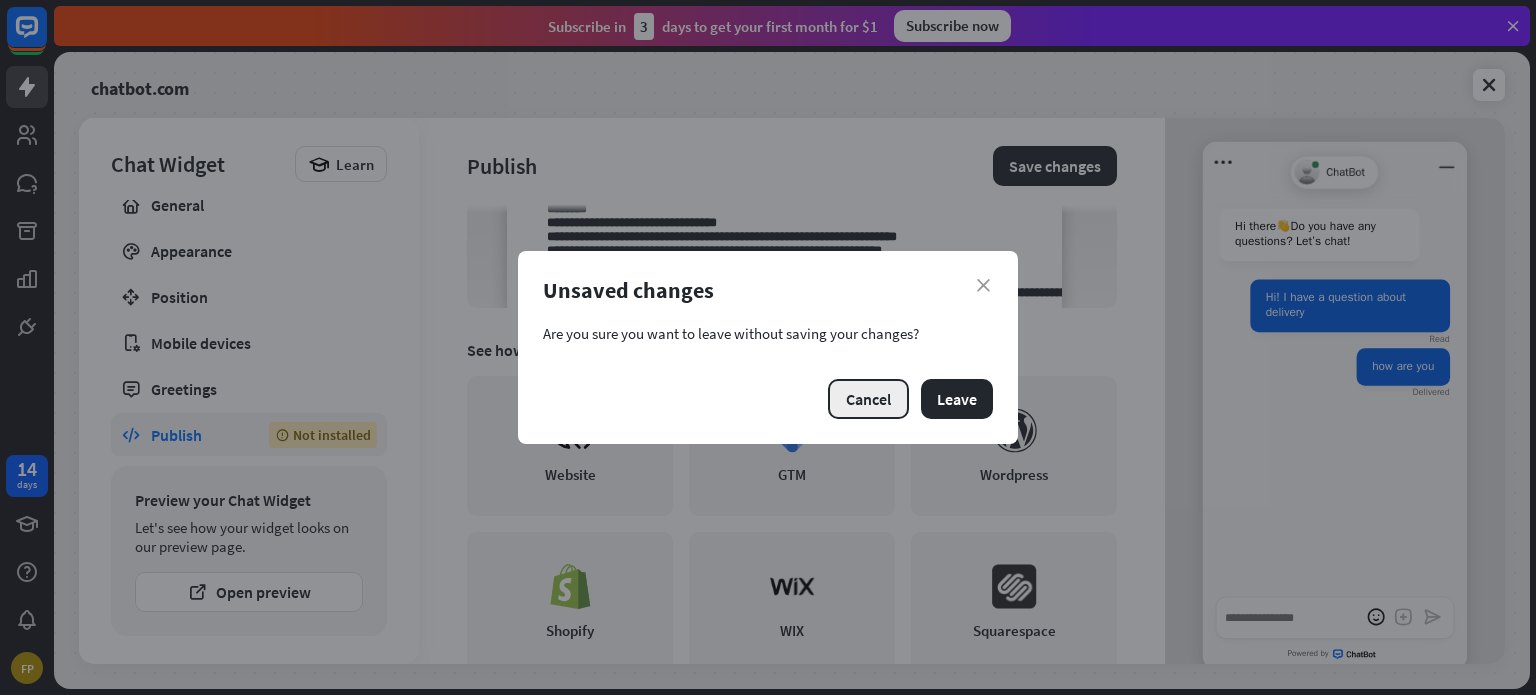click on "Cancel" at bounding box center [868, 399] 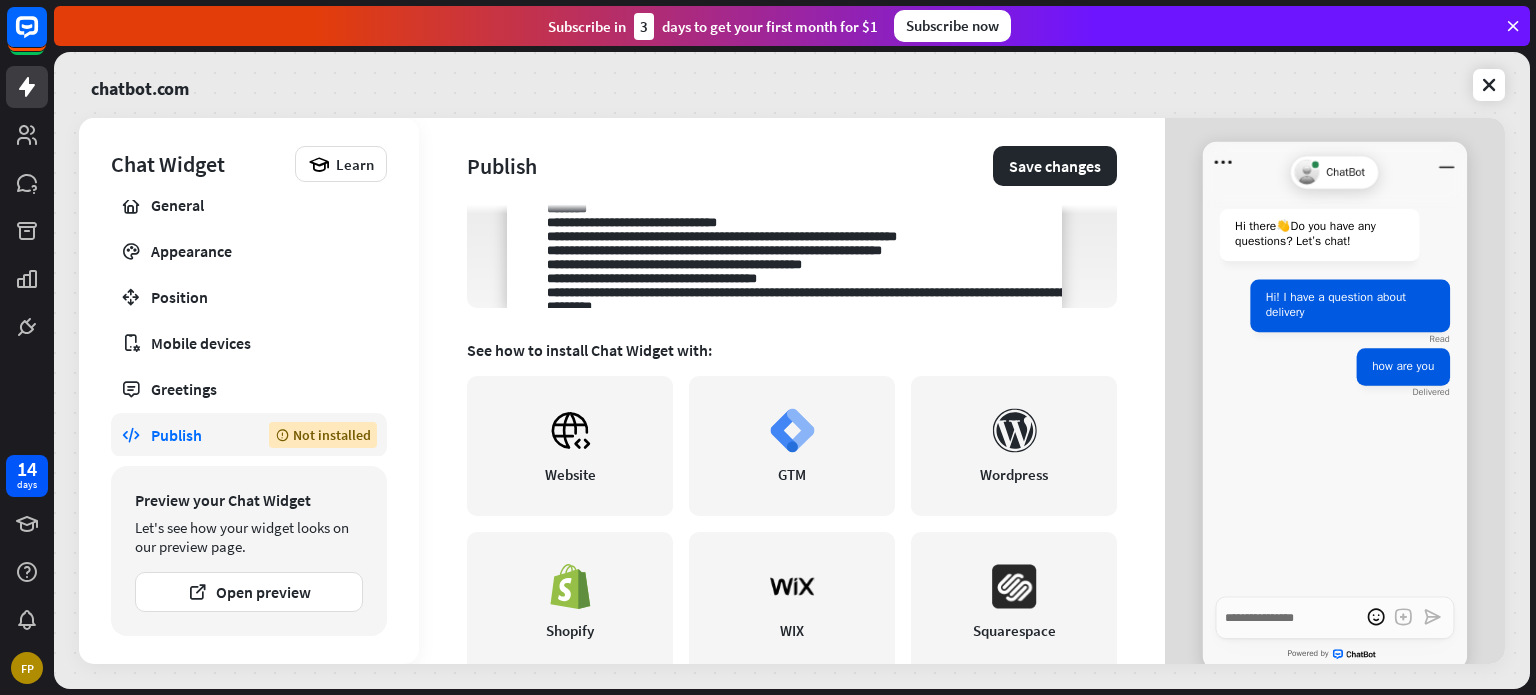 scroll, scrollTop: 544, scrollLeft: 0, axis: vertical 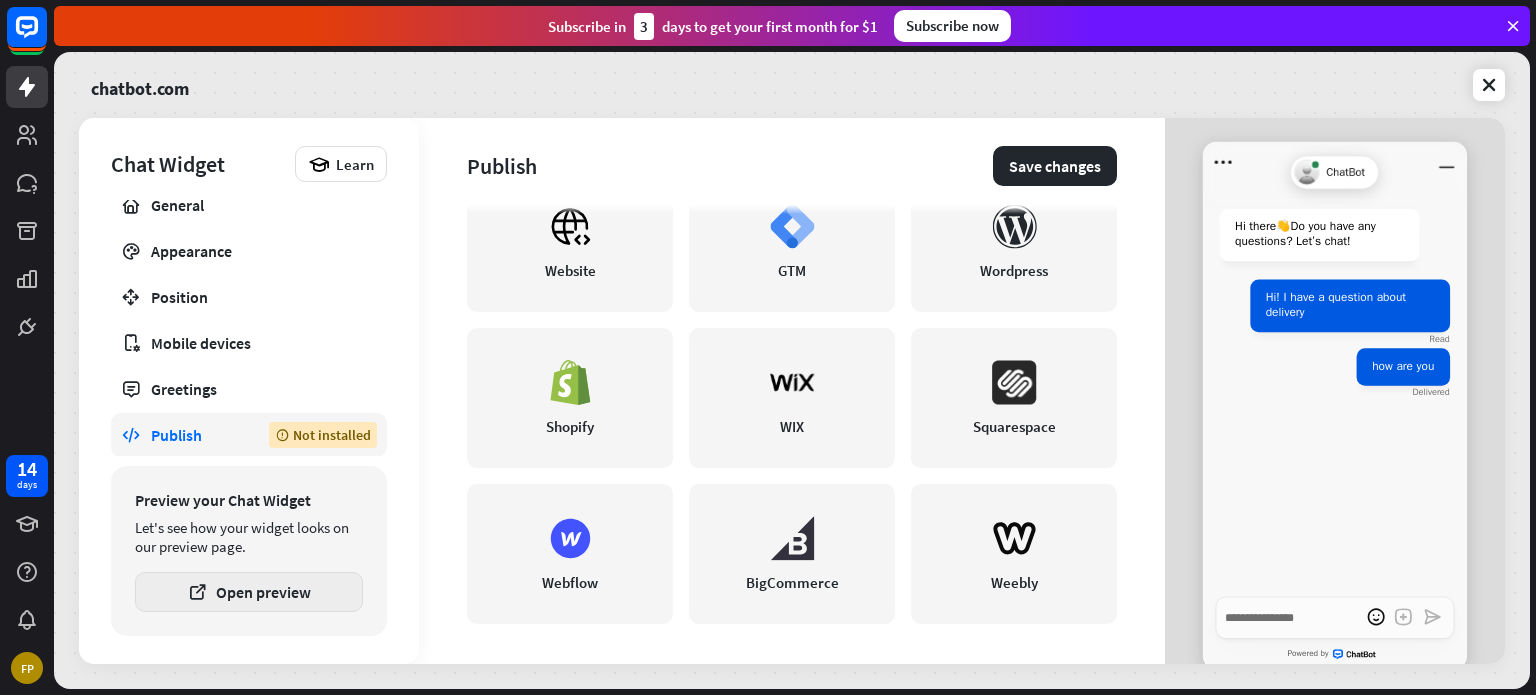 click on "Open preview" at bounding box center [249, 592] 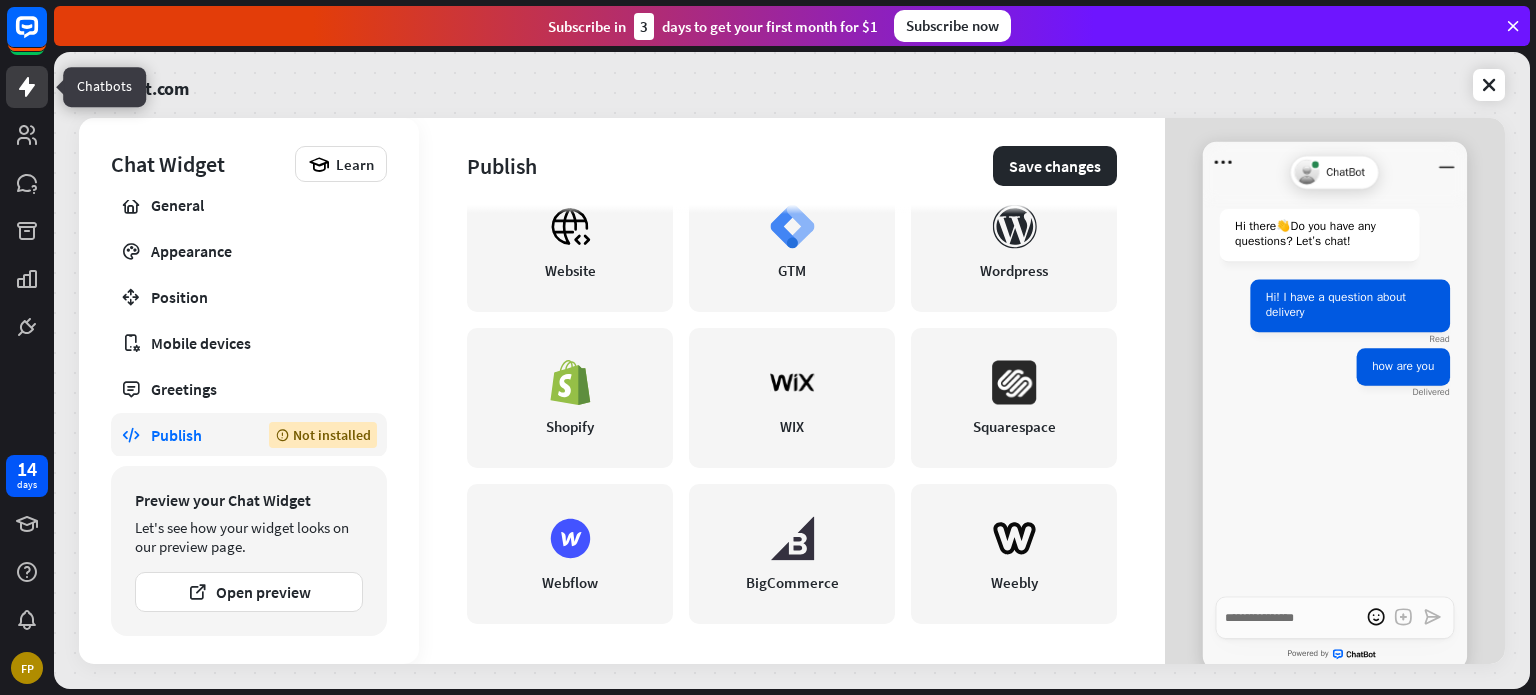 click at bounding box center (27, 87) 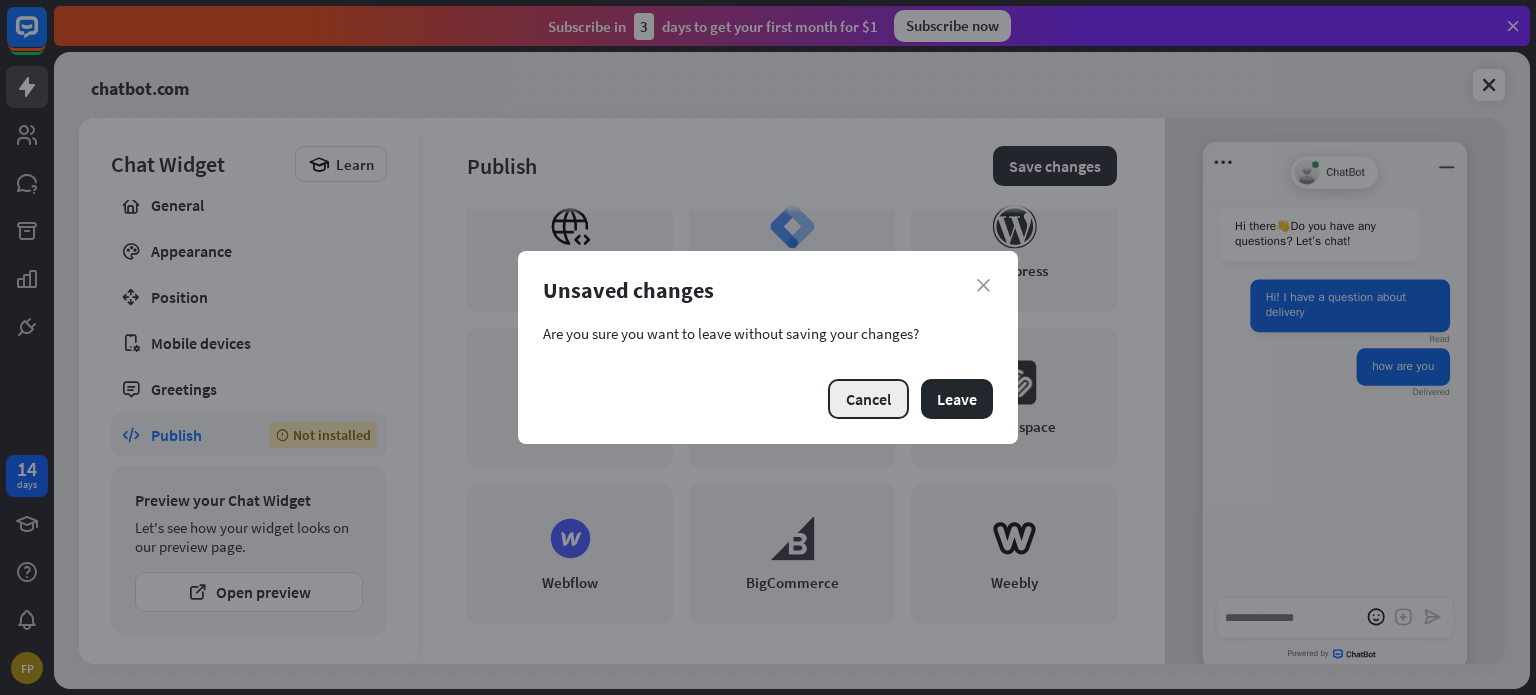 click on "Cancel" at bounding box center (868, 399) 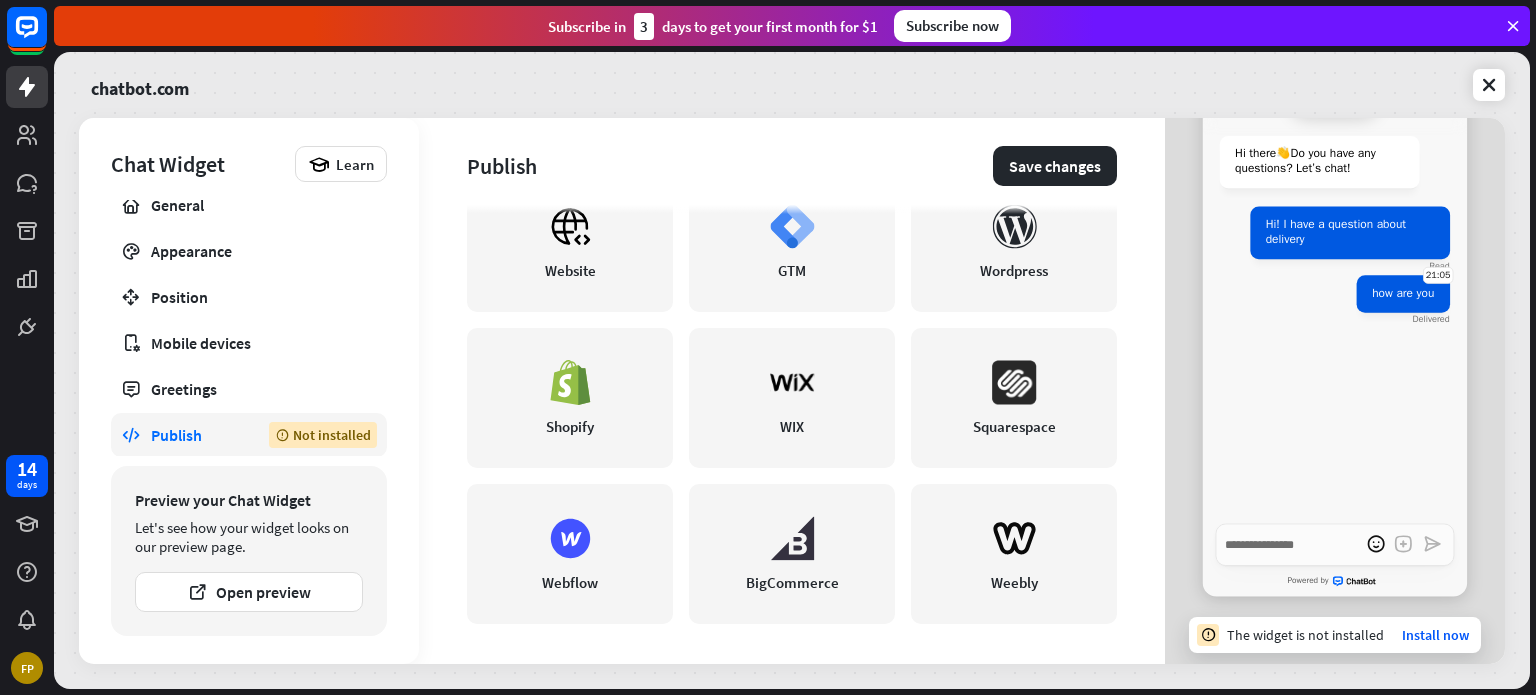 scroll, scrollTop: 0, scrollLeft: 0, axis: both 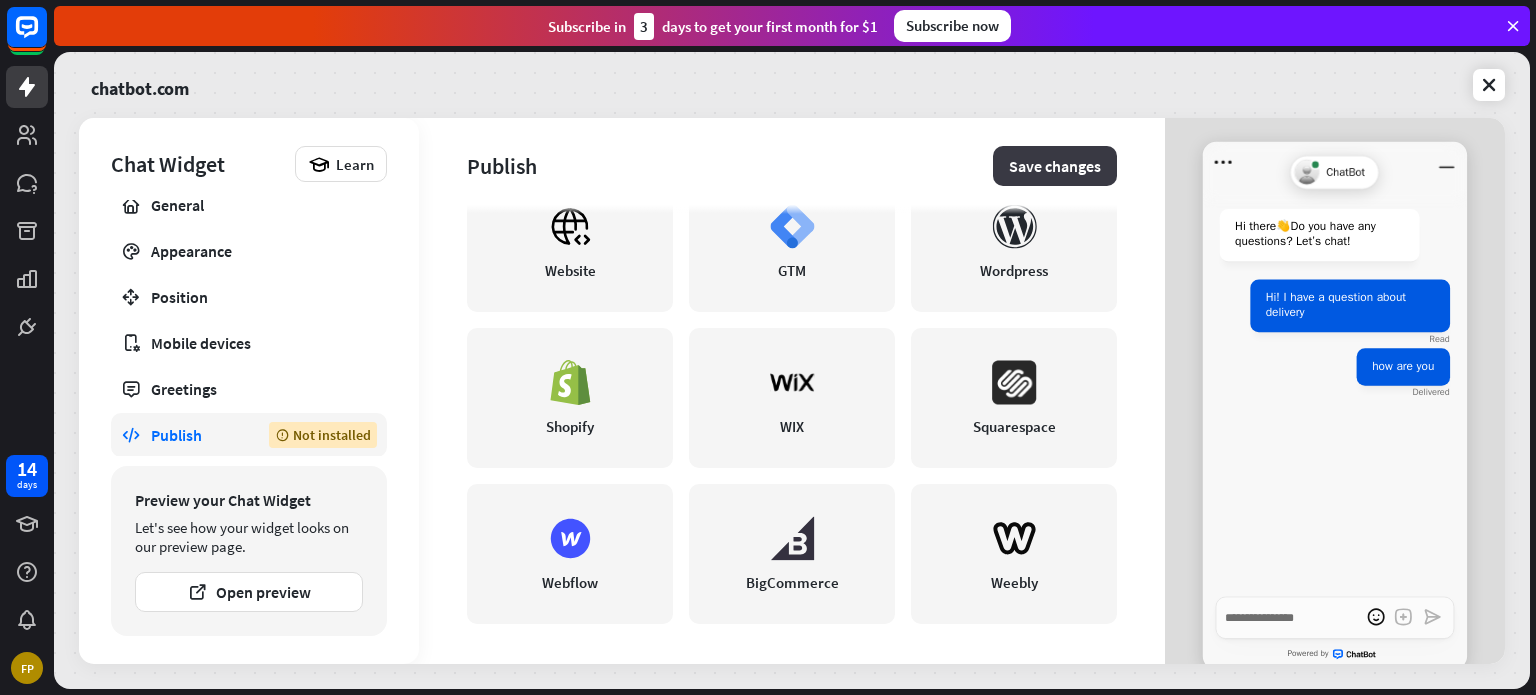 click on "Save changes" at bounding box center [1055, 166] 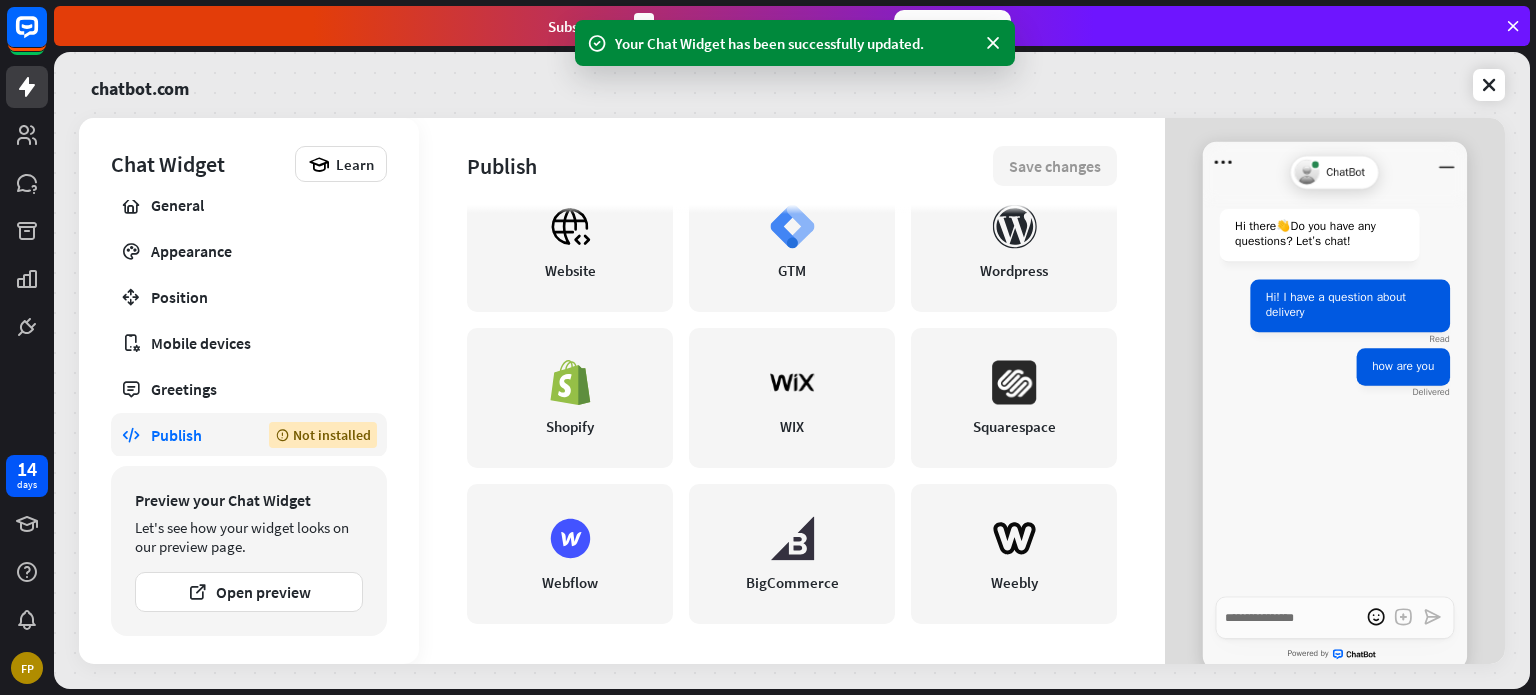 scroll, scrollTop: 0, scrollLeft: 0, axis: both 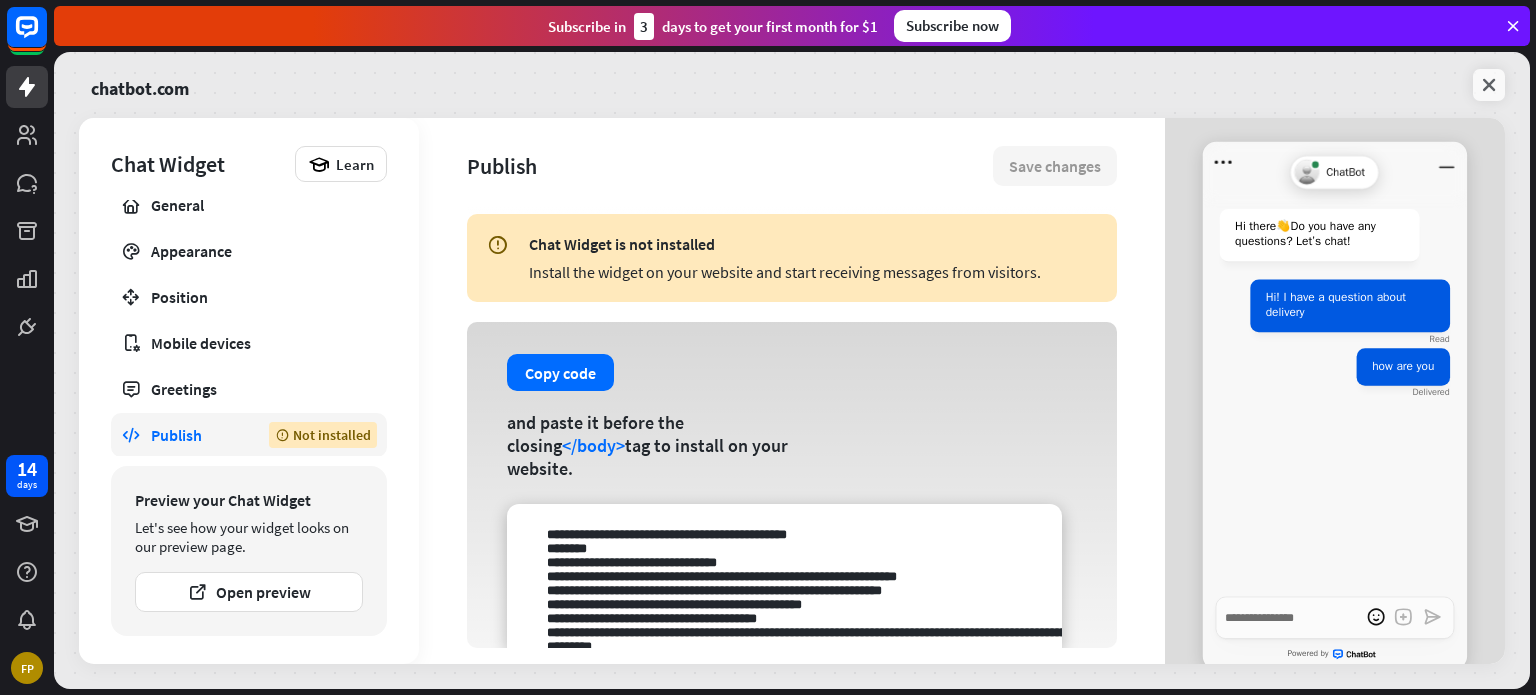 click at bounding box center (1489, 85) 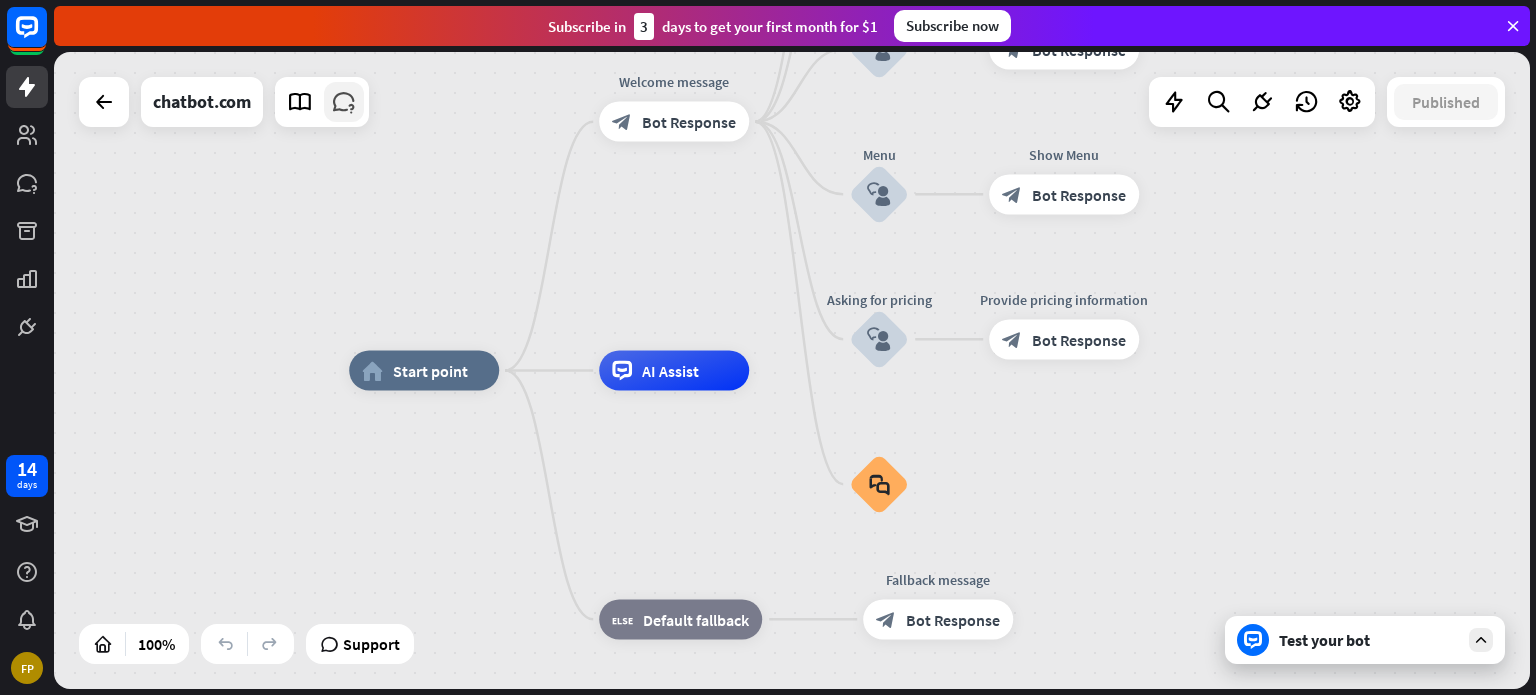 click at bounding box center [344, 102] 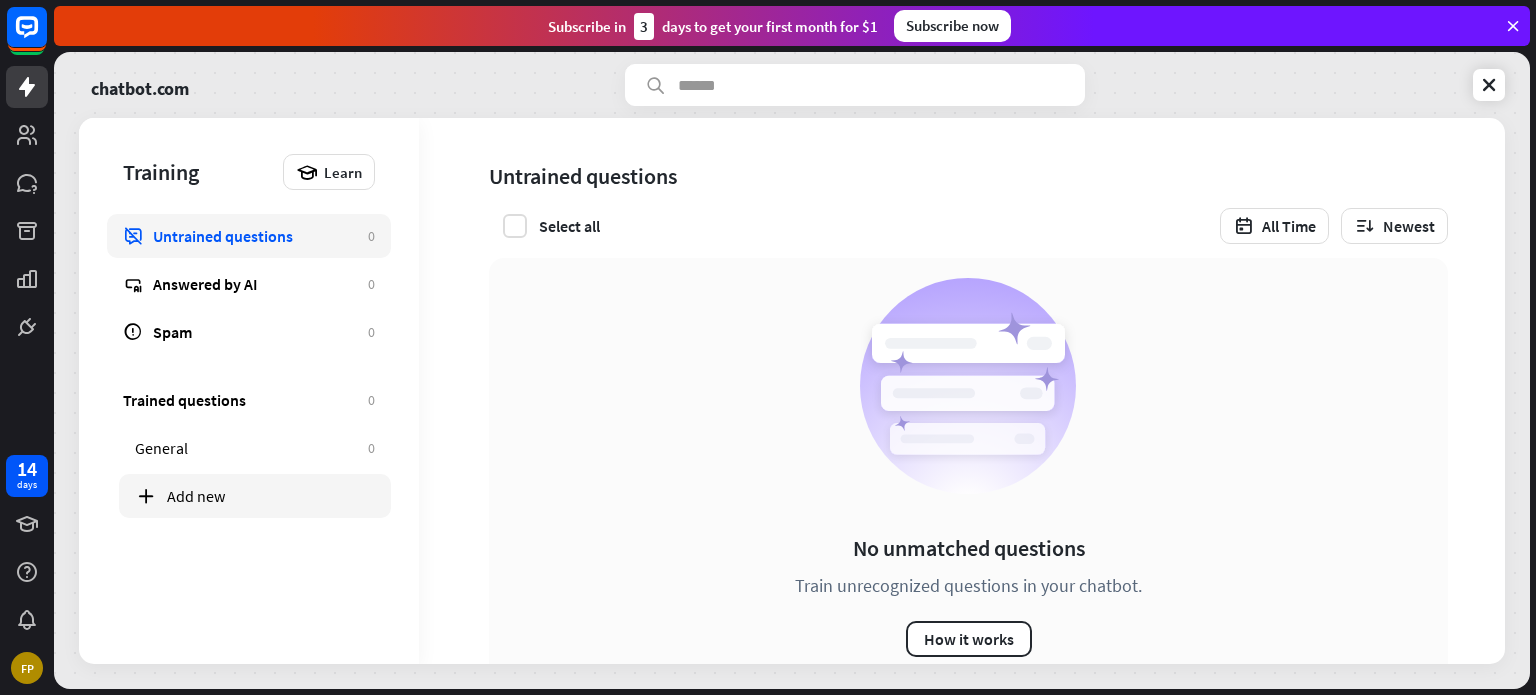 click on "Add new" at bounding box center (271, 496) 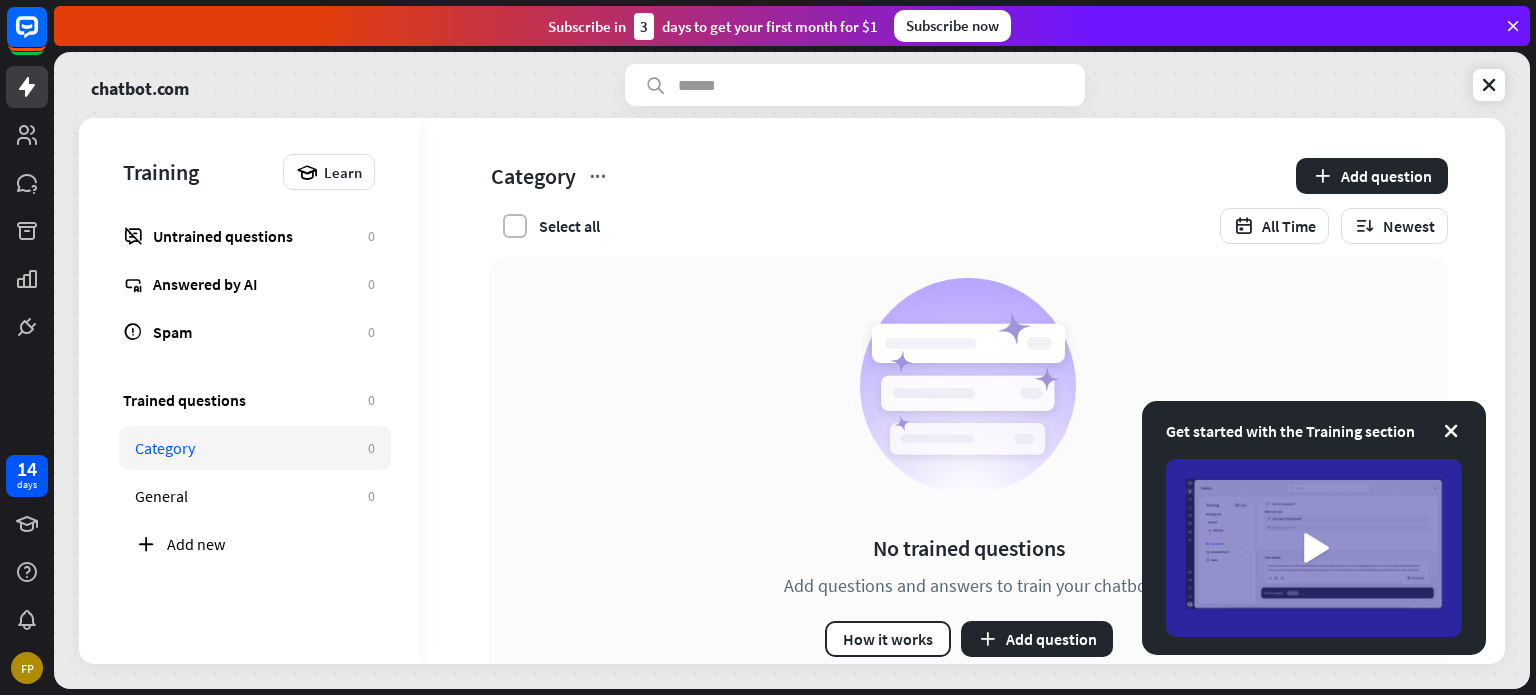 click at bounding box center (515, 226) 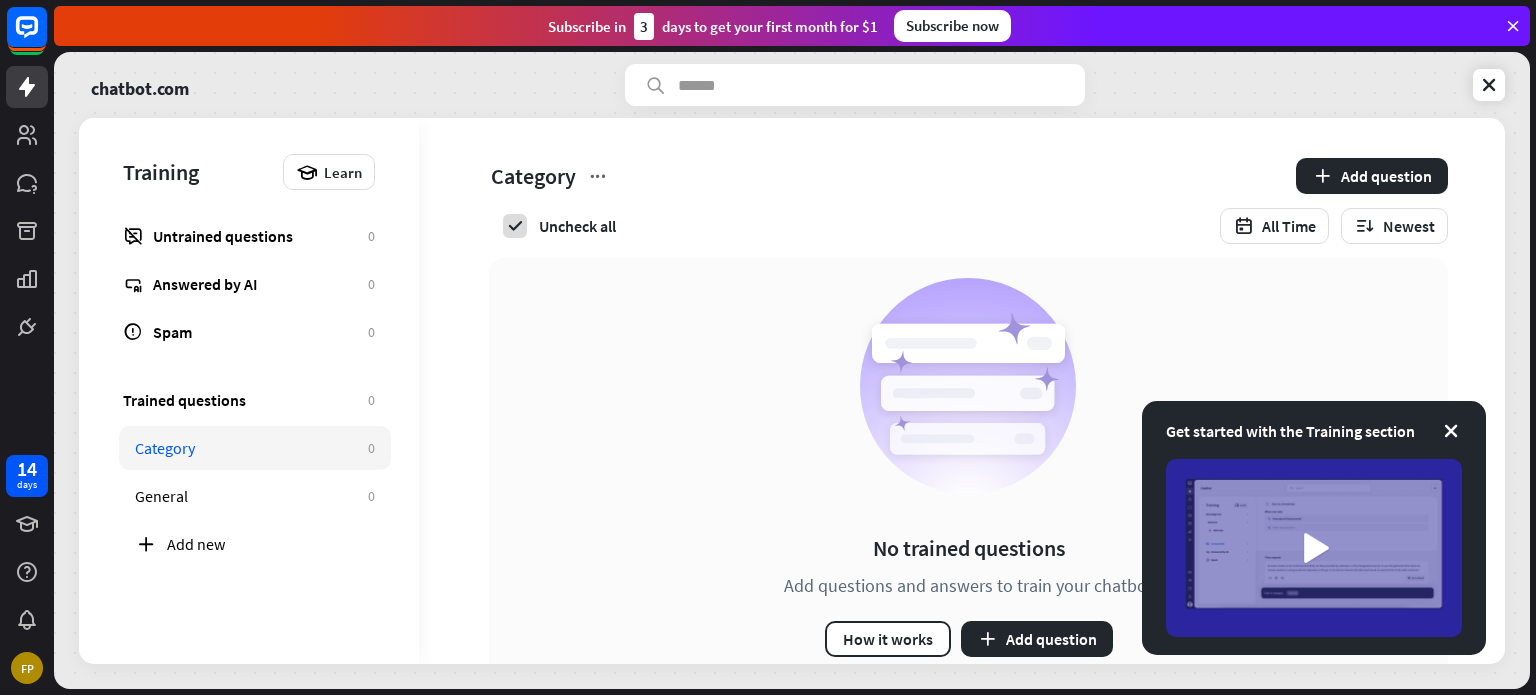 scroll, scrollTop: 54, scrollLeft: 0, axis: vertical 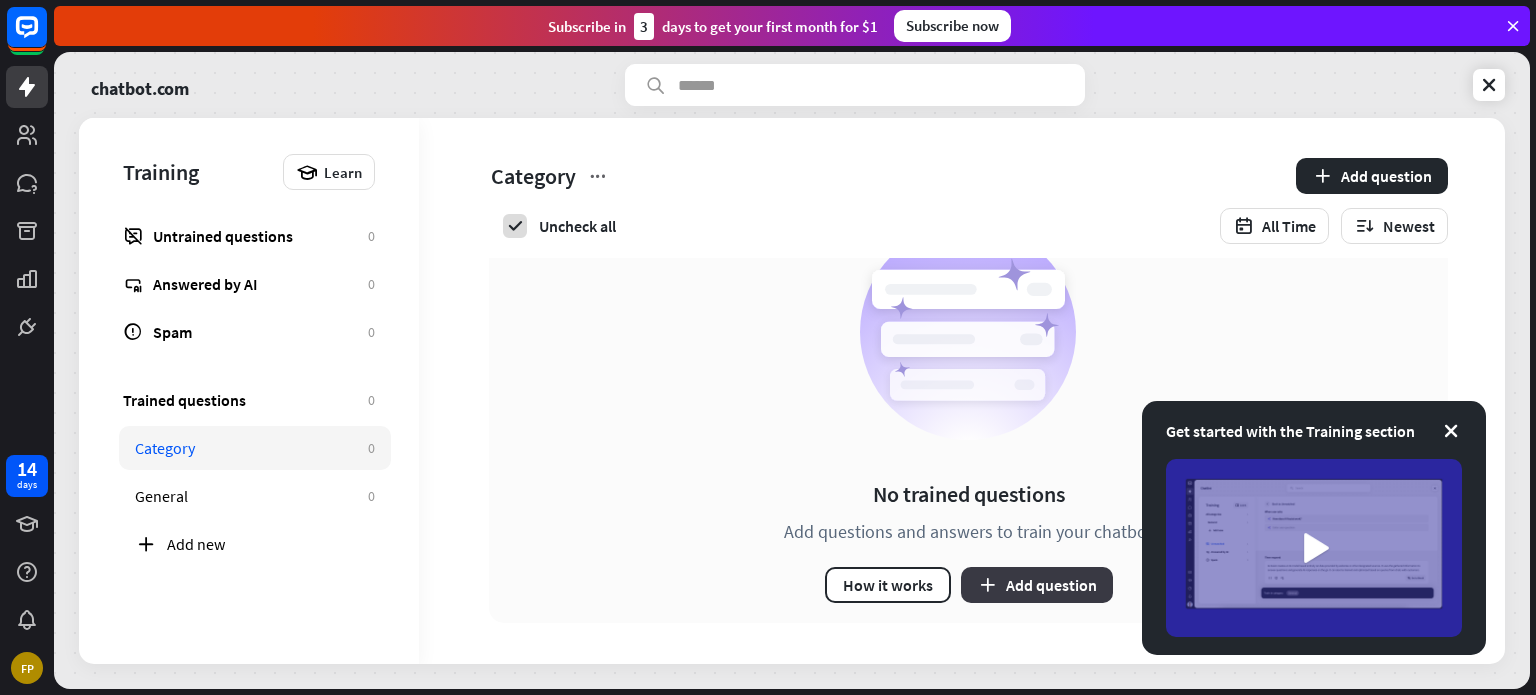 click on "Add question" at bounding box center [1037, 585] 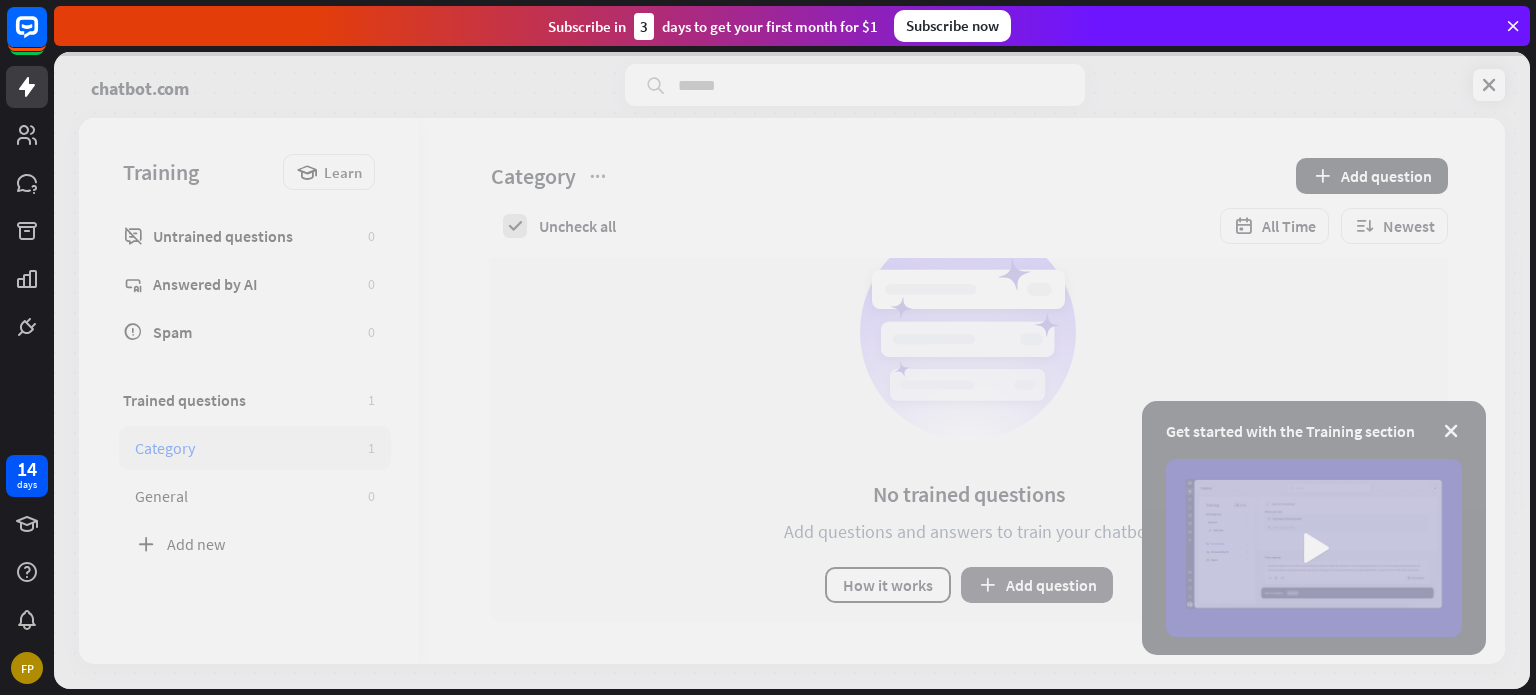 scroll, scrollTop: 0, scrollLeft: 0, axis: both 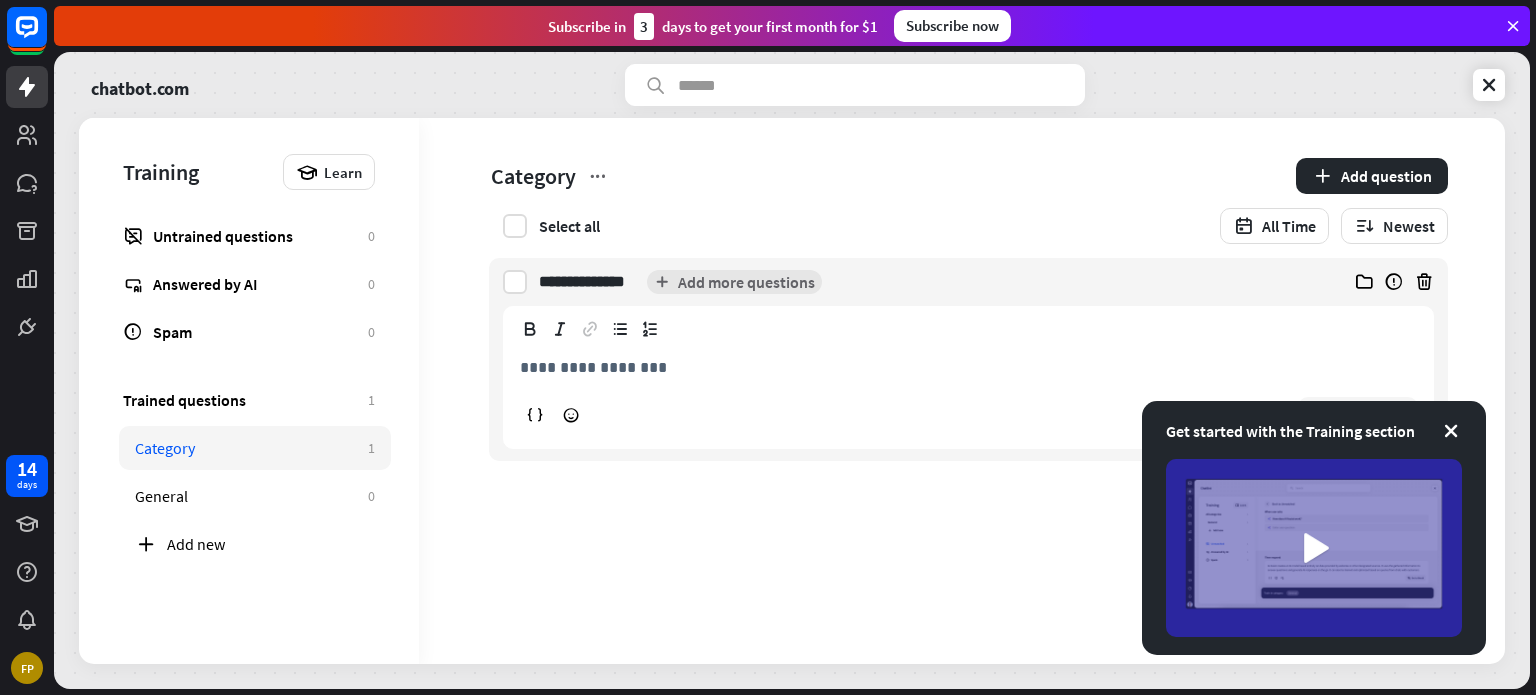 type on "**********" 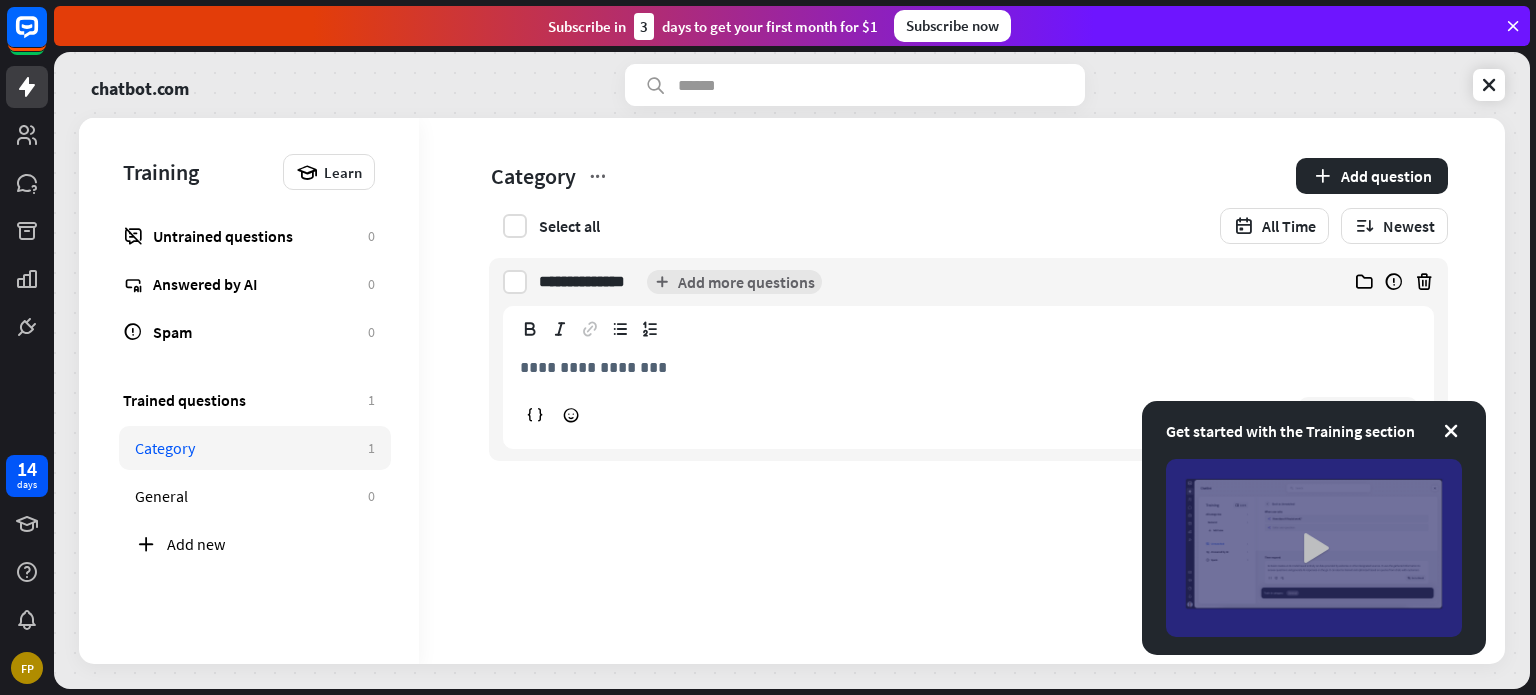click at bounding box center [1314, 548] 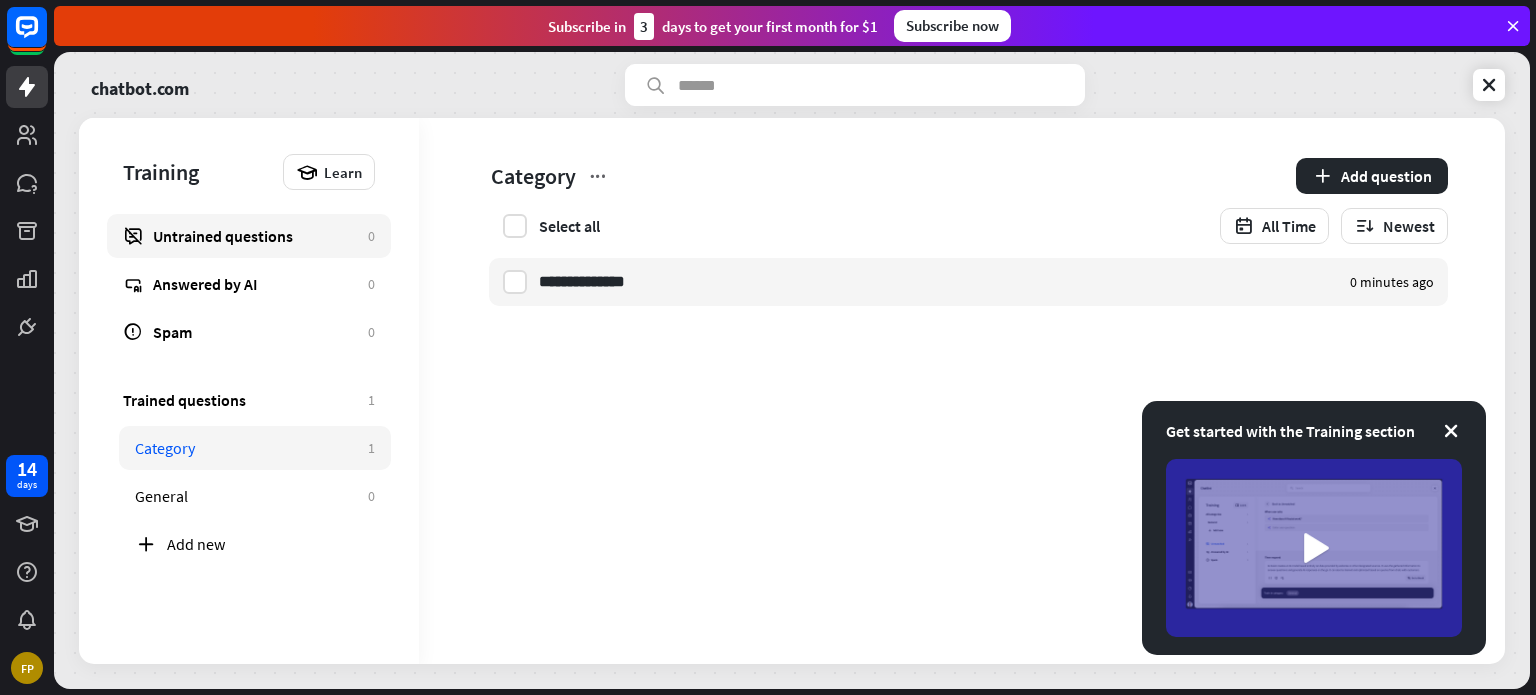 click on "Untrained questions" at bounding box center [255, 236] 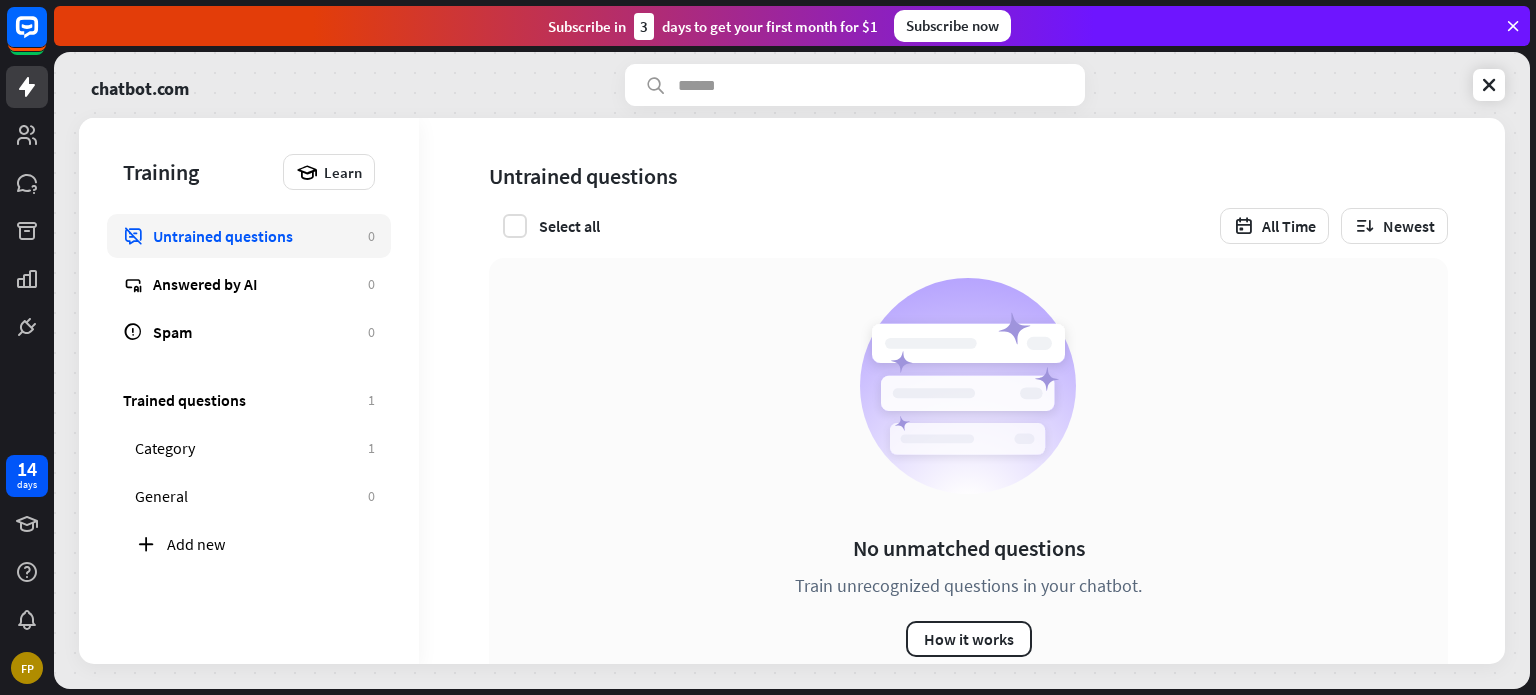 scroll, scrollTop: 54, scrollLeft: 0, axis: vertical 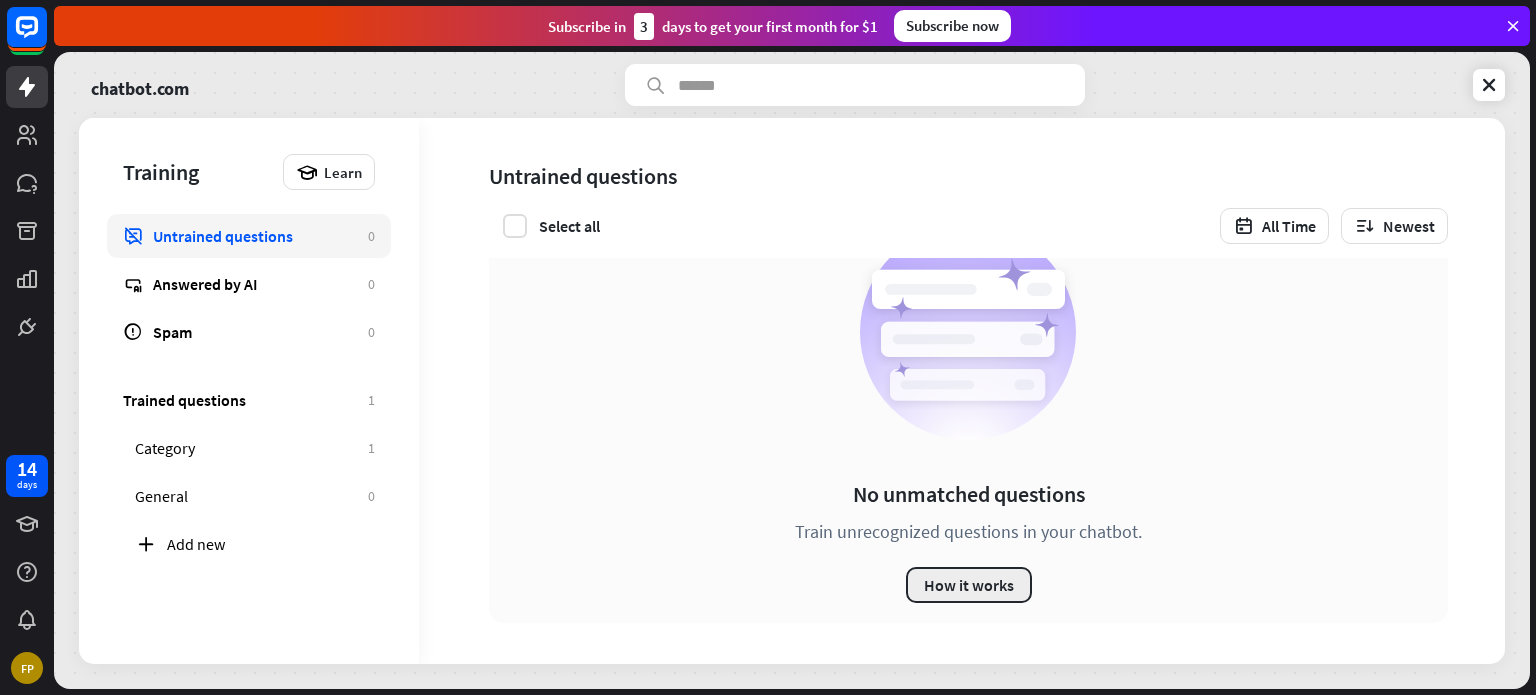 click on "How it works" at bounding box center [969, 585] 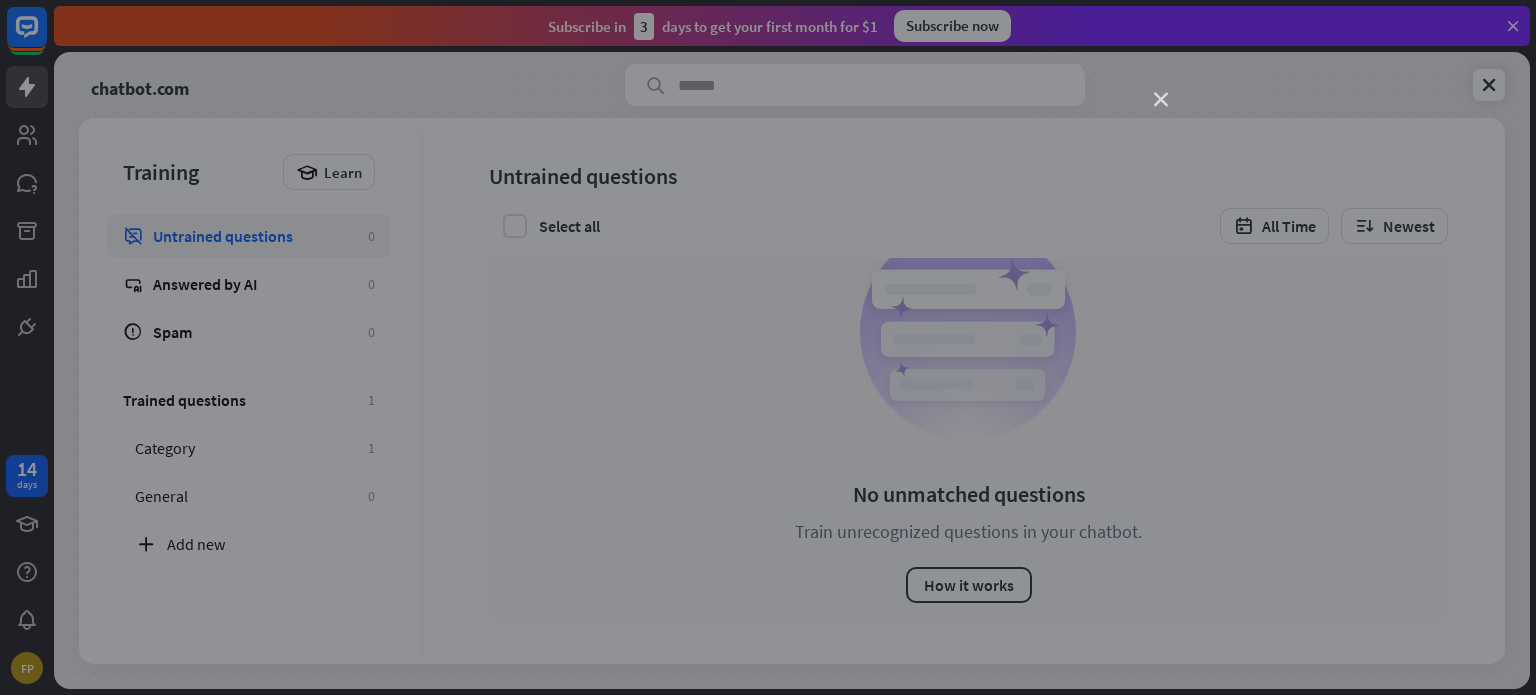 click on "close" at bounding box center (1161, 100) 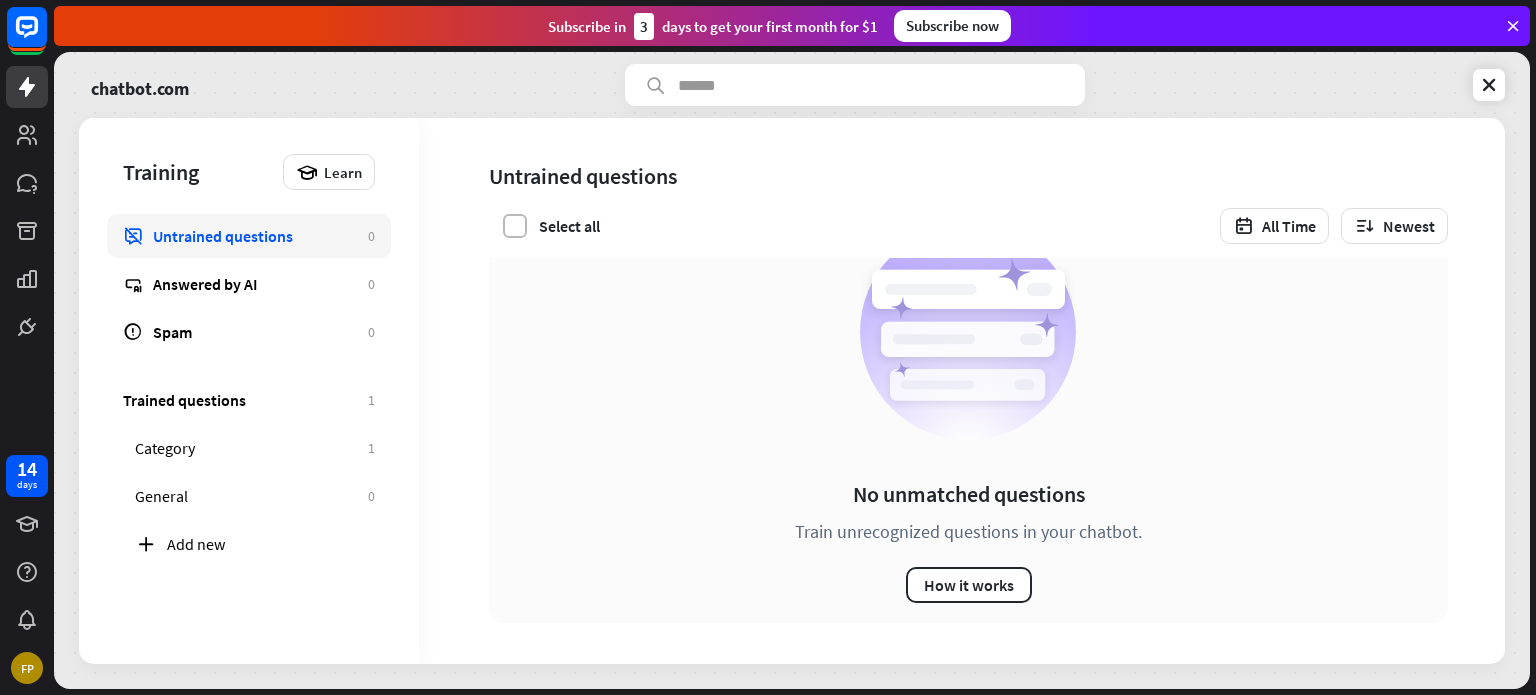 click at bounding box center [515, 226] 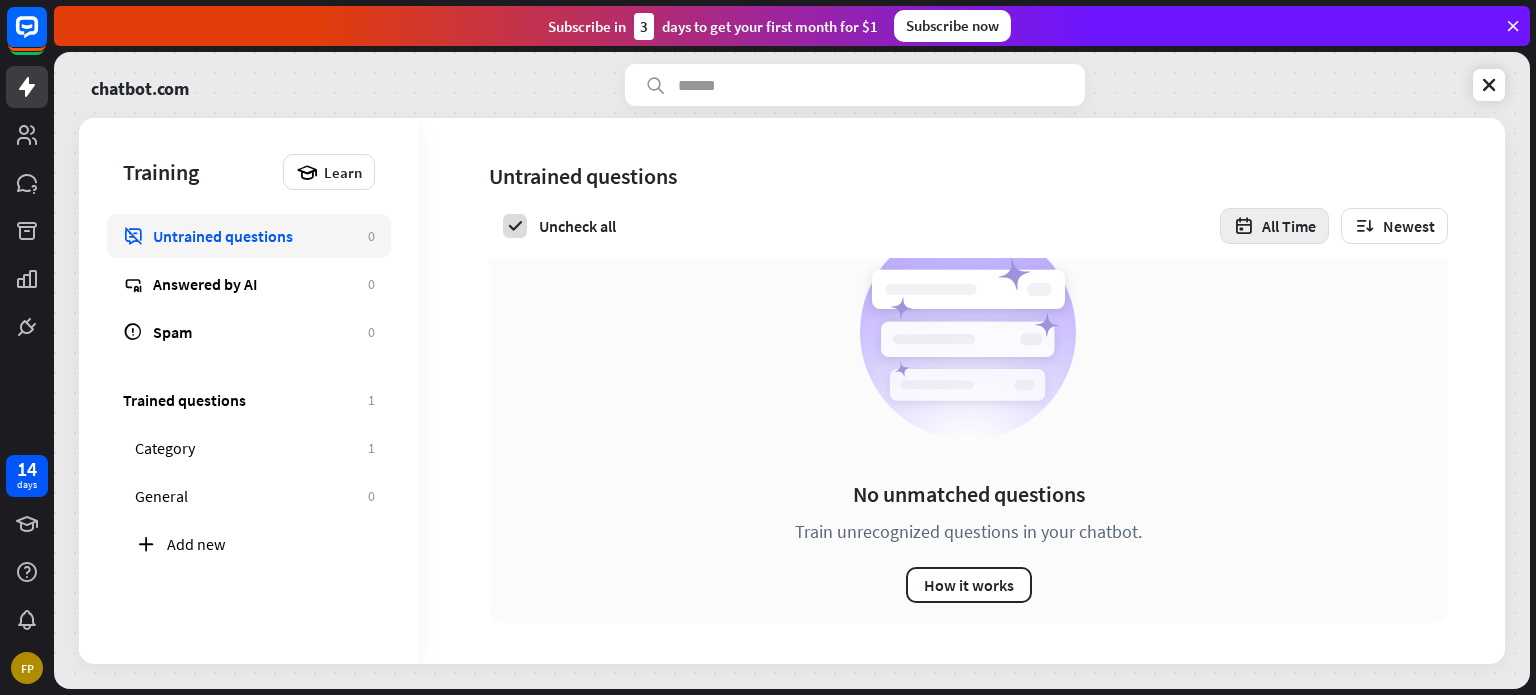 click on "All Time" at bounding box center [1274, 226] 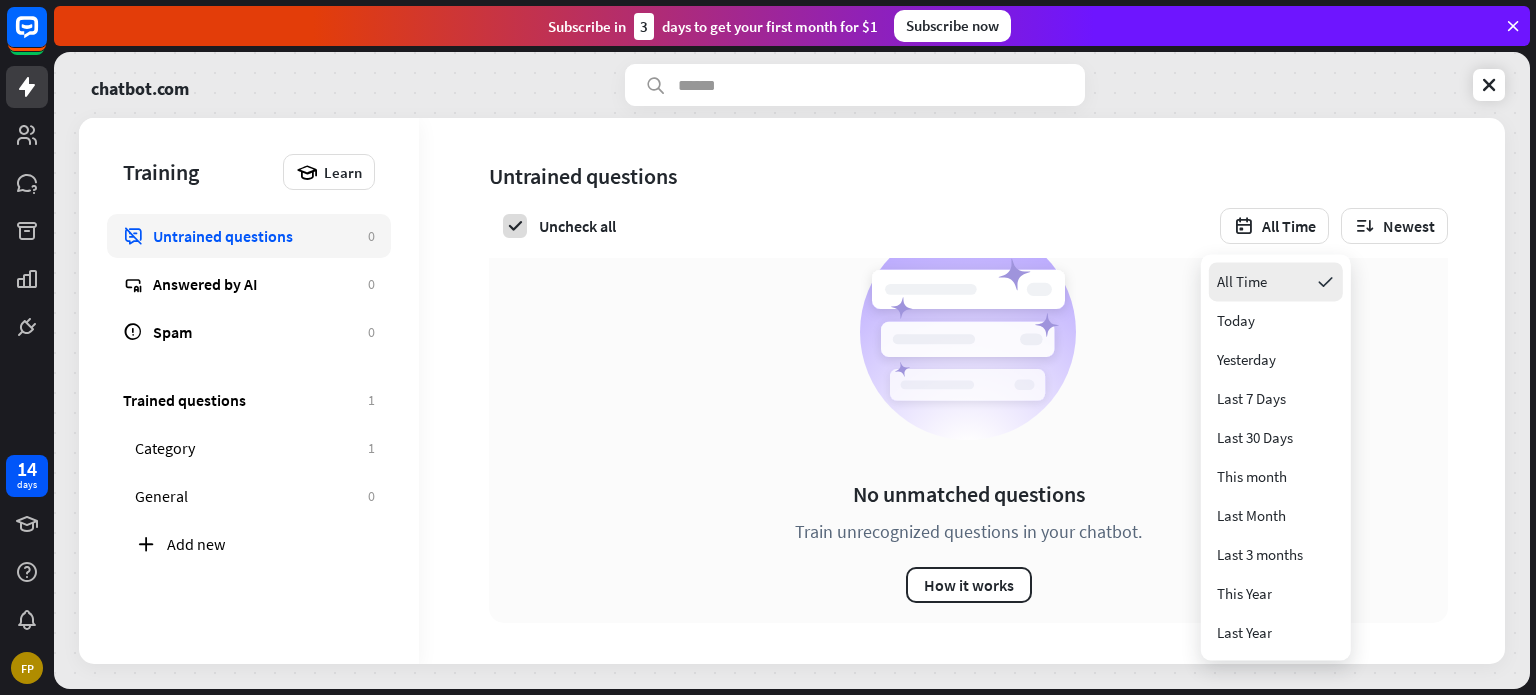 click on "All Time" at bounding box center (1242, 281) 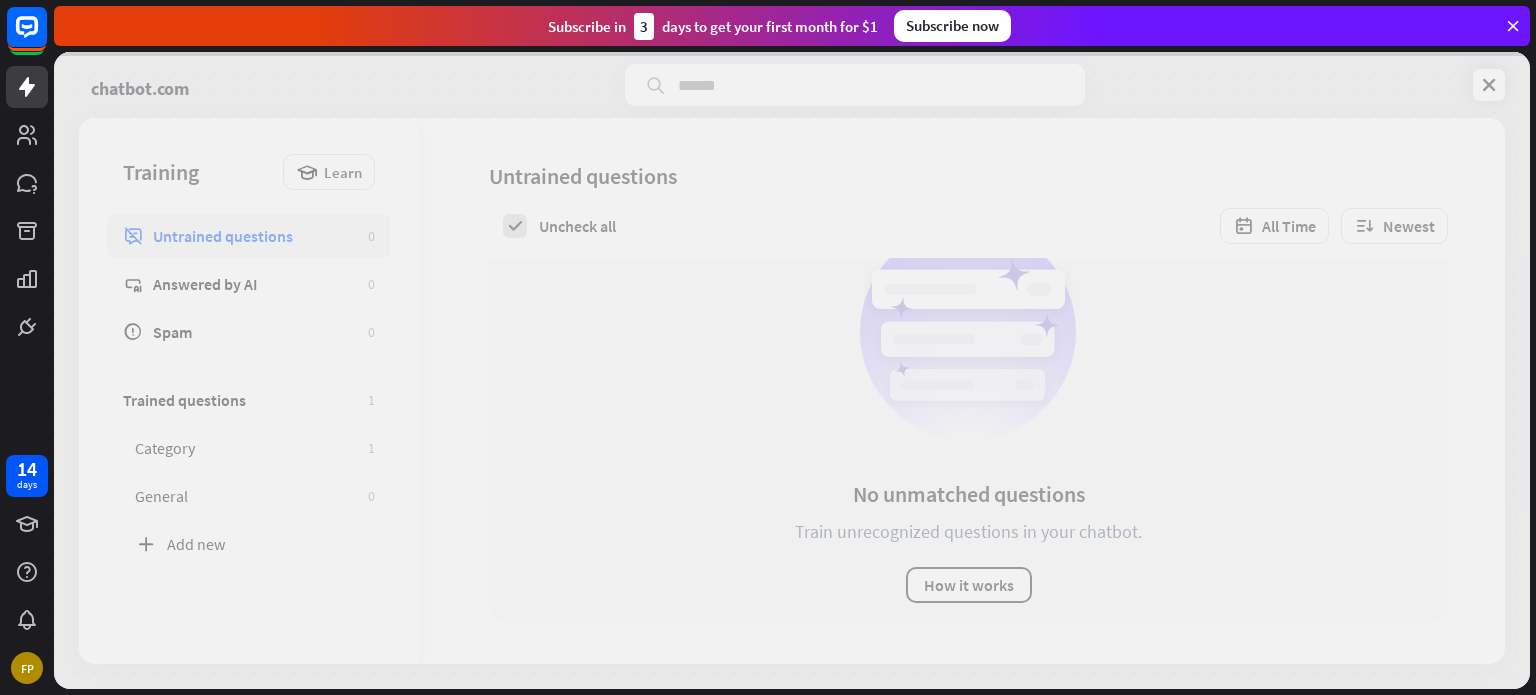 scroll, scrollTop: 0, scrollLeft: 0, axis: both 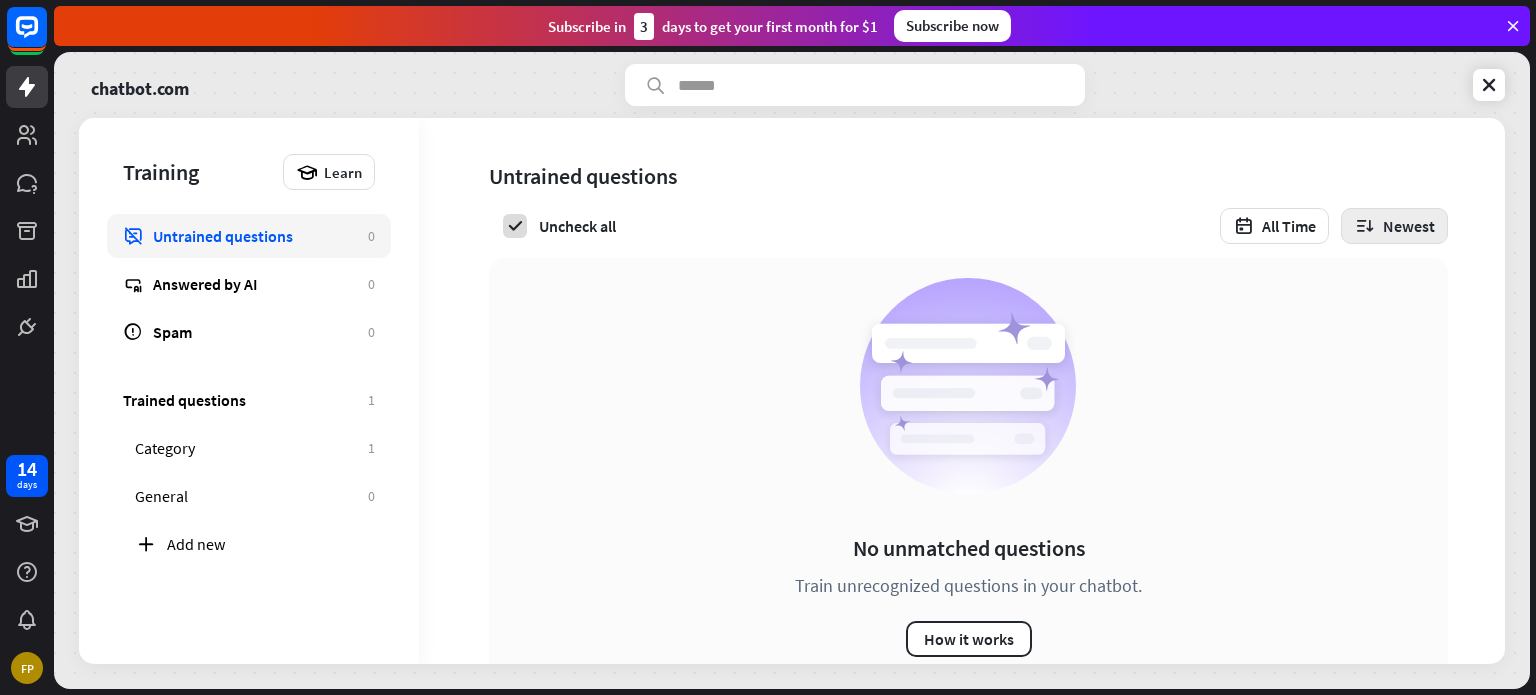 click on "Newest" at bounding box center (1394, 226) 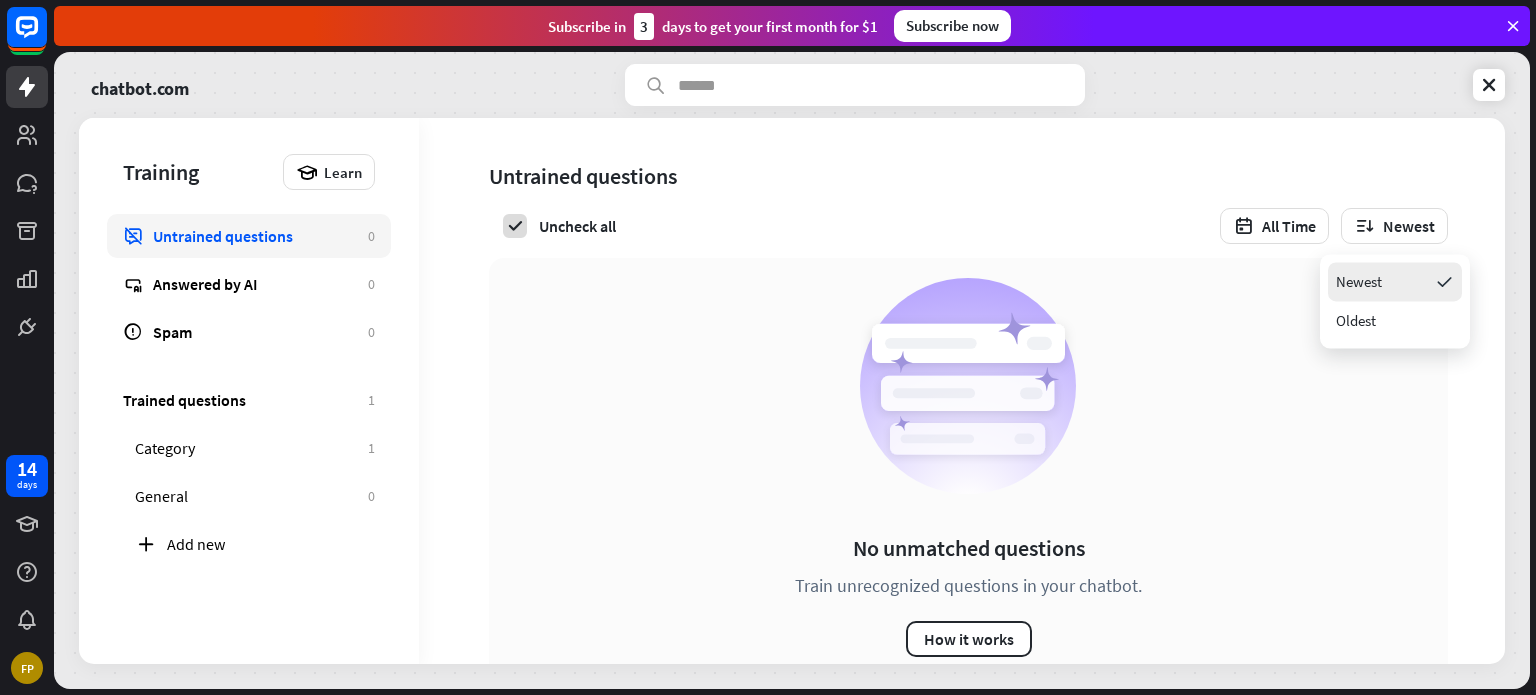 click on "Newest" at bounding box center (1359, 281) 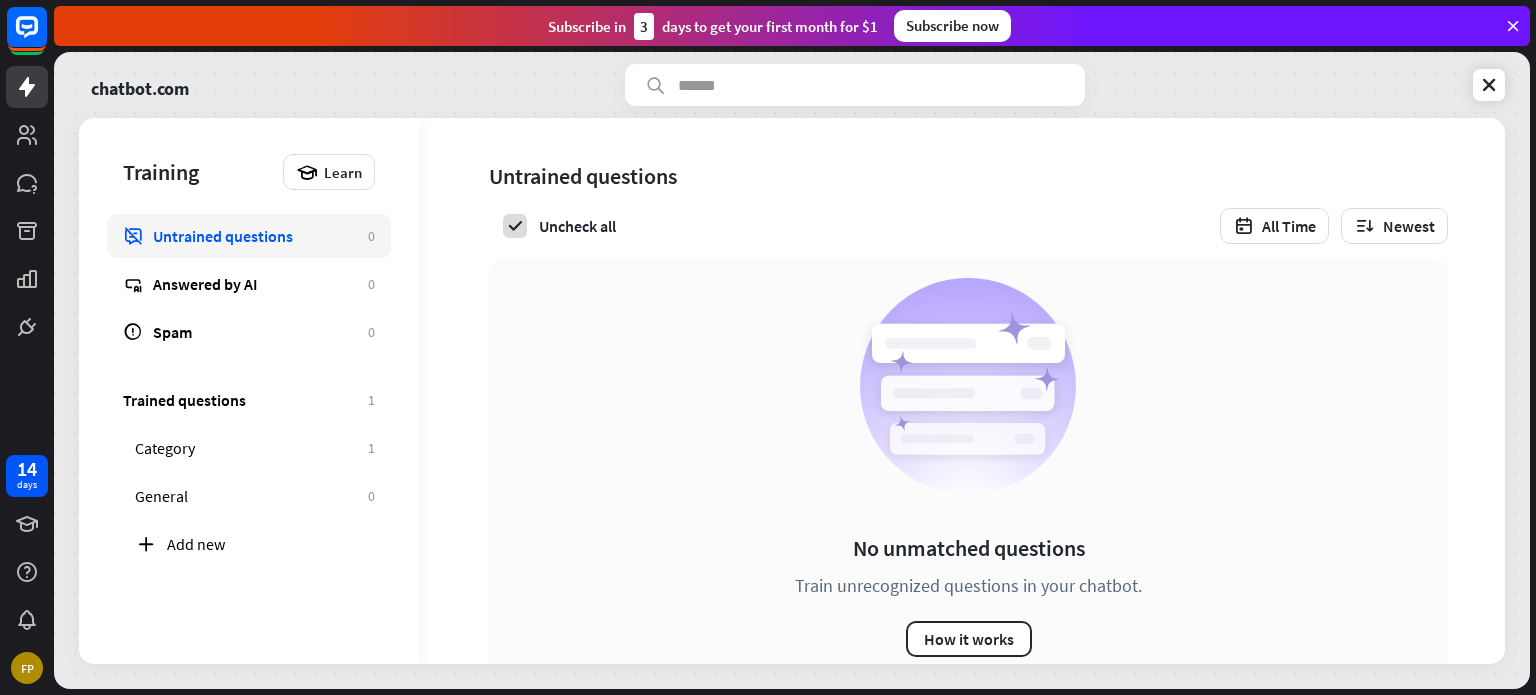 click on "Untrained questions   0" at bounding box center (249, 236) 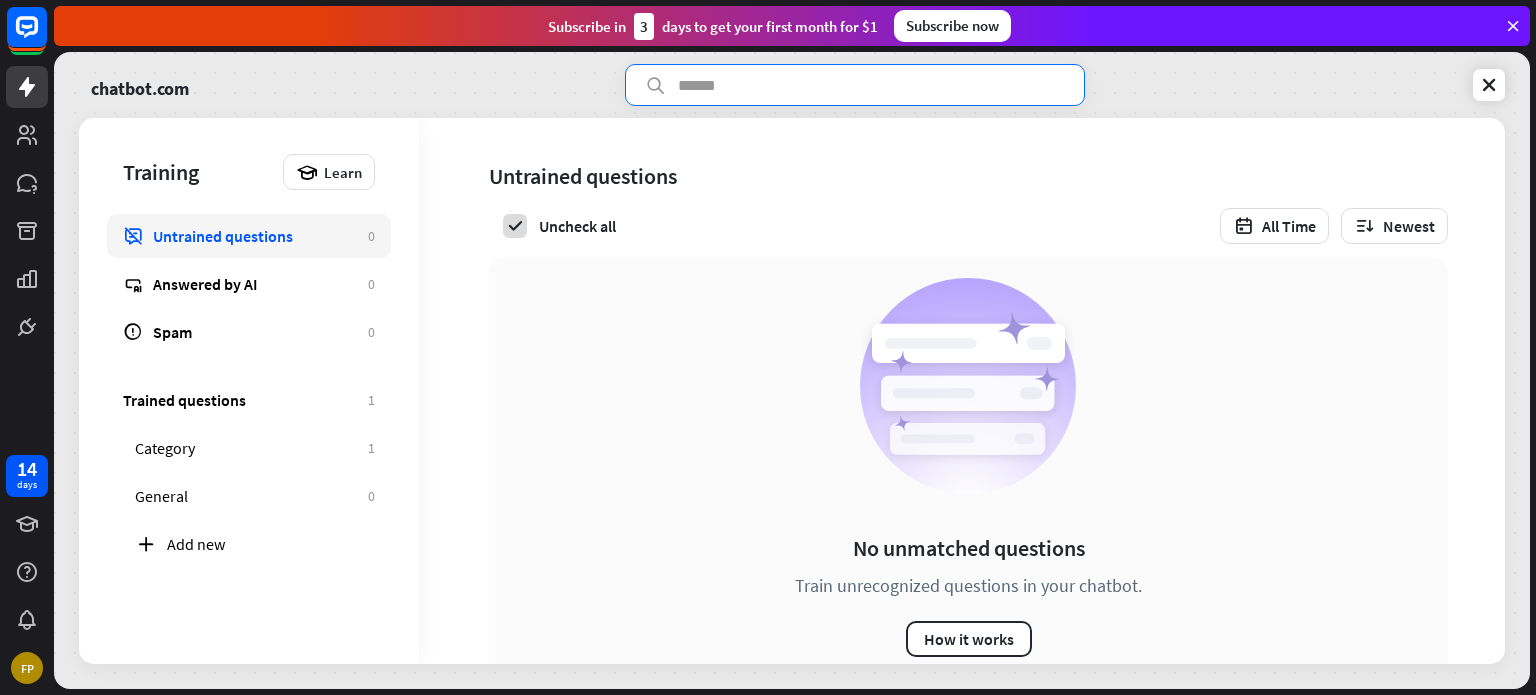click at bounding box center (855, 85) 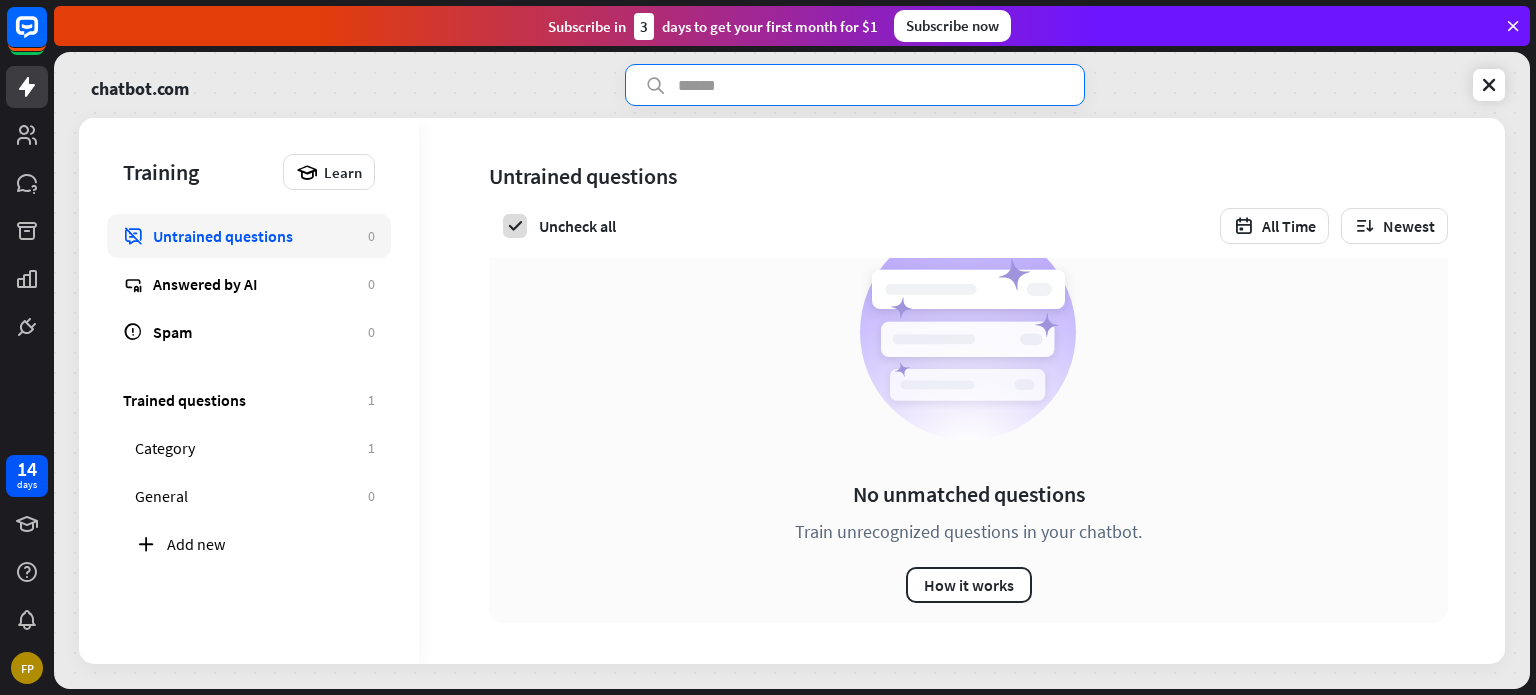 click at bounding box center (855, 85) 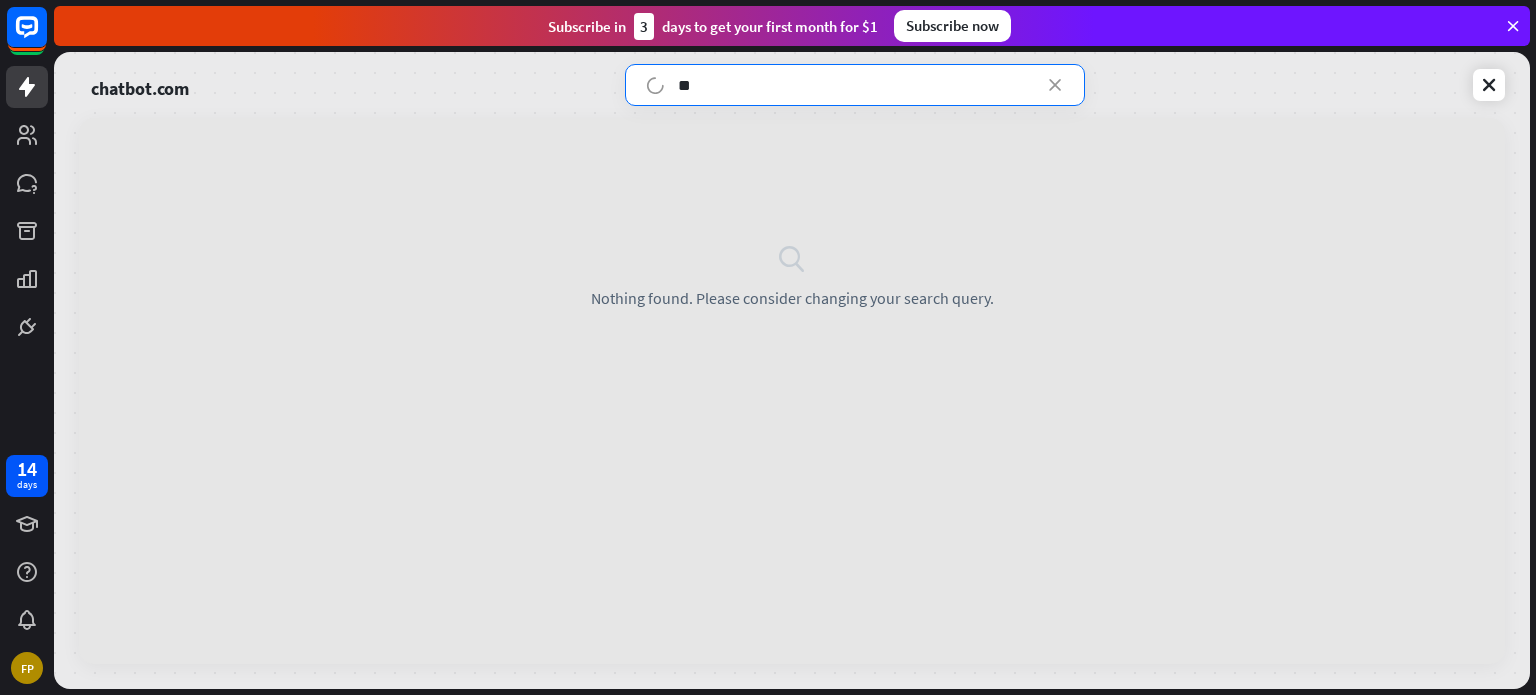 type on "*" 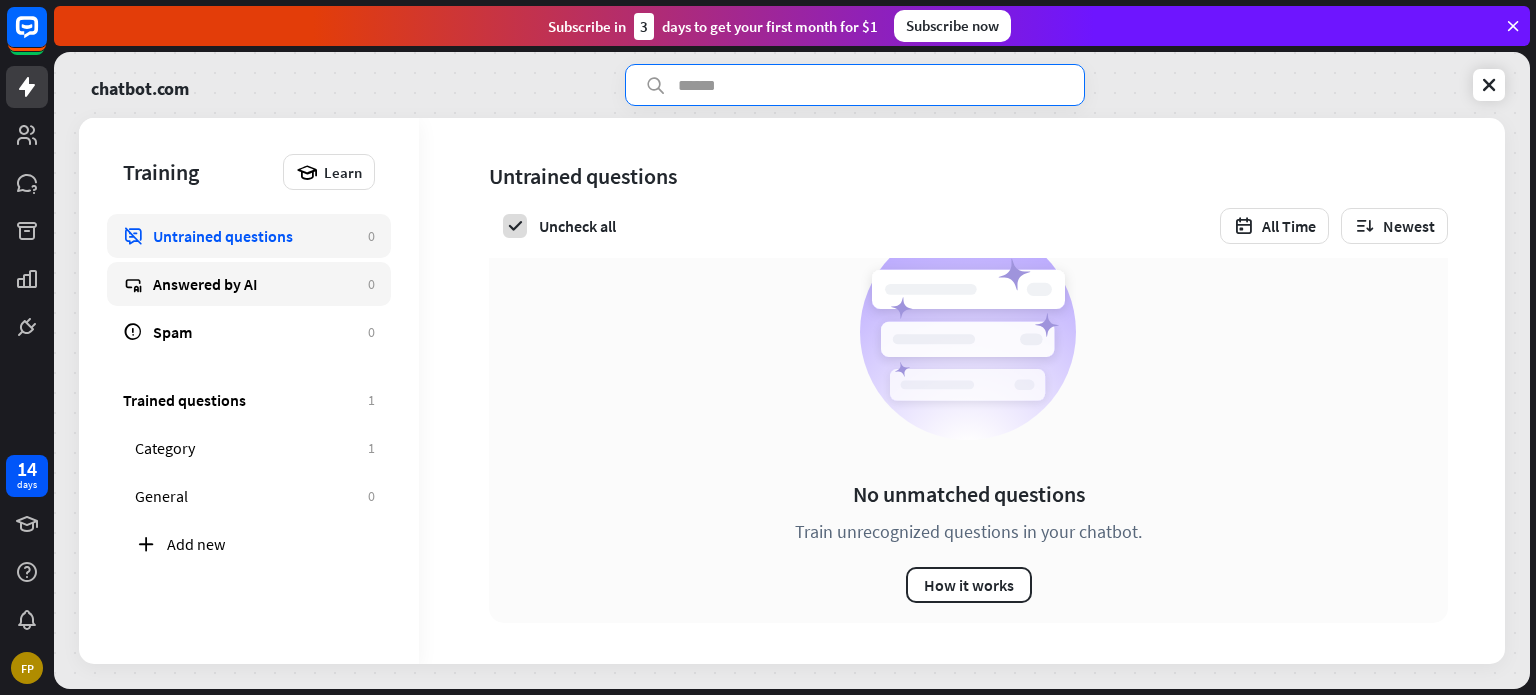 type 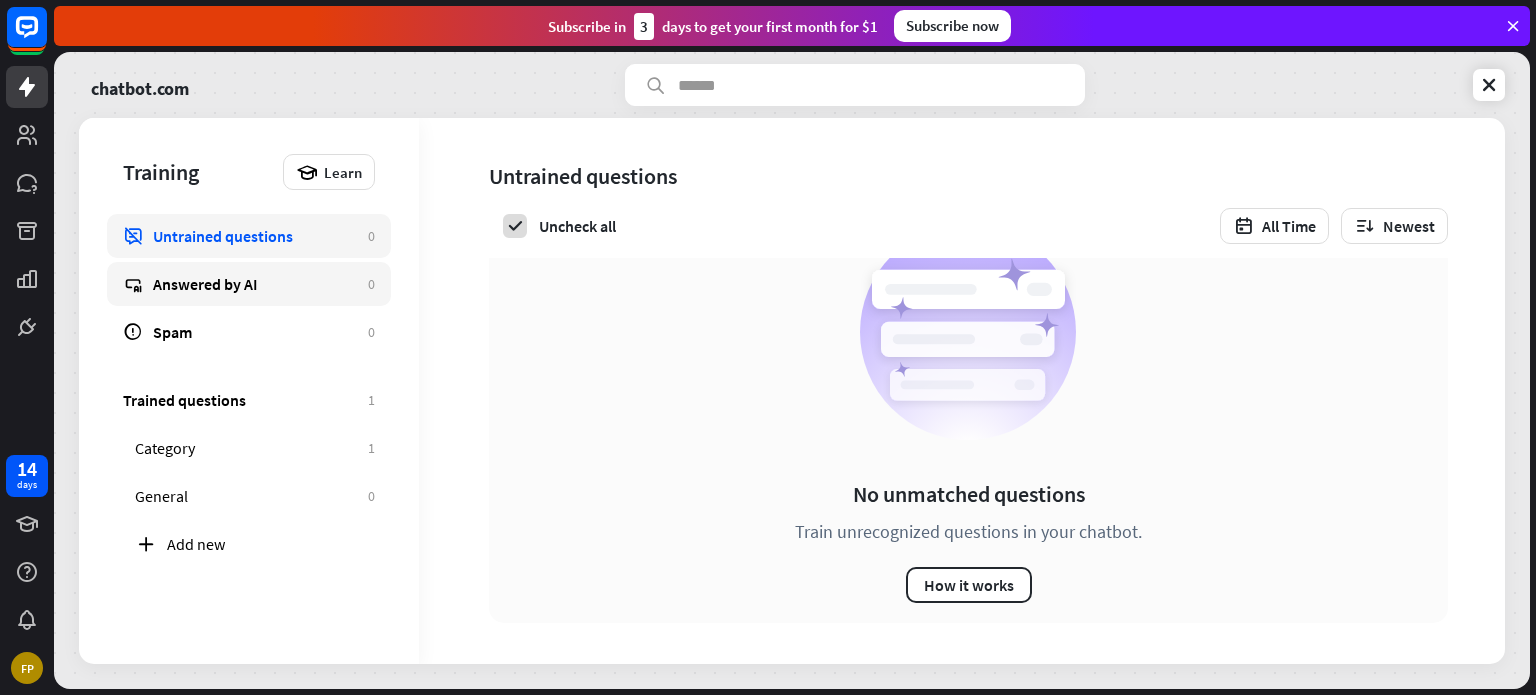 click on "Answered by AI" at bounding box center (255, 284) 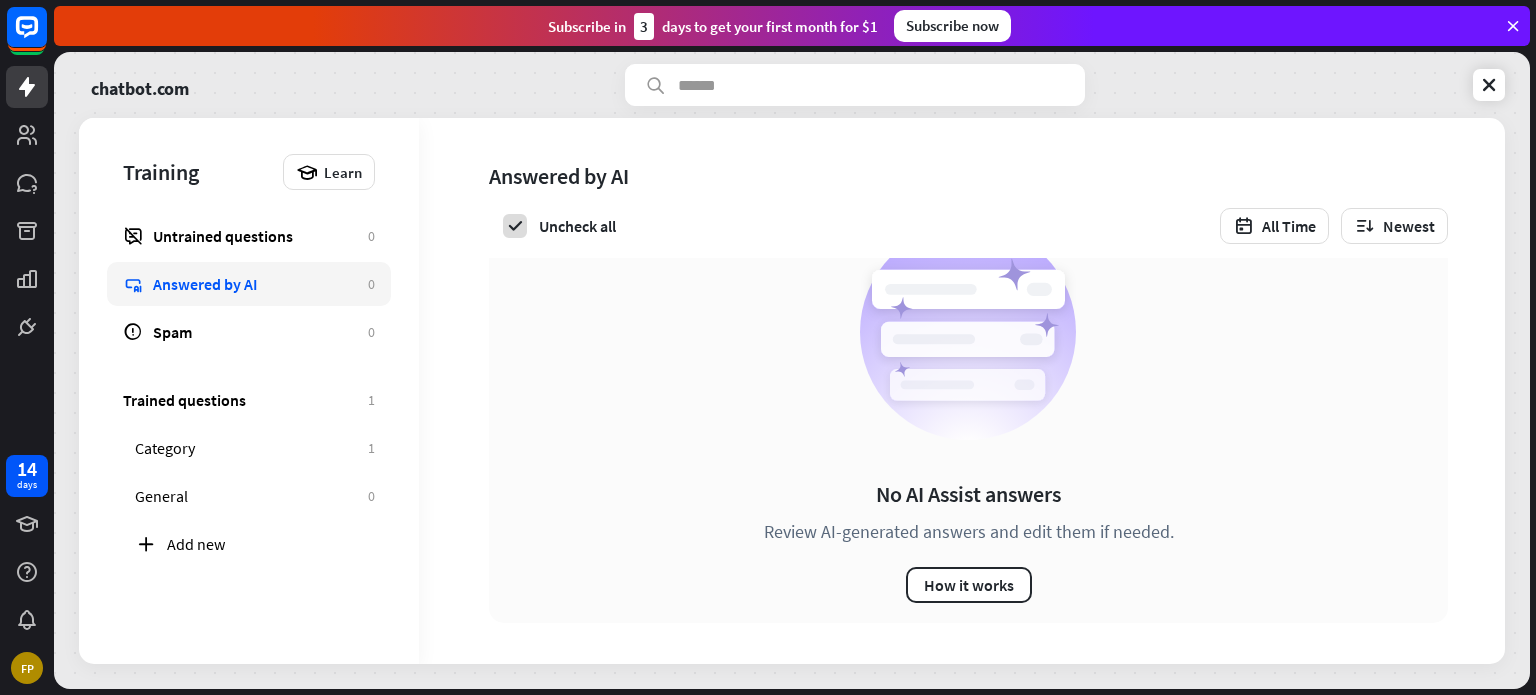 scroll, scrollTop: 0, scrollLeft: 0, axis: both 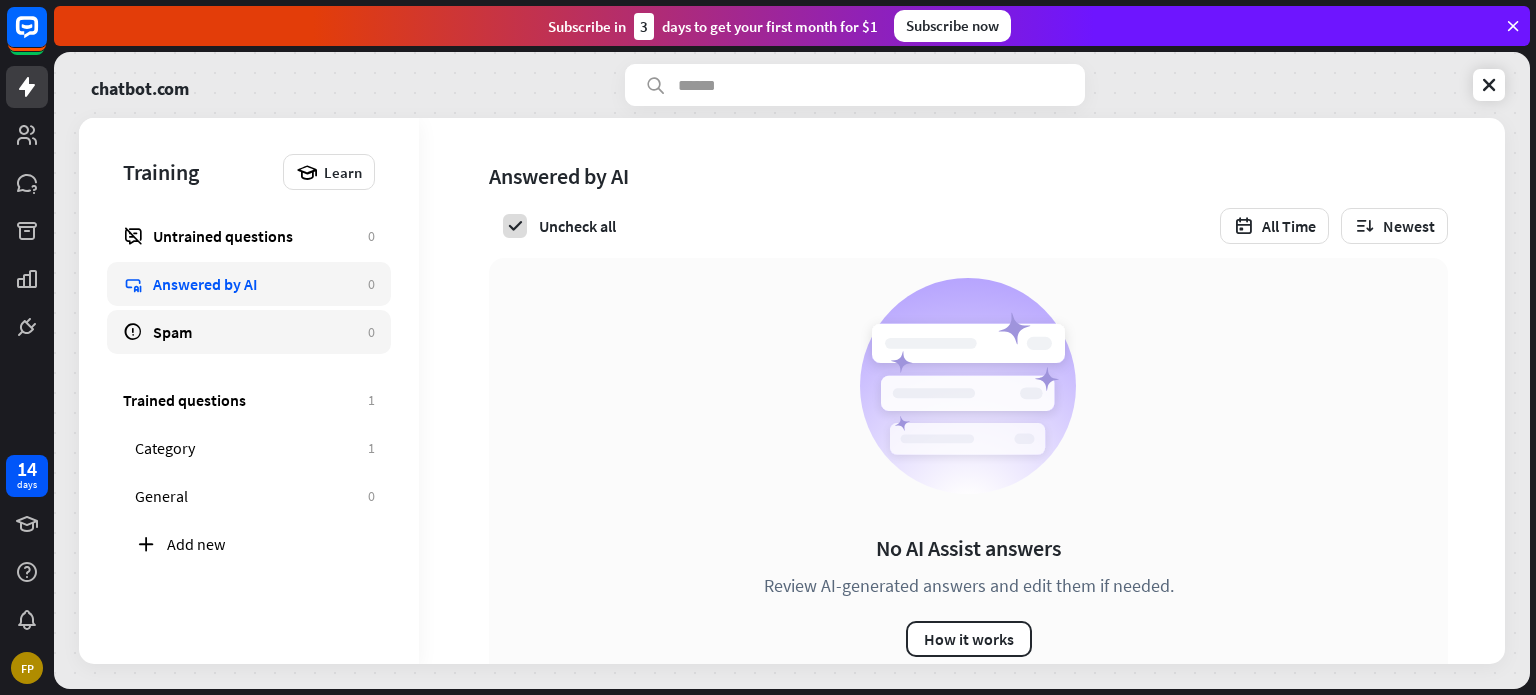 click on "Spam" at bounding box center [255, 332] 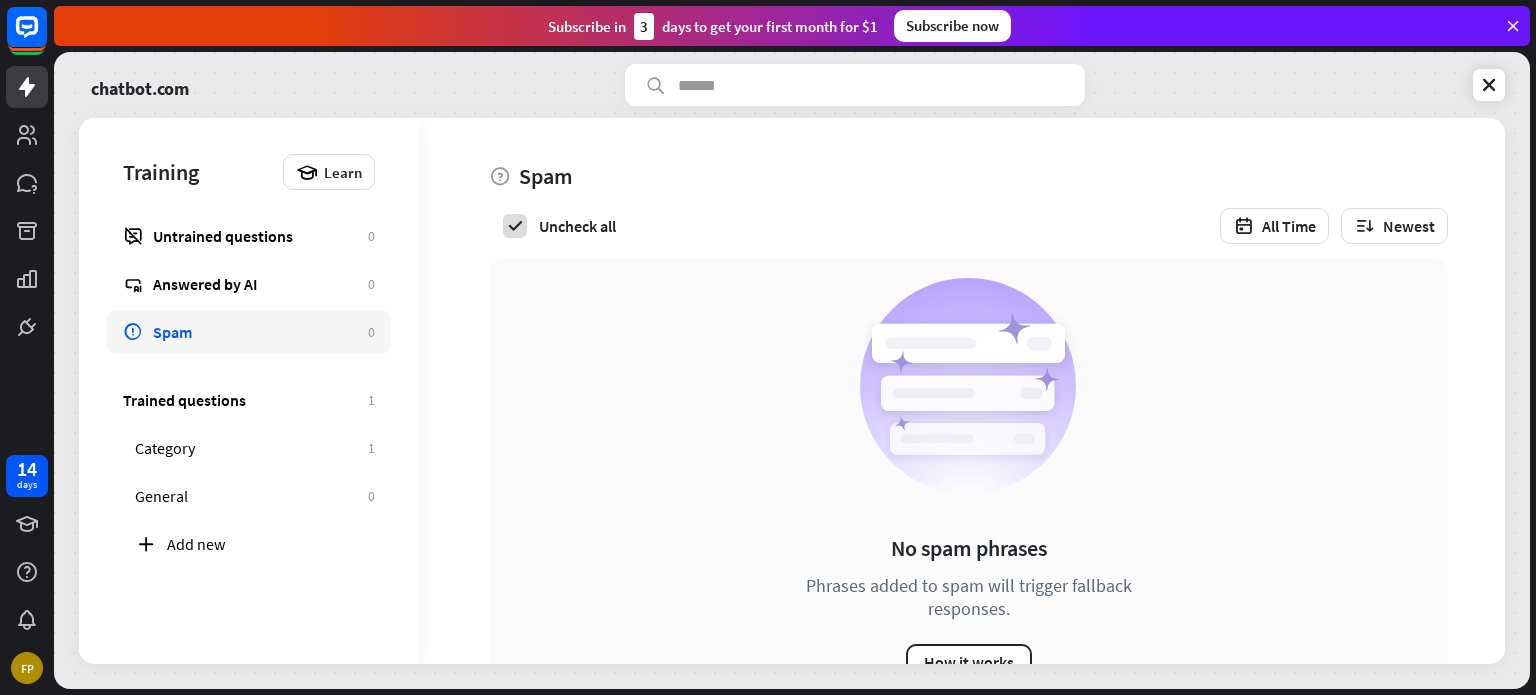 click at bounding box center (27, 174) 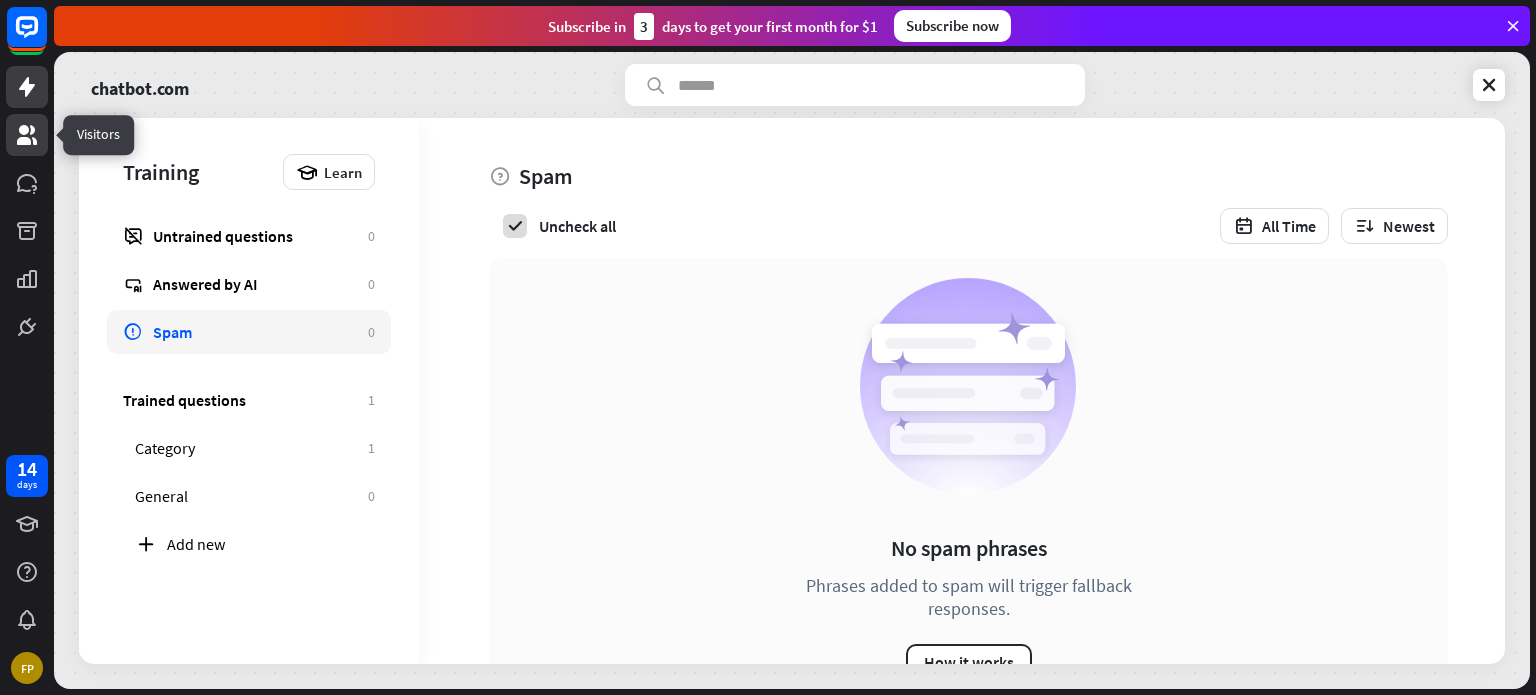 click 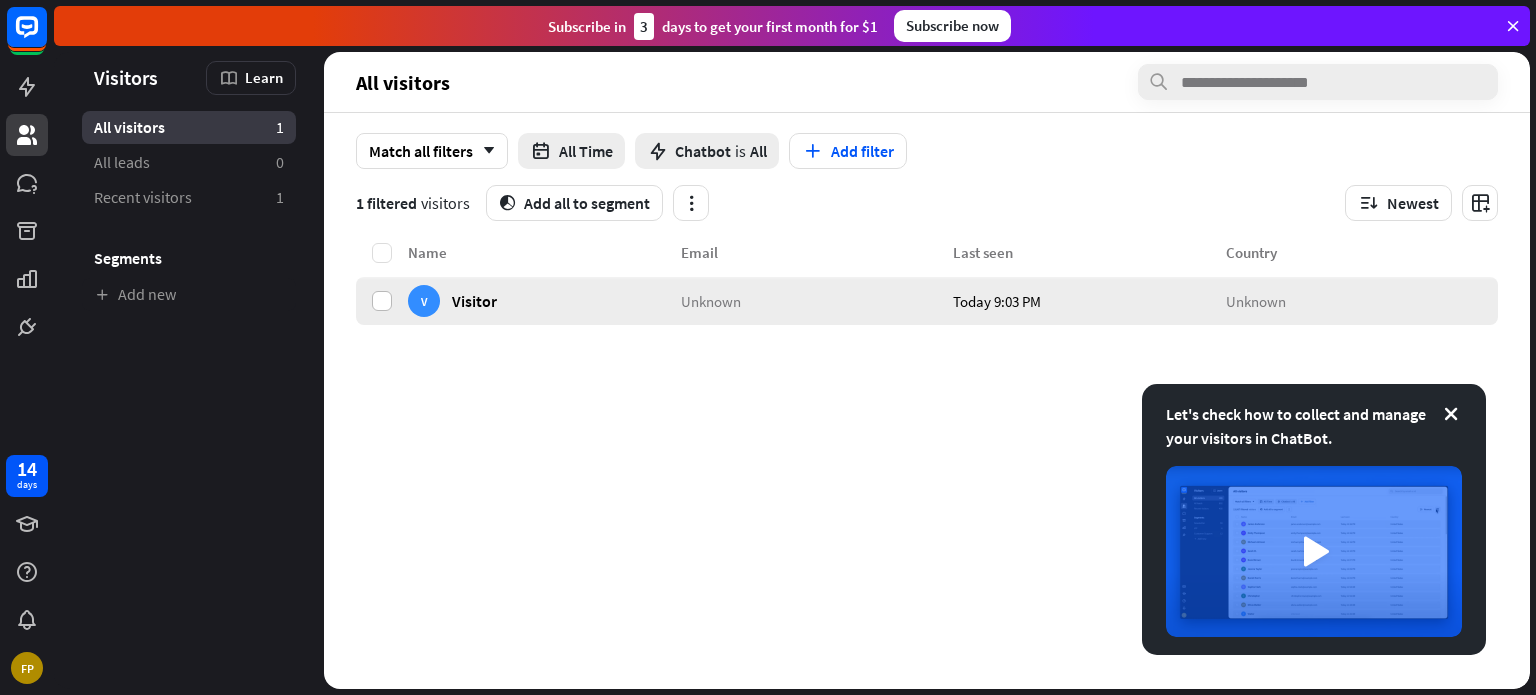 click at bounding box center [382, 301] 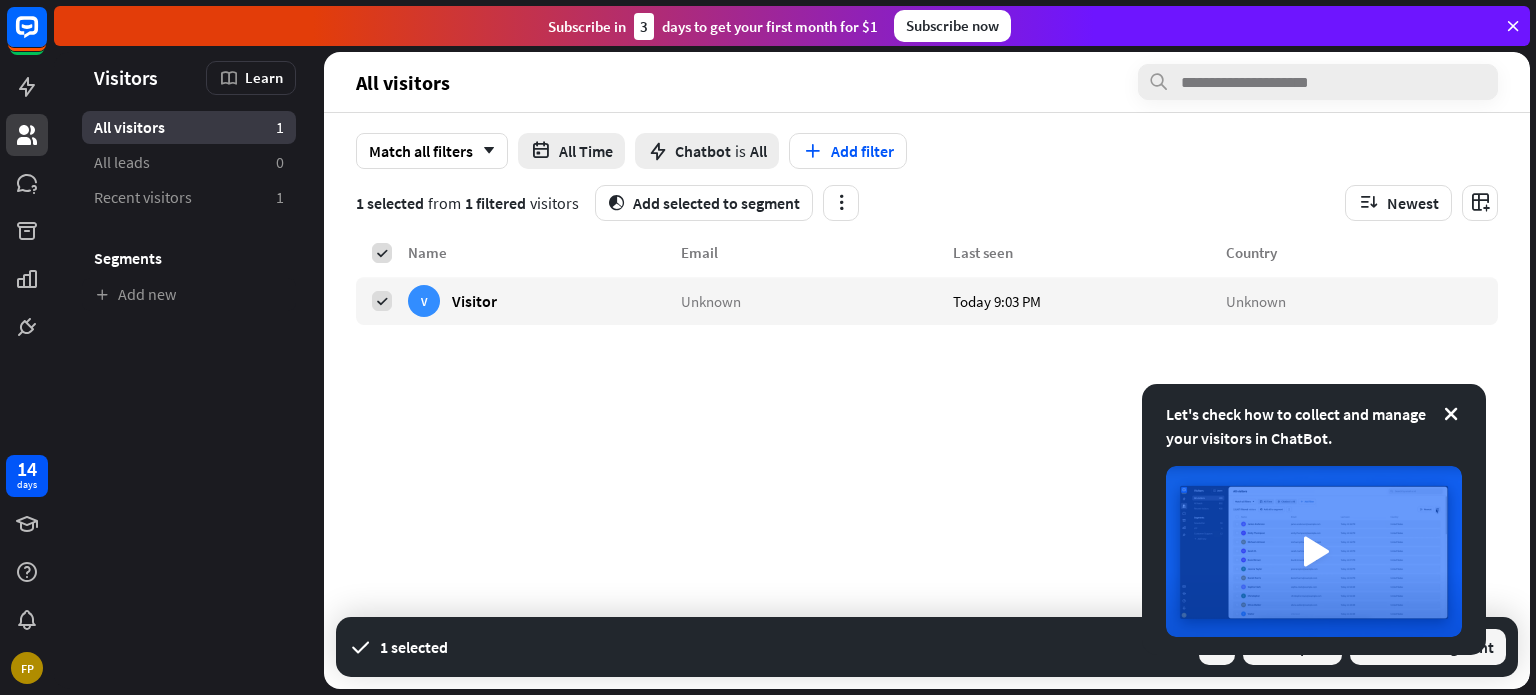 click on "Name
Email
Last seen
Country
V
Visitor
Unknown
Today 9:03 PM
Unknown" at bounding box center (927, 419) 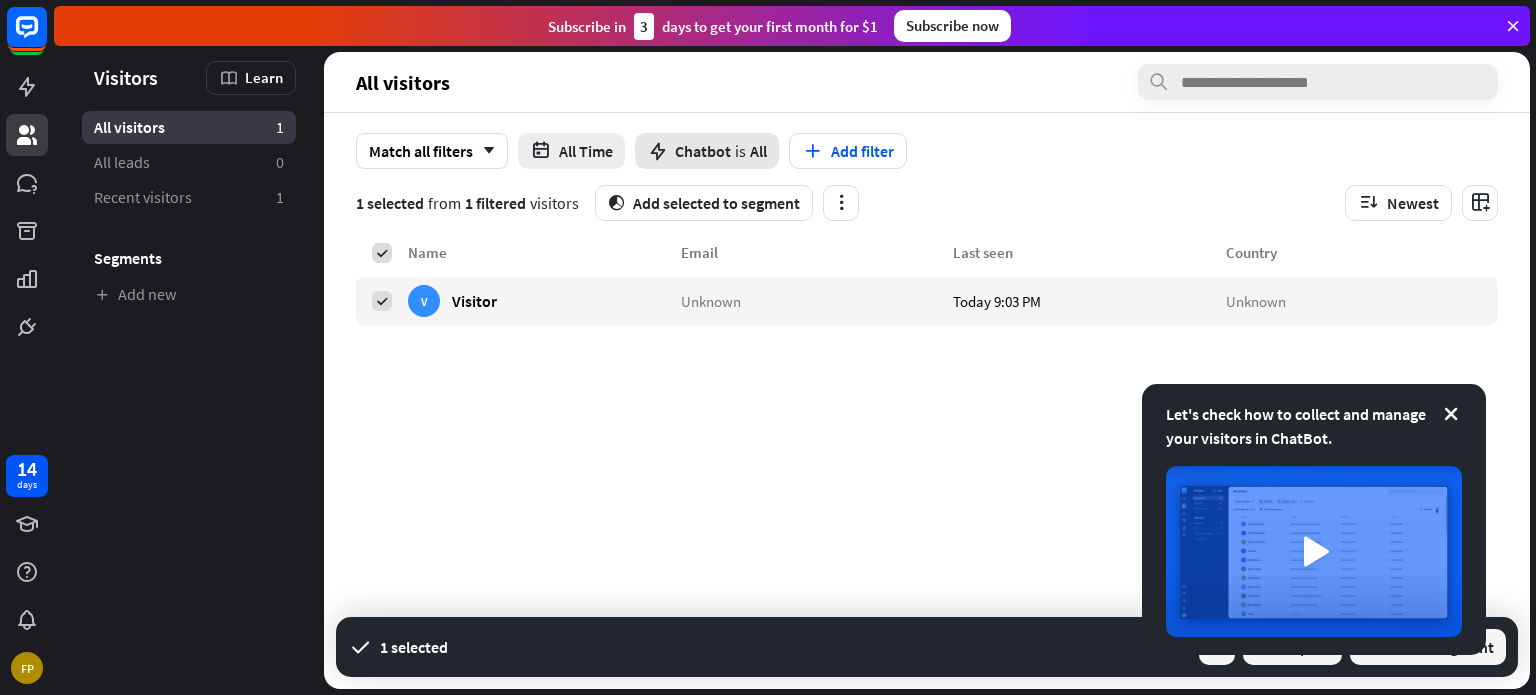click on "Chatbot" at bounding box center (703, 151) 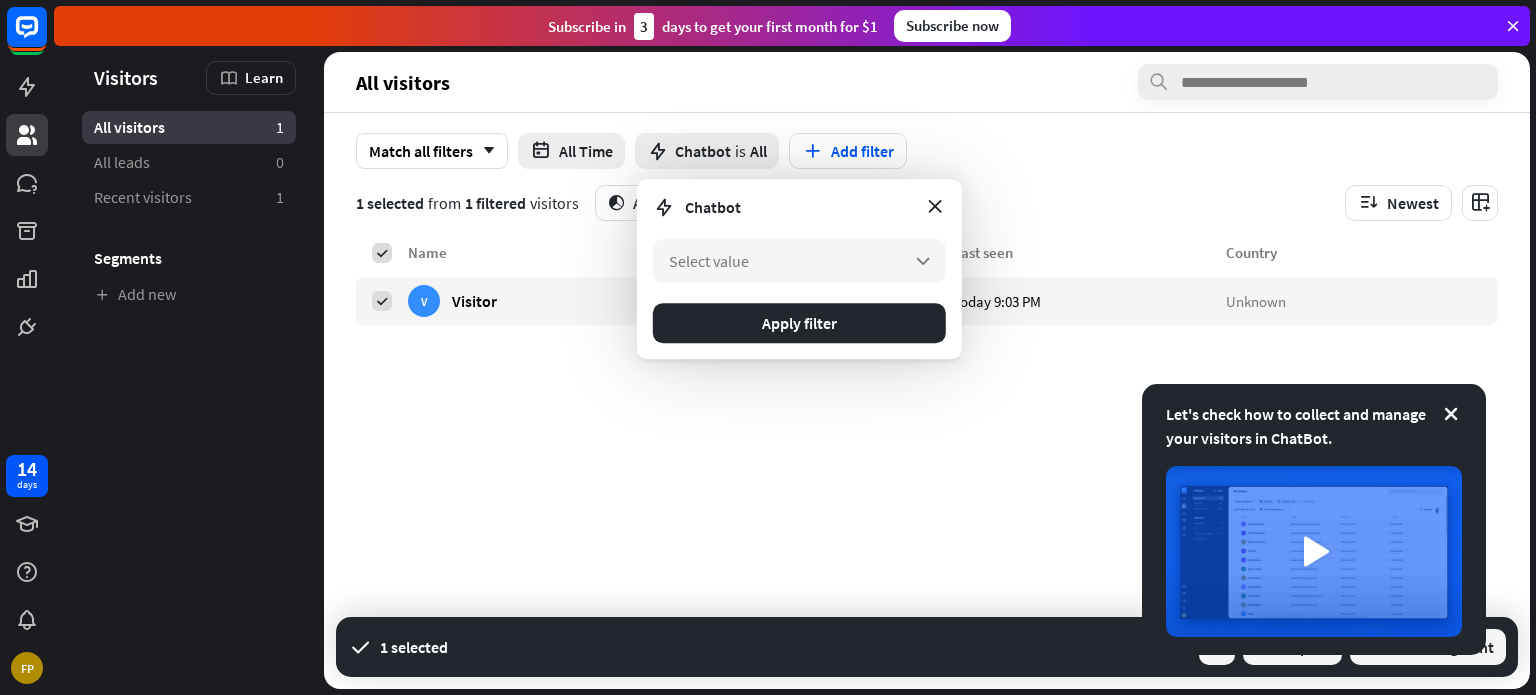 click on "Chatbot" at bounding box center (713, 207) 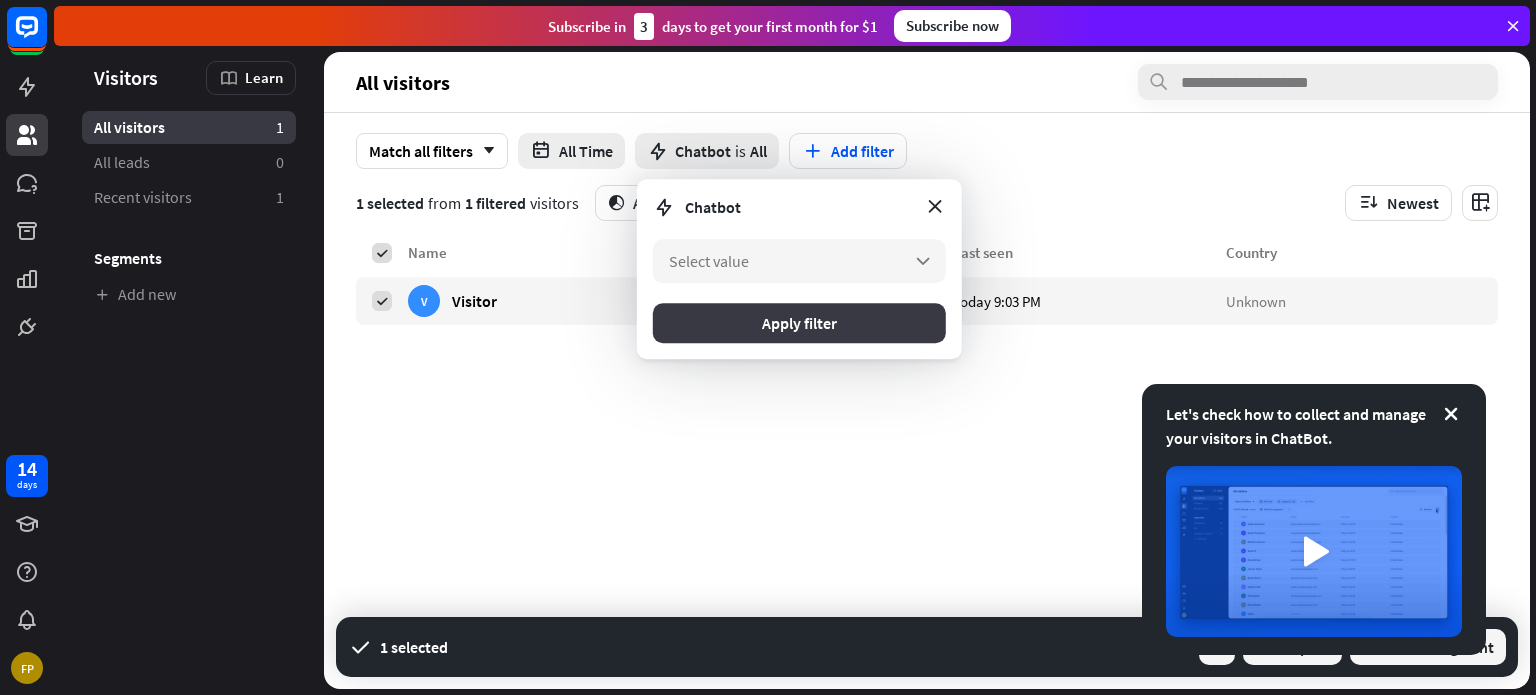 click on "Apply filter" at bounding box center (799, 323) 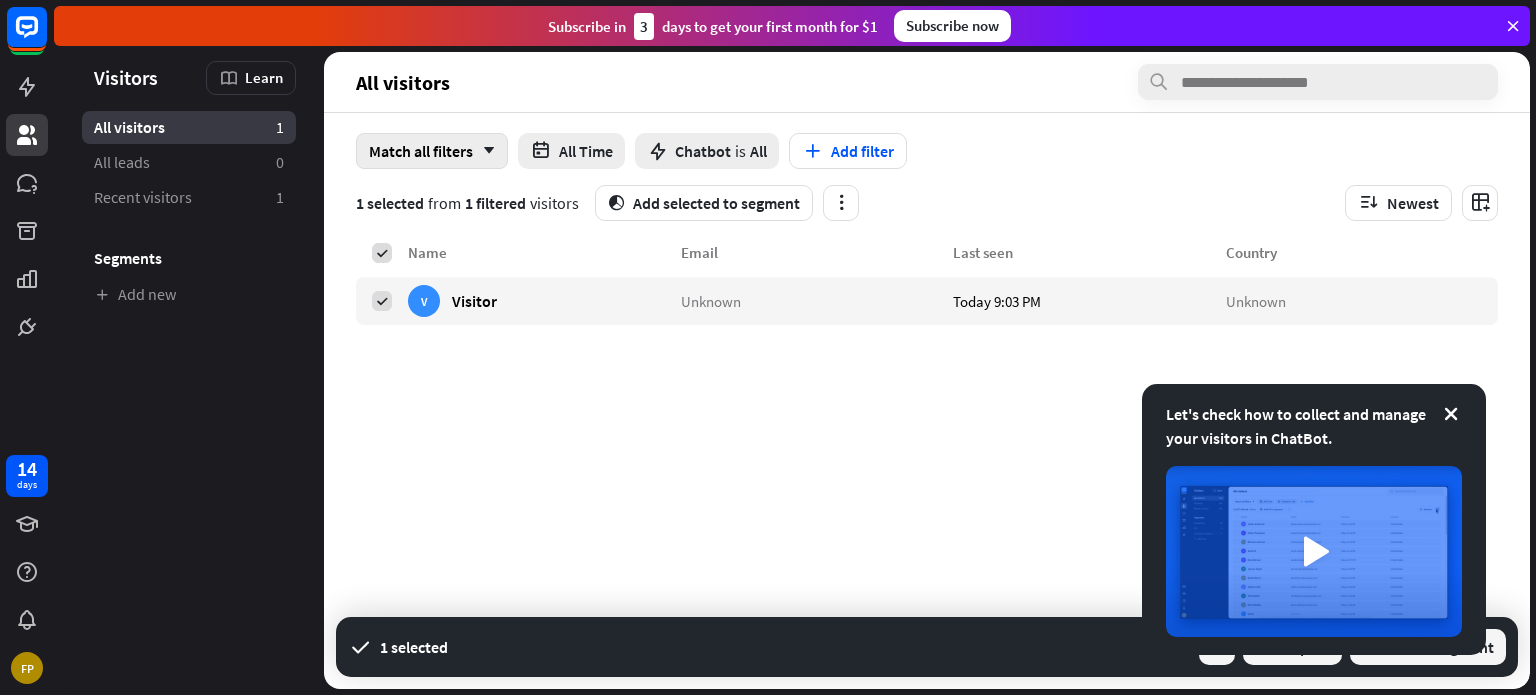 click on "arrow_down" at bounding box center (484, 151) 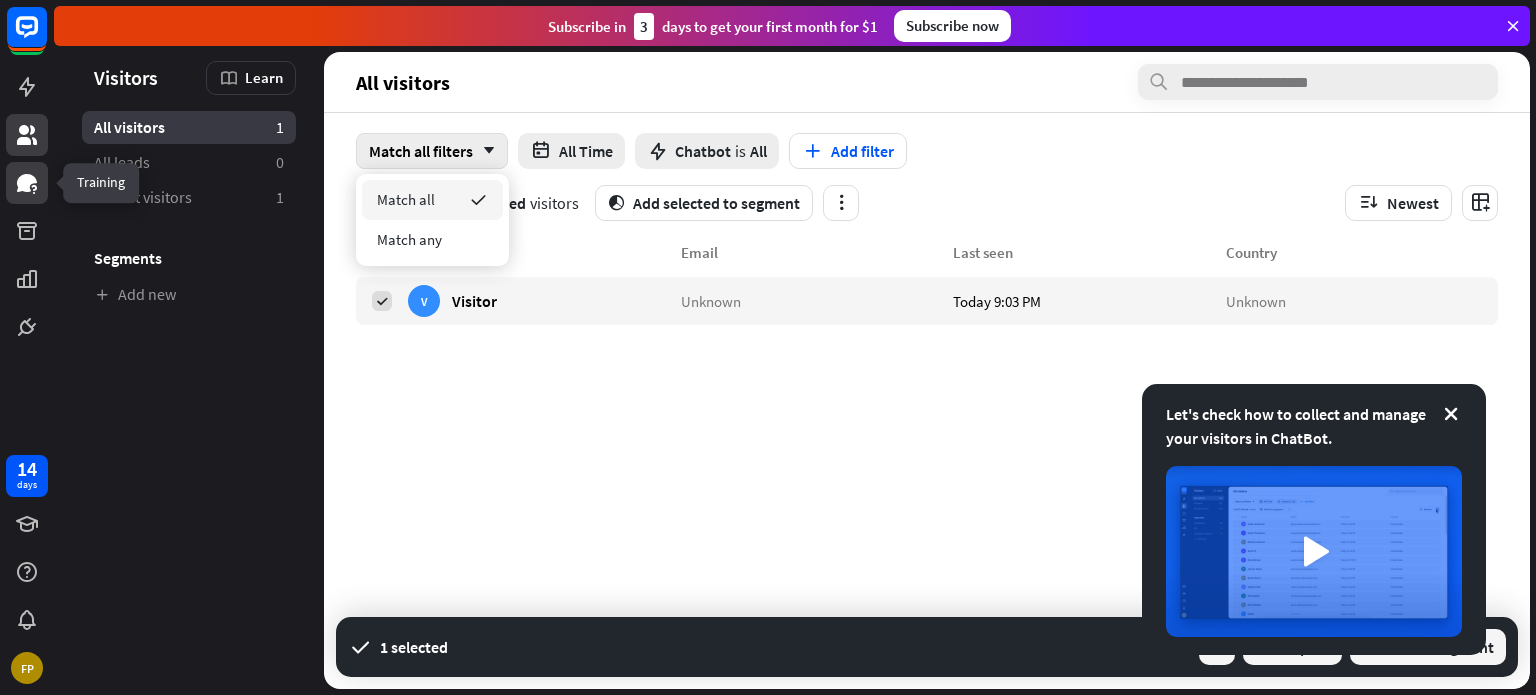 click at bounding box center [27, 183] 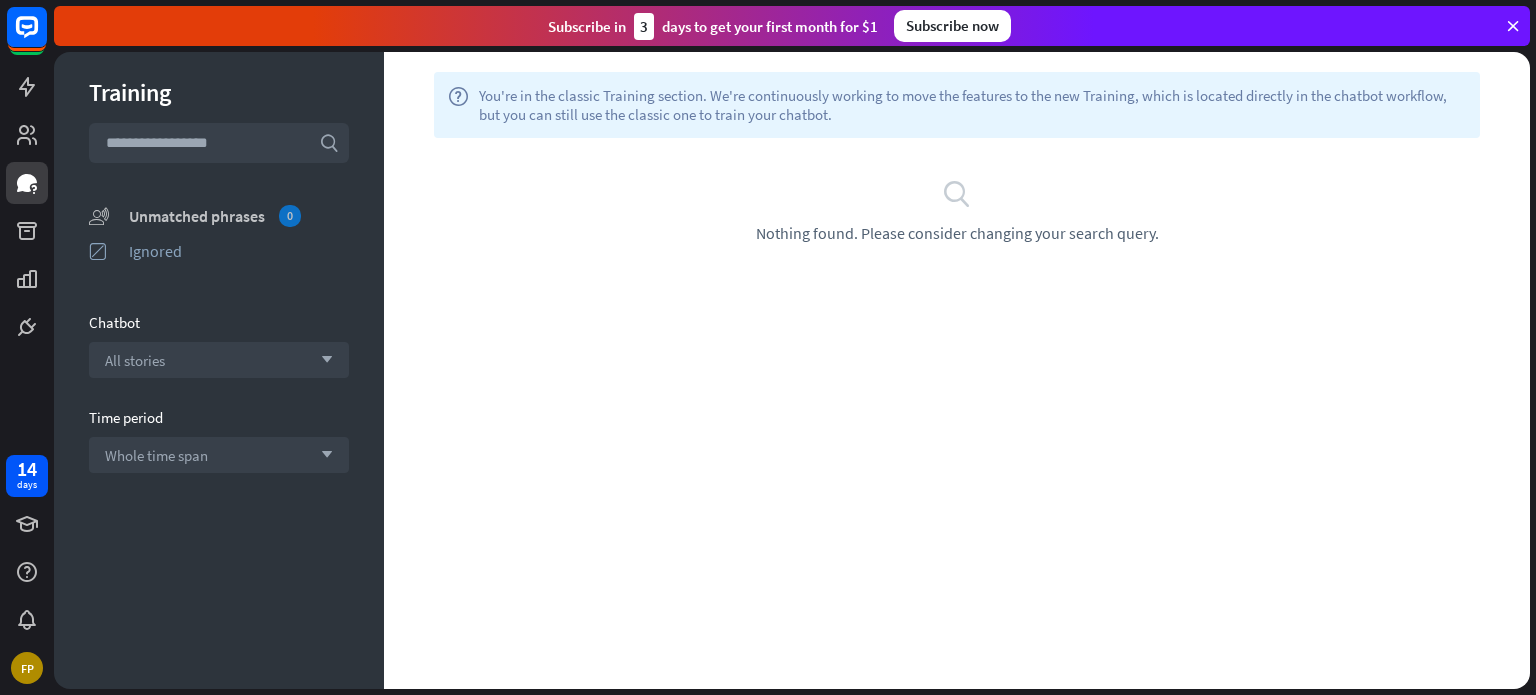 click on "Unmatched phrases
0" at bounding box center [239, 216] 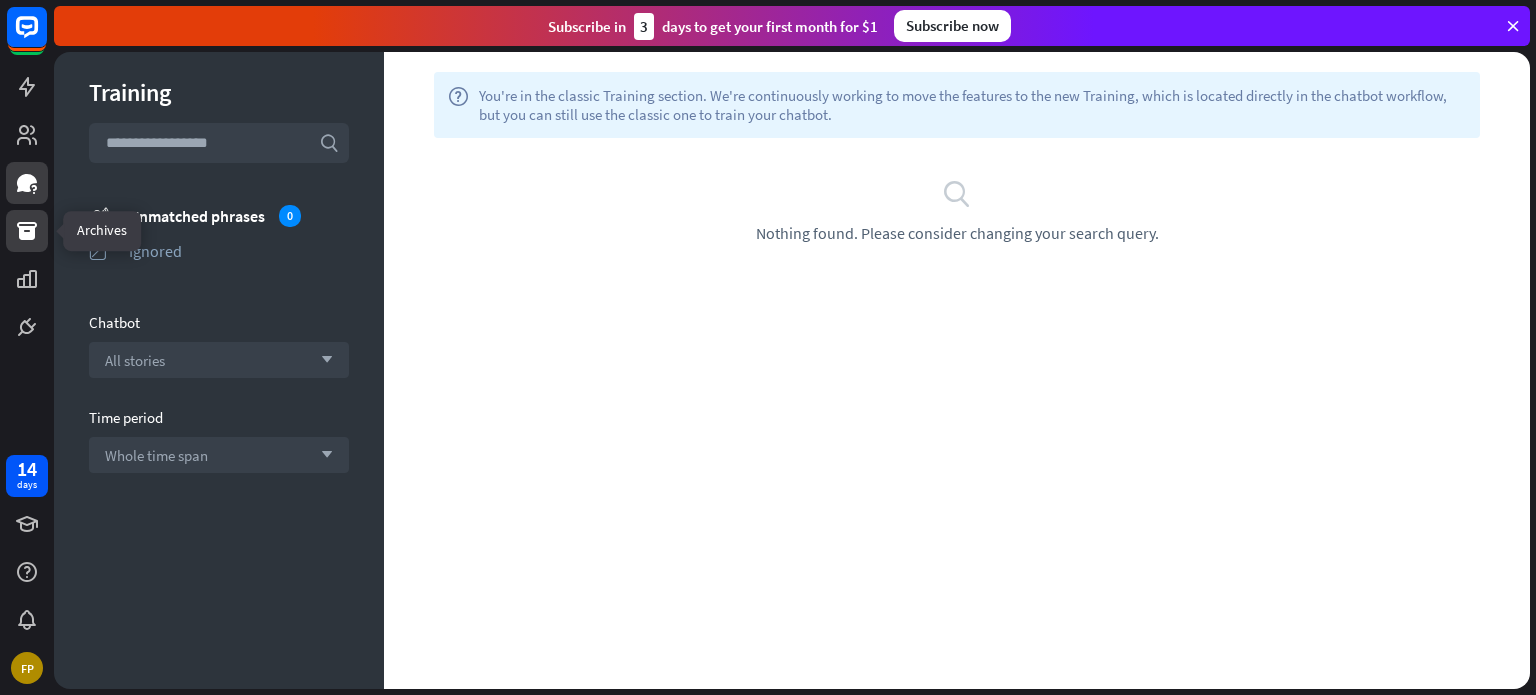 click 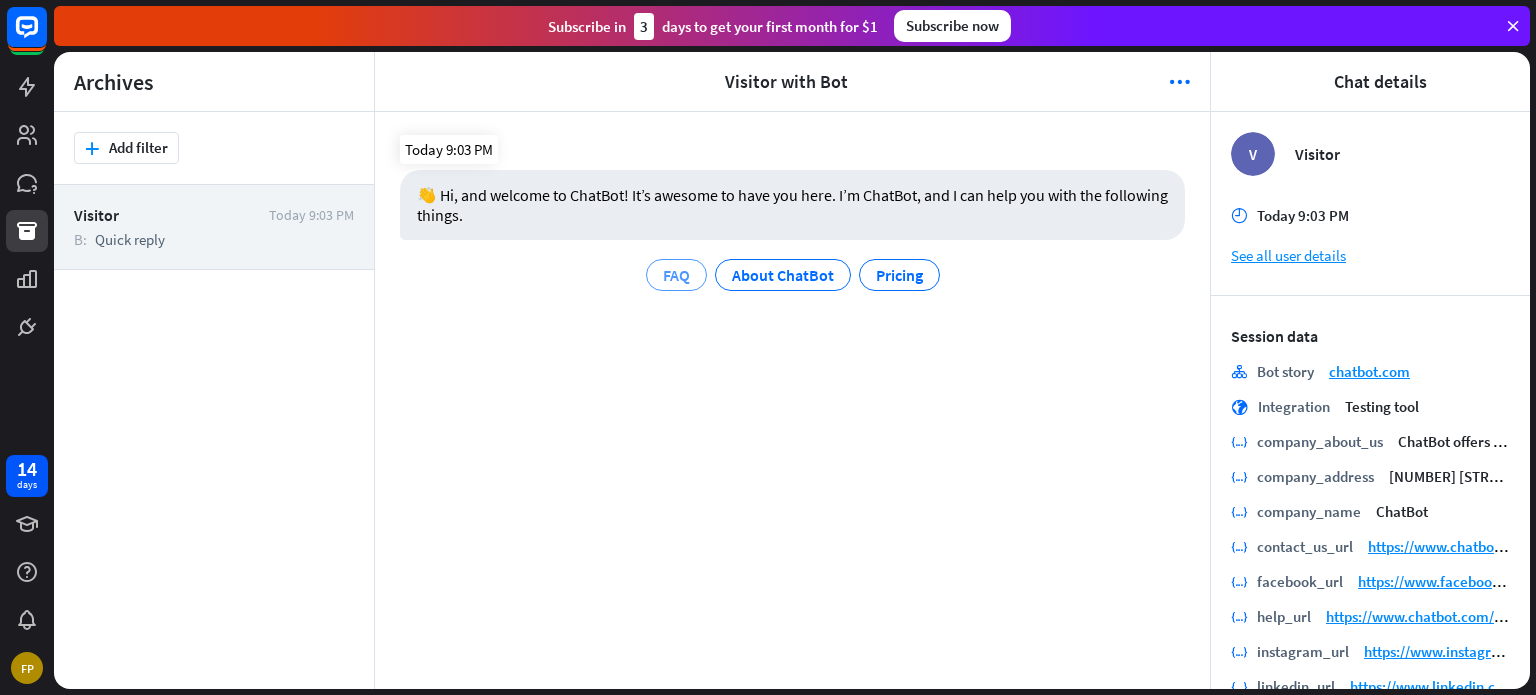click on "FAQ" at bounding box center (676, 275) 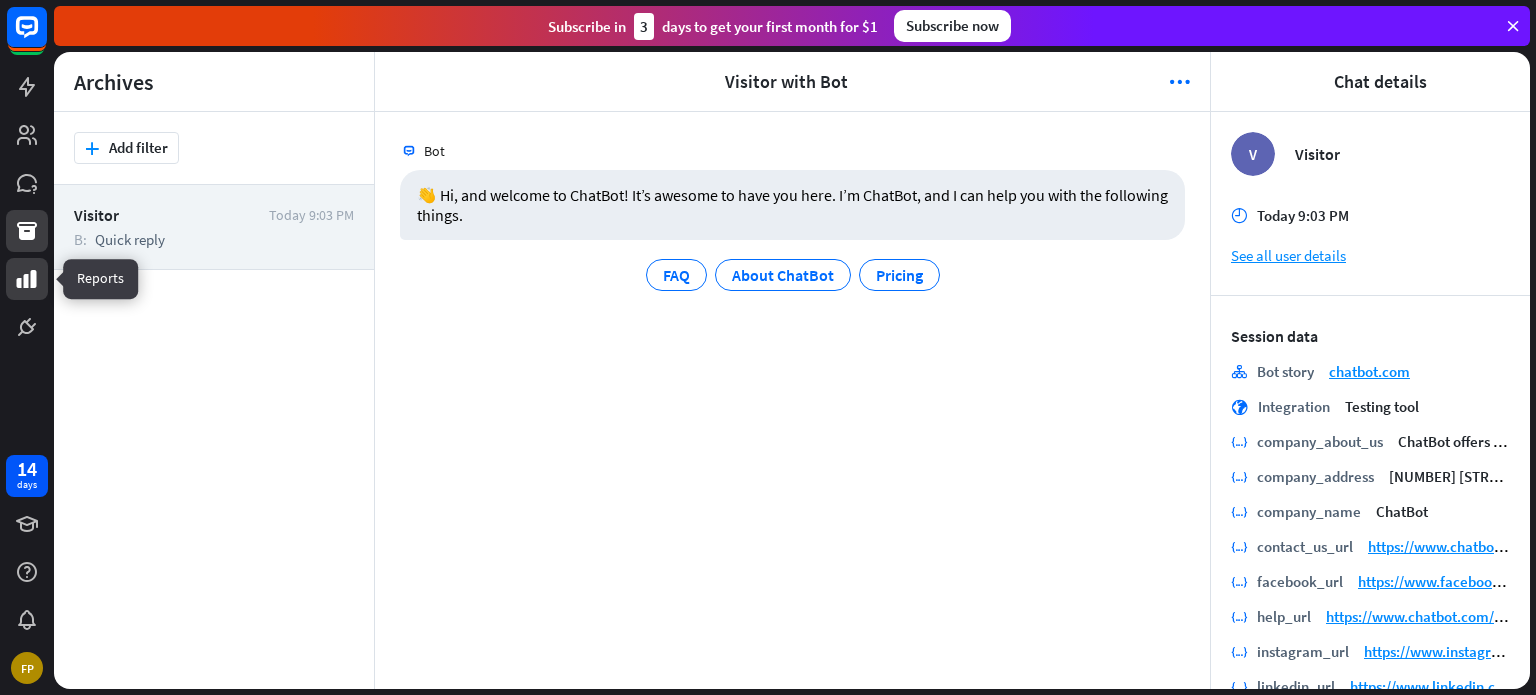 click at bounding box center [27, 279] 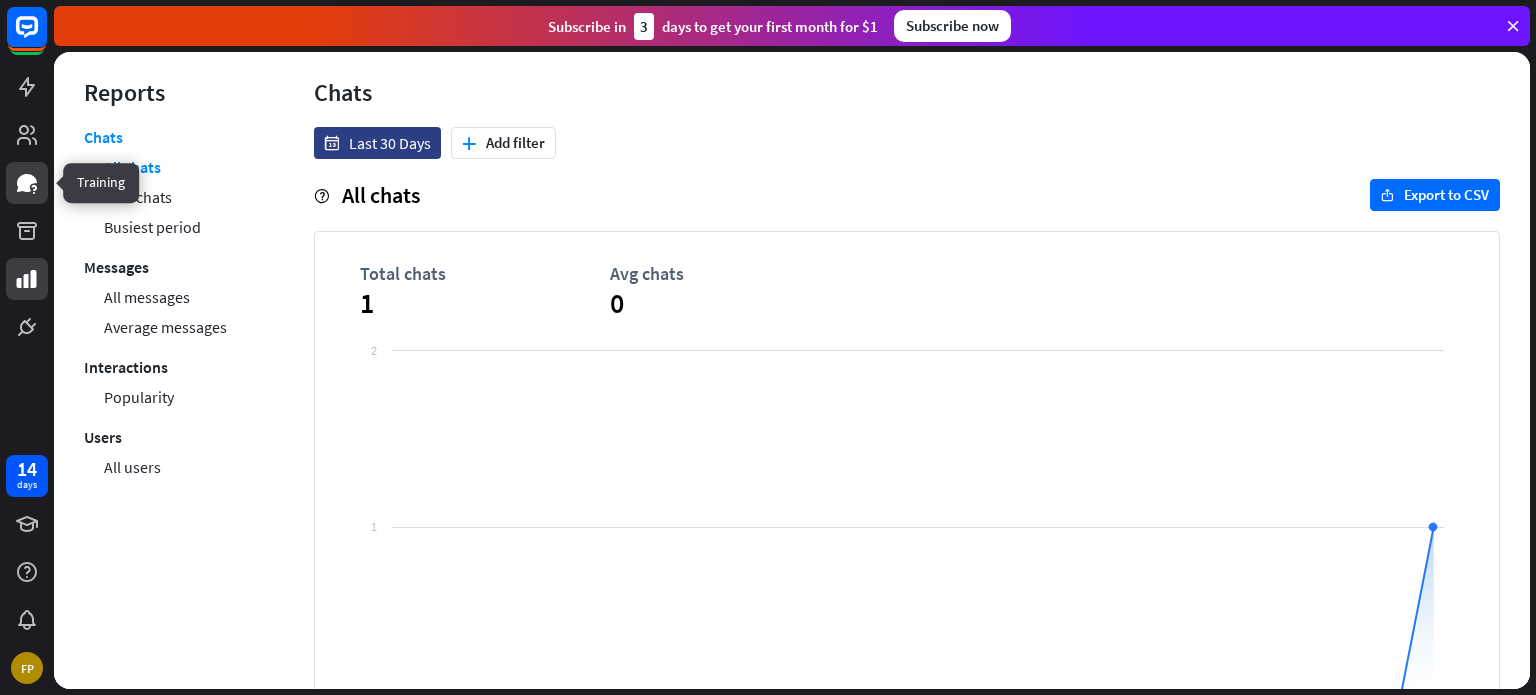 click at bounding box center (27, 183) 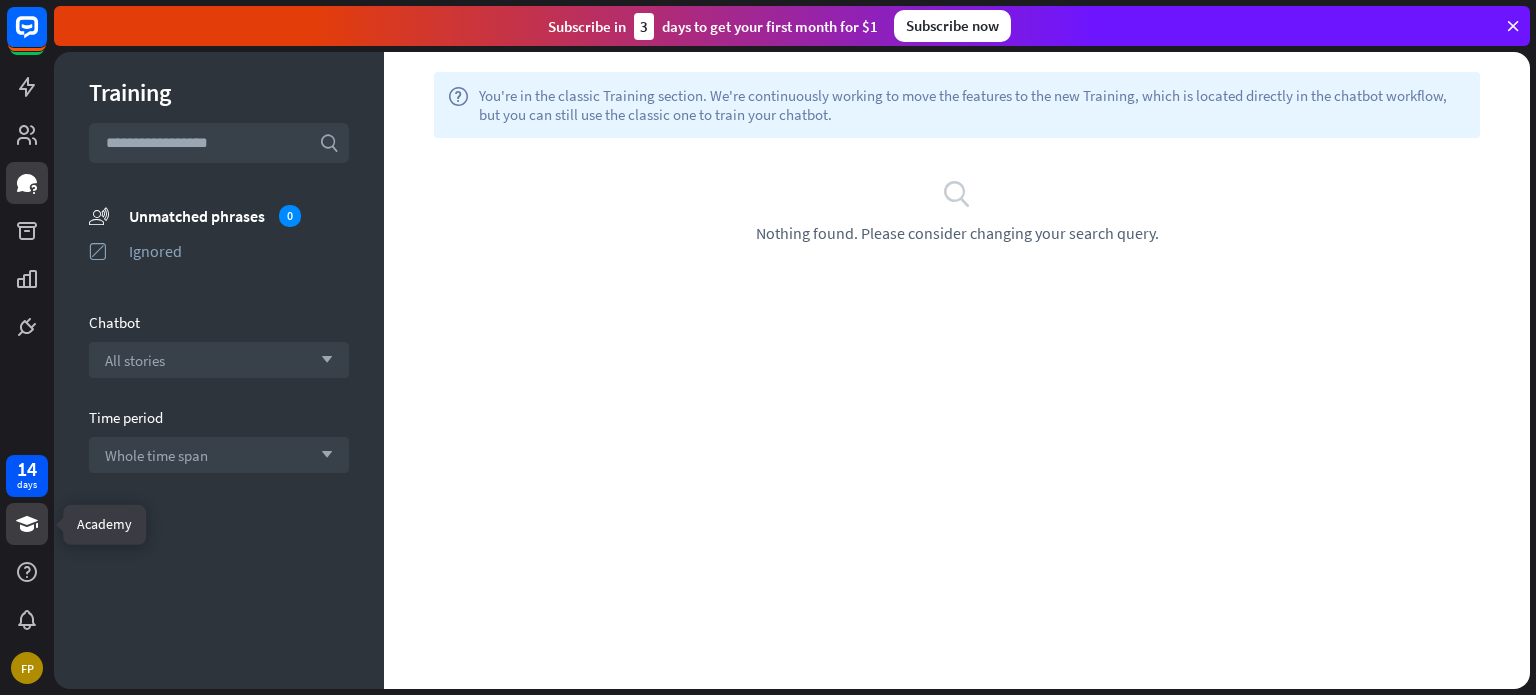 click 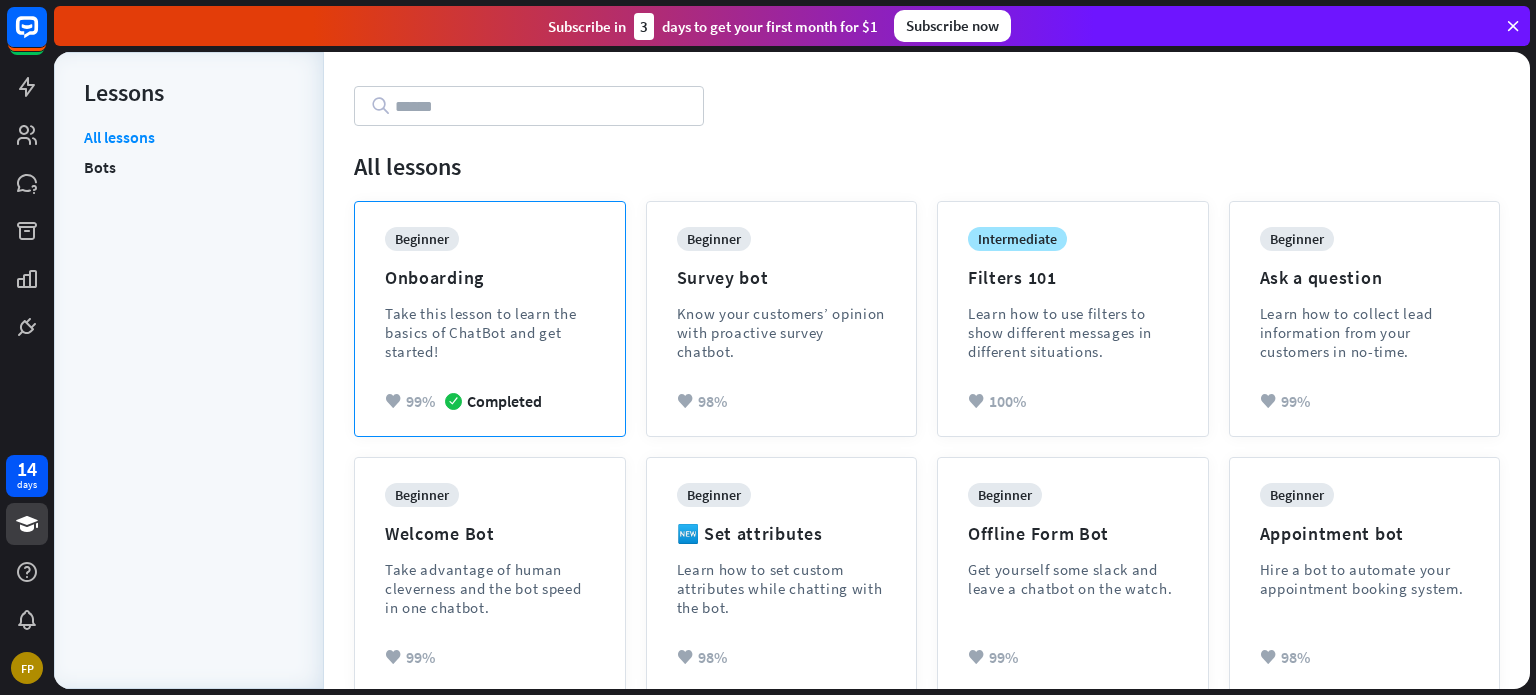 scroll, scrollTop: 0, scrollLeft: 0, axis: both 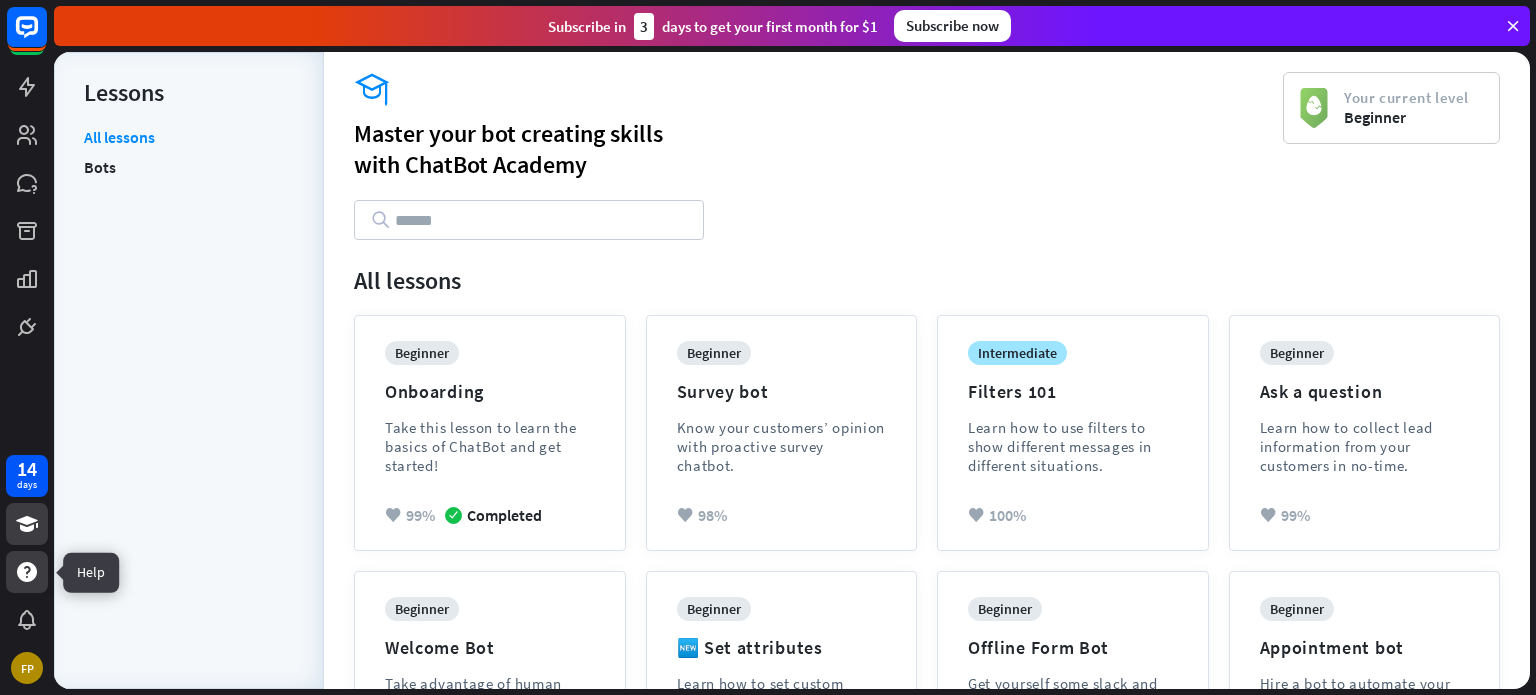 click 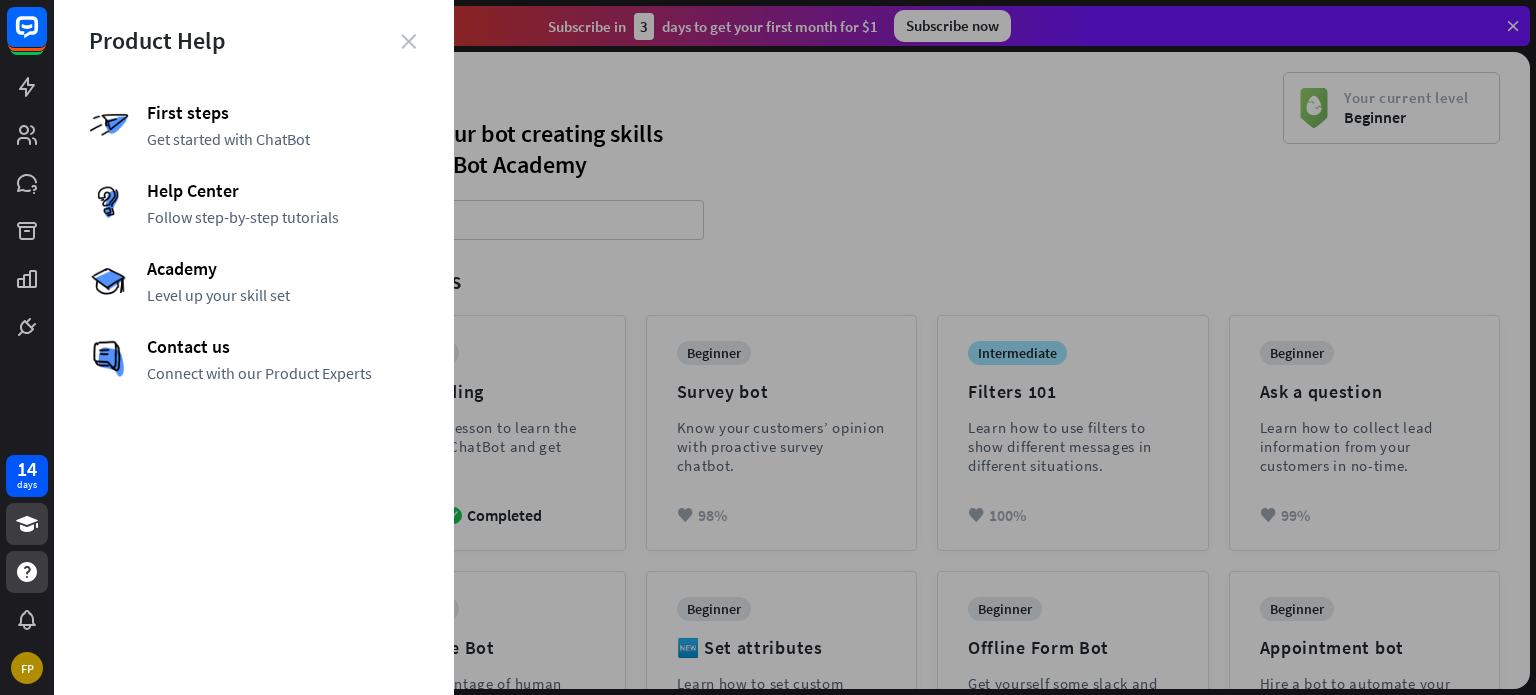 click on "close" at bounding box center (408, 41) 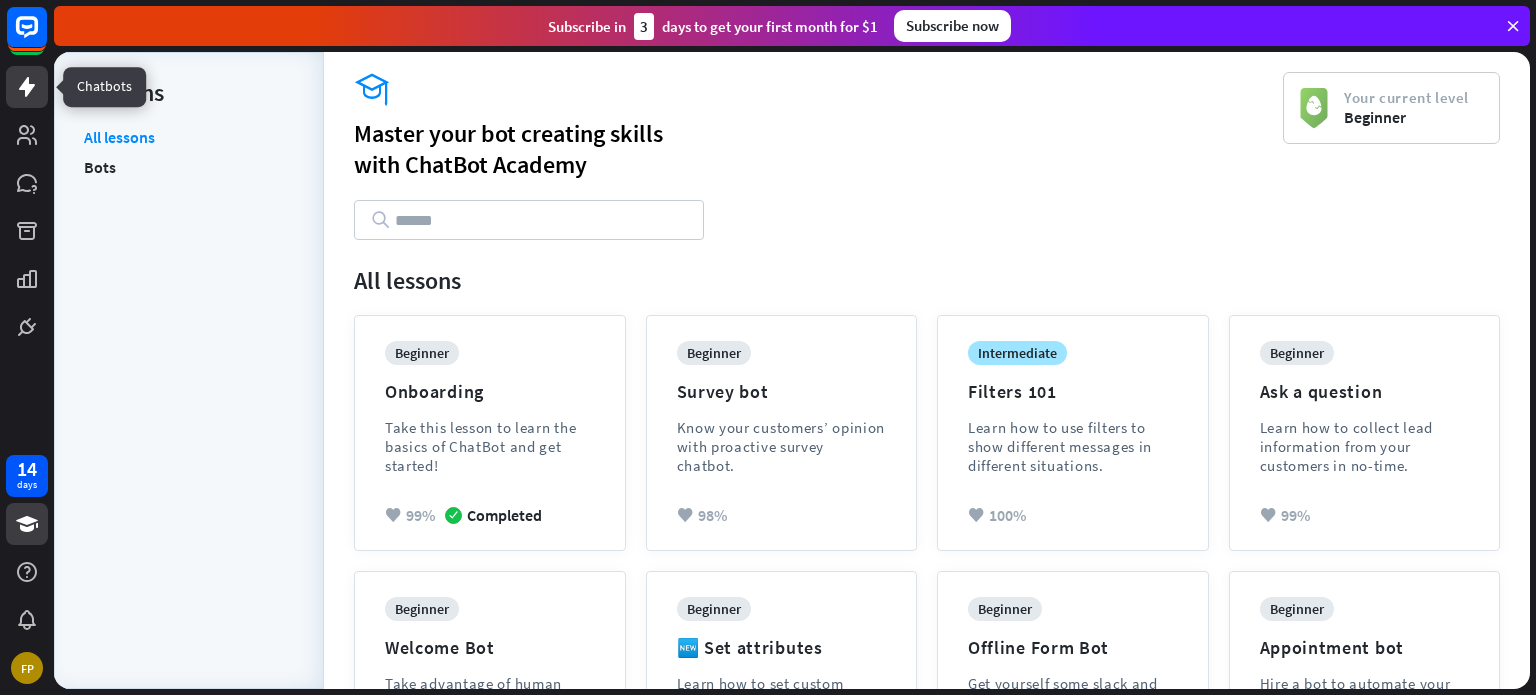 click 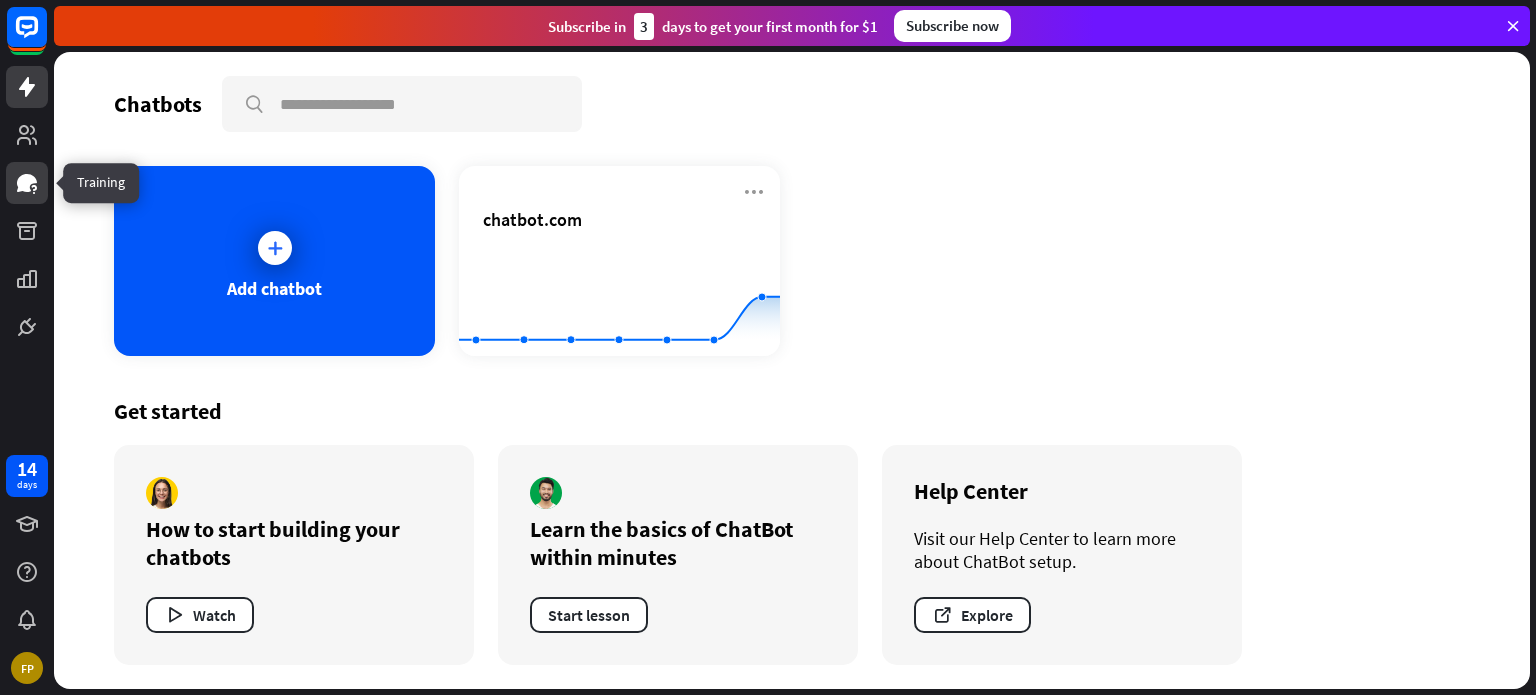 click 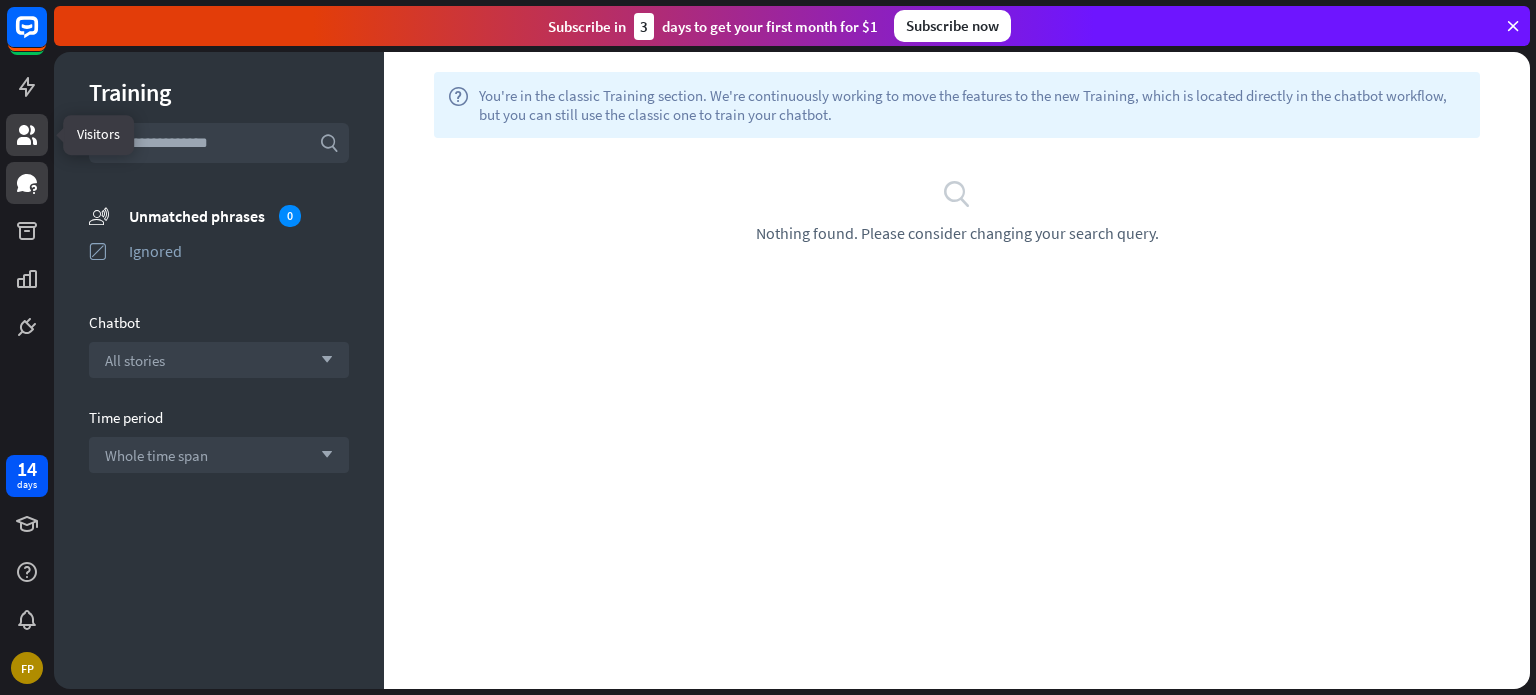 click 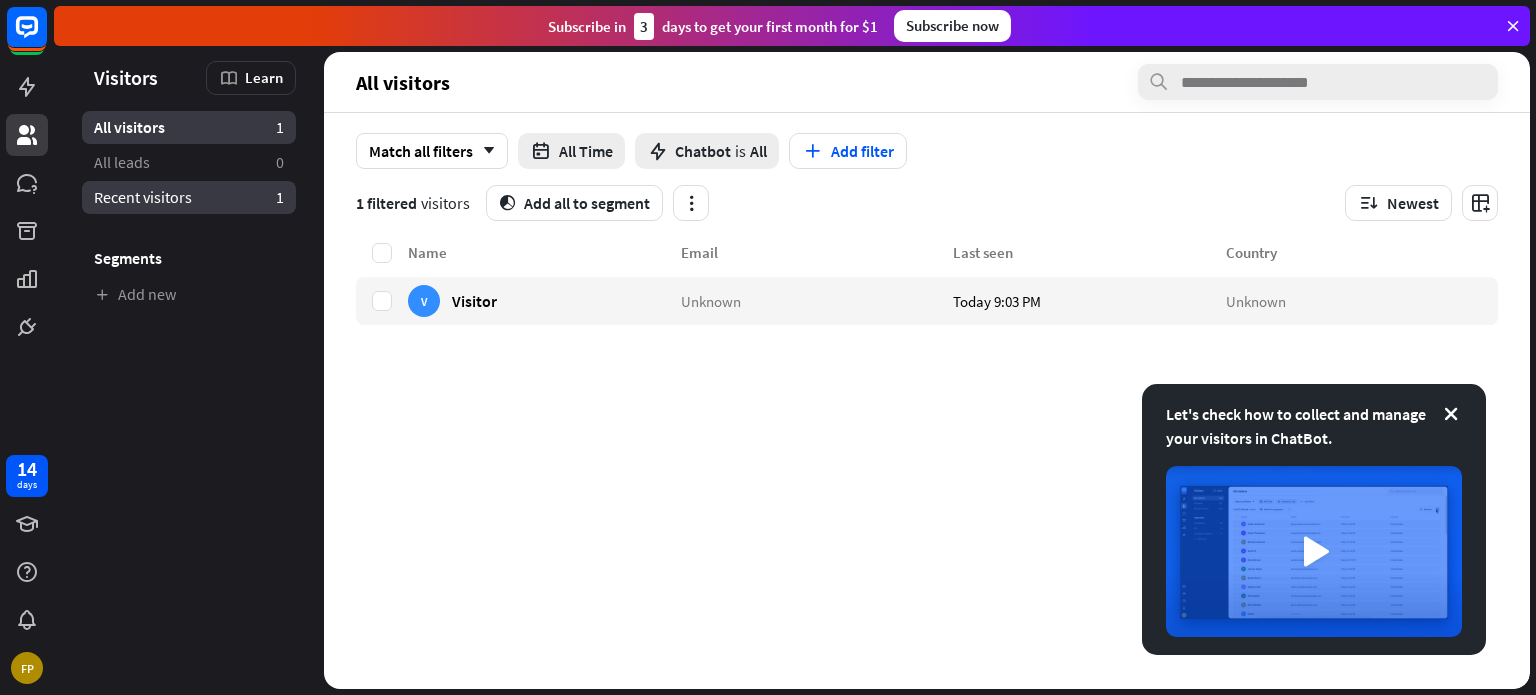 click on "Recent visitors" at bounding box center (143, 197) 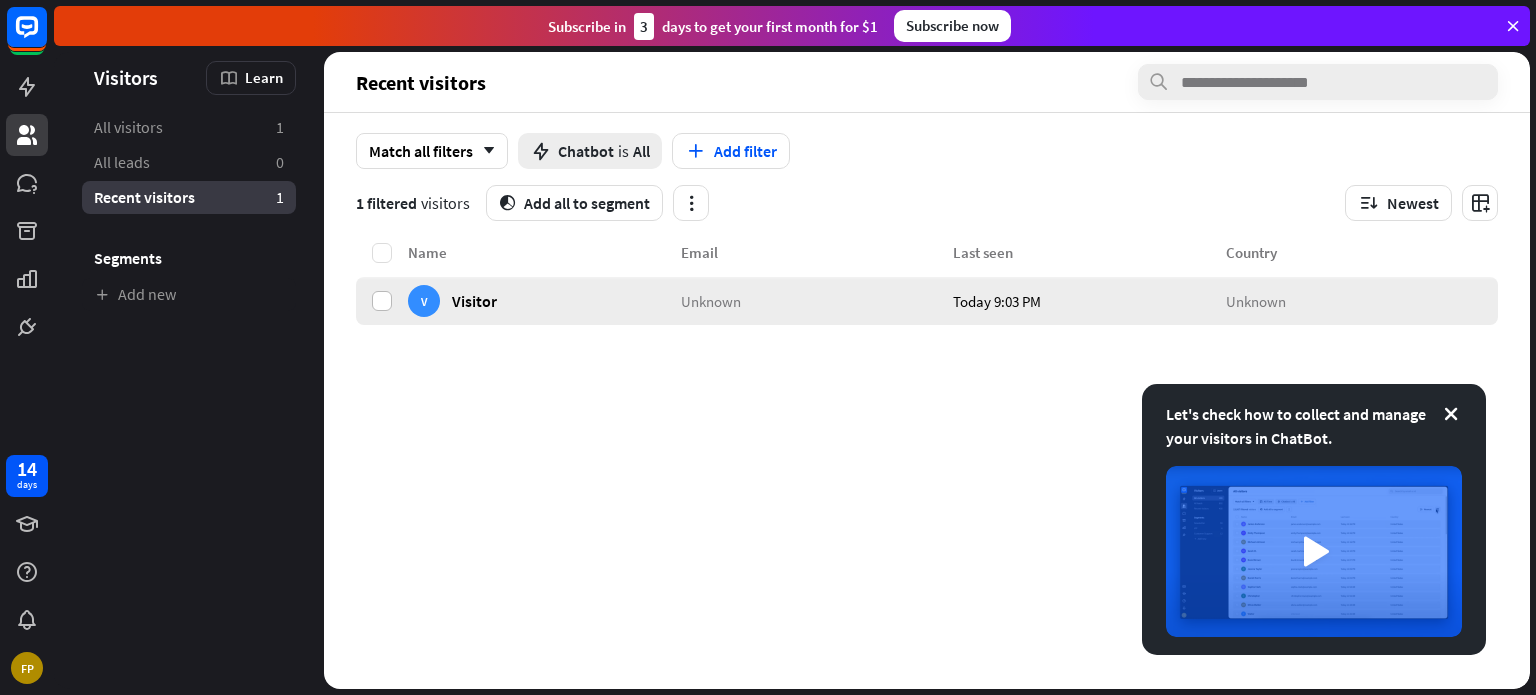 click at bounding box center (382, 301) 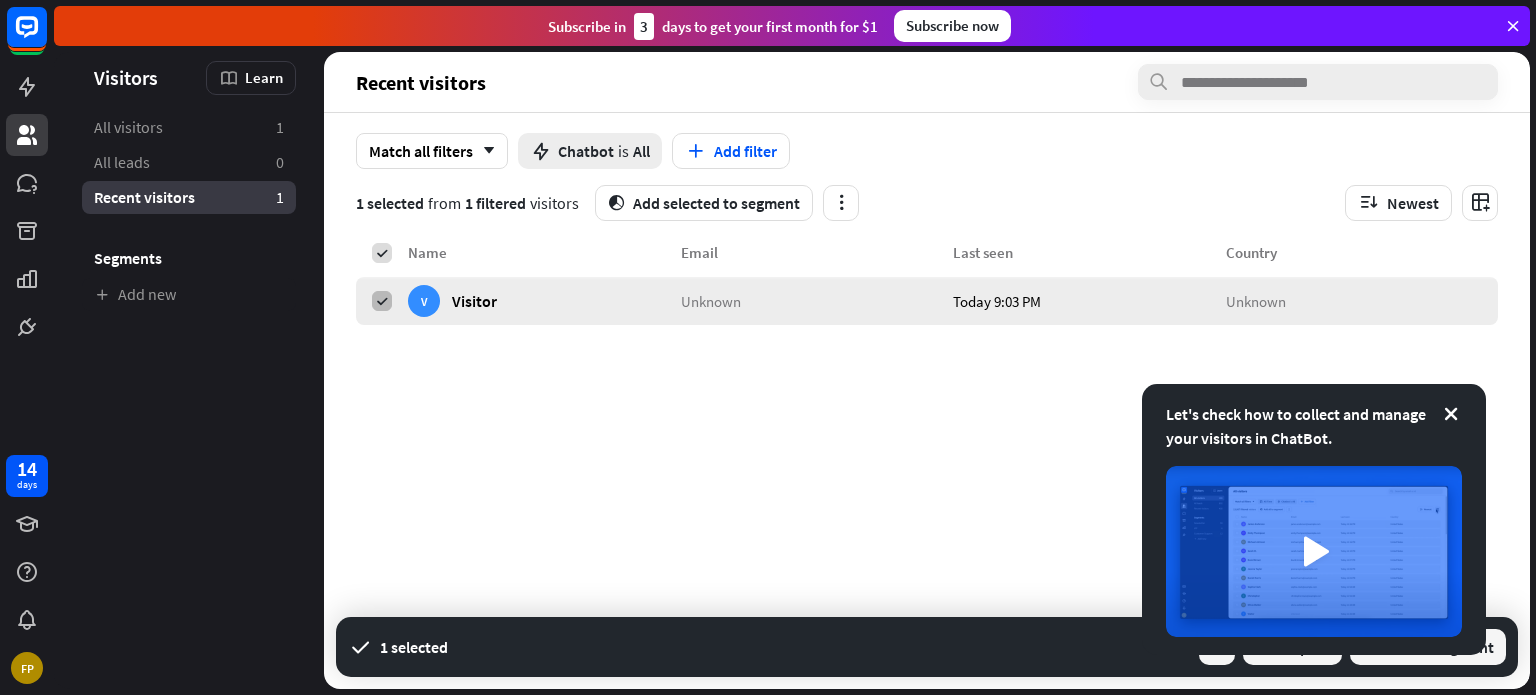 click at bounding box center [382, 301] 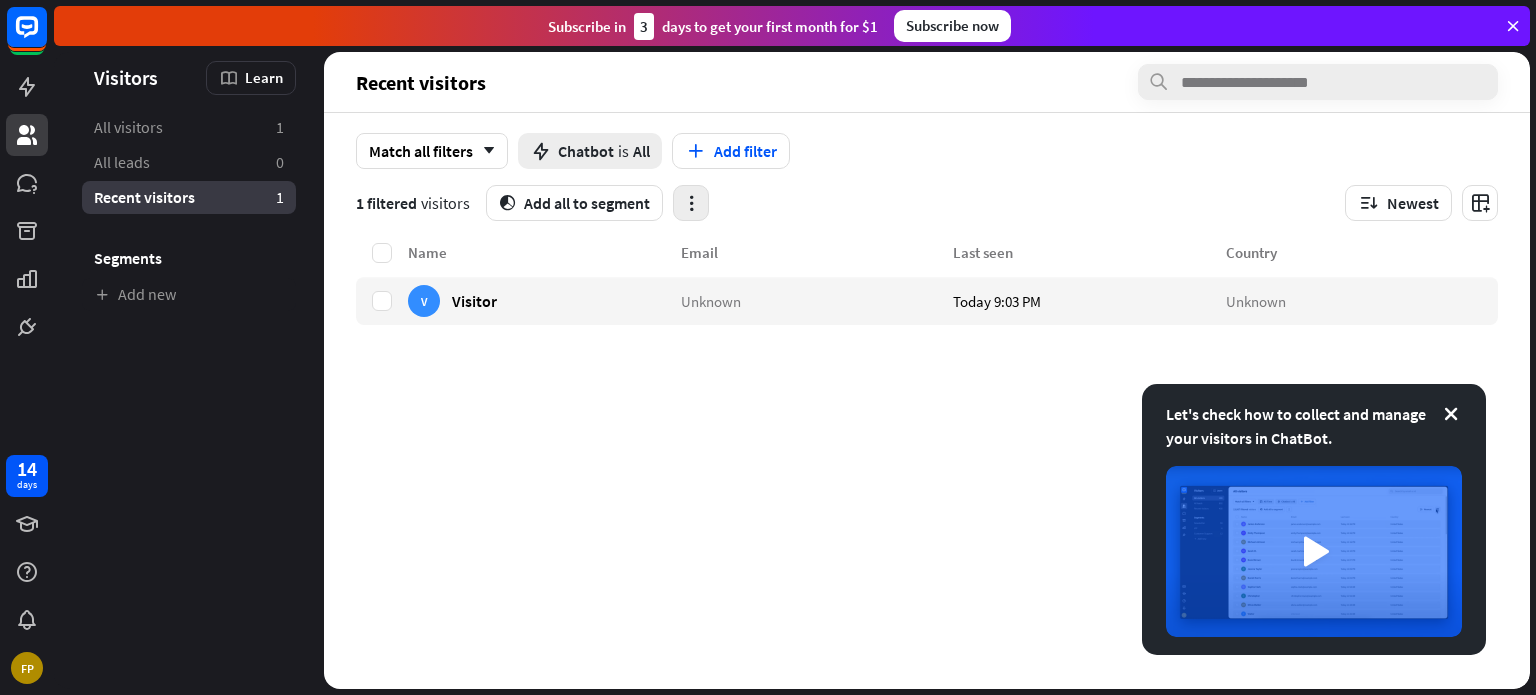 click at bounding box center (691, 203) 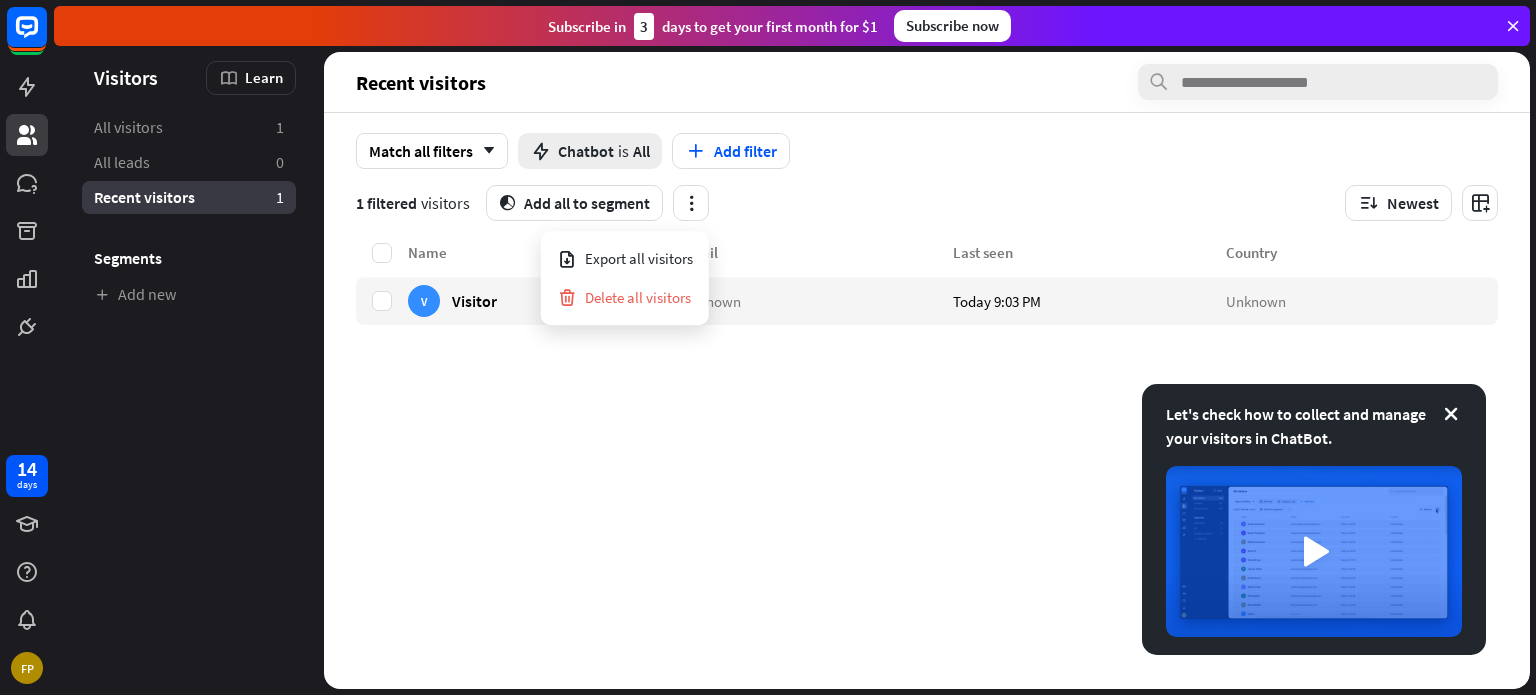 click on "1
filtered
visitors
segment
Add all to segment
Newest" at bounding box center [927, 203] 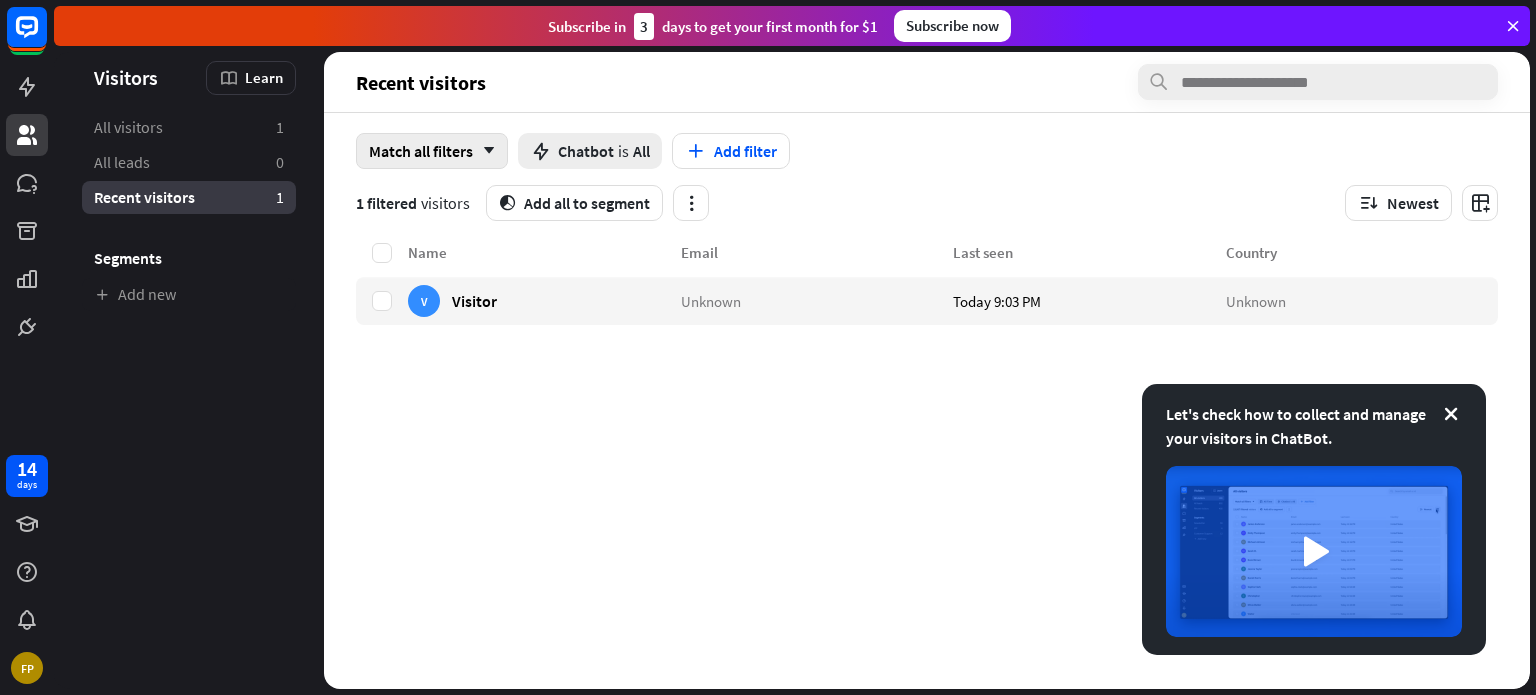 click on "arrow_down" at bounding box center (484, 151) 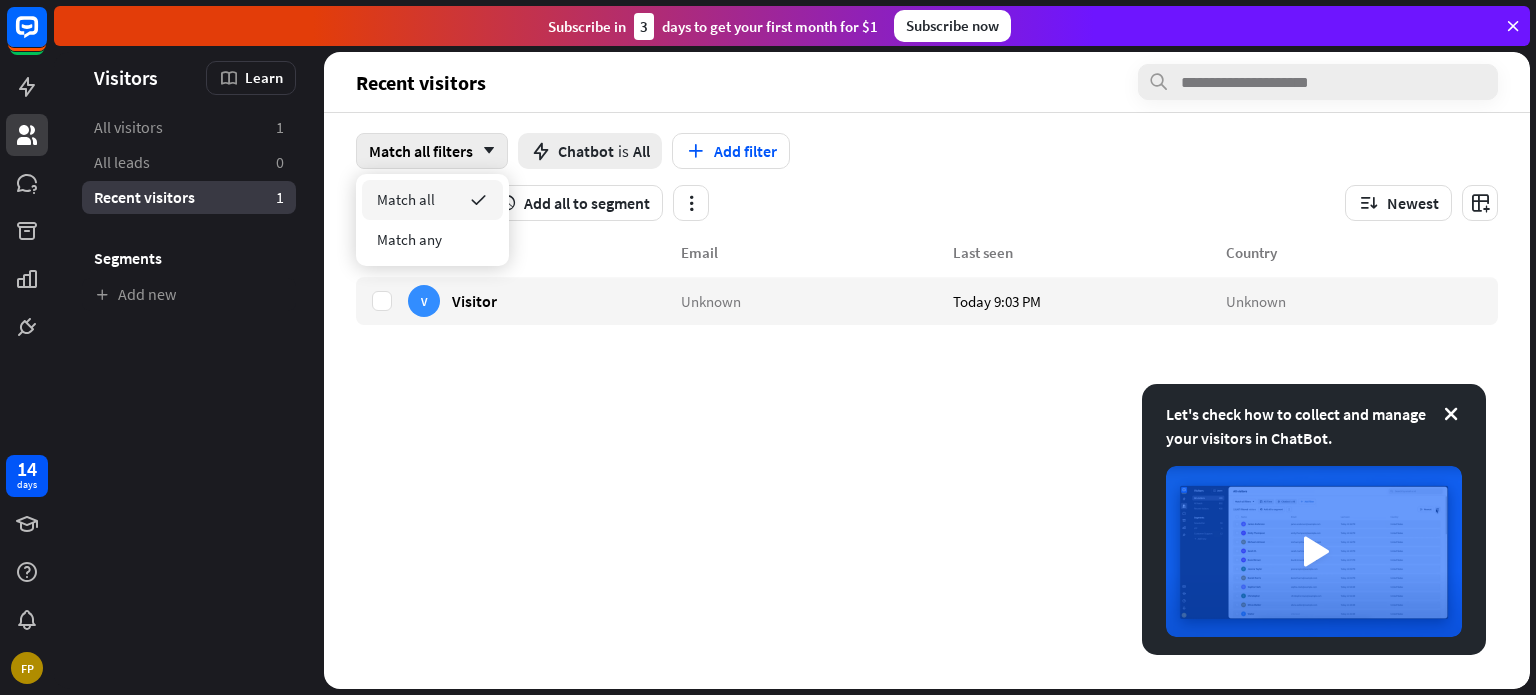 click on "Match all
checked" at bounding box center (432, 200) 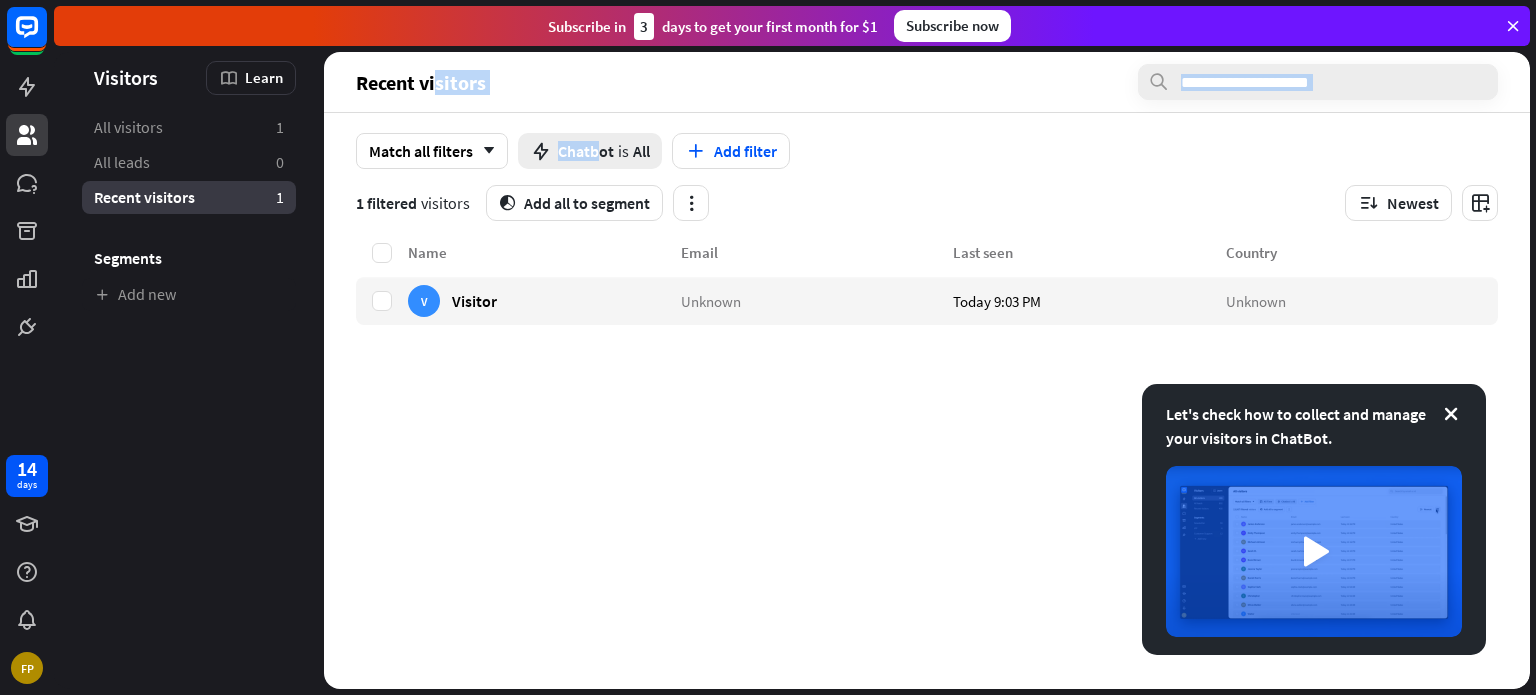 drag, startPoint x: 357, startPoint y: 77, endPoint x: 603, endPoint y: 113, distance: 248.6202 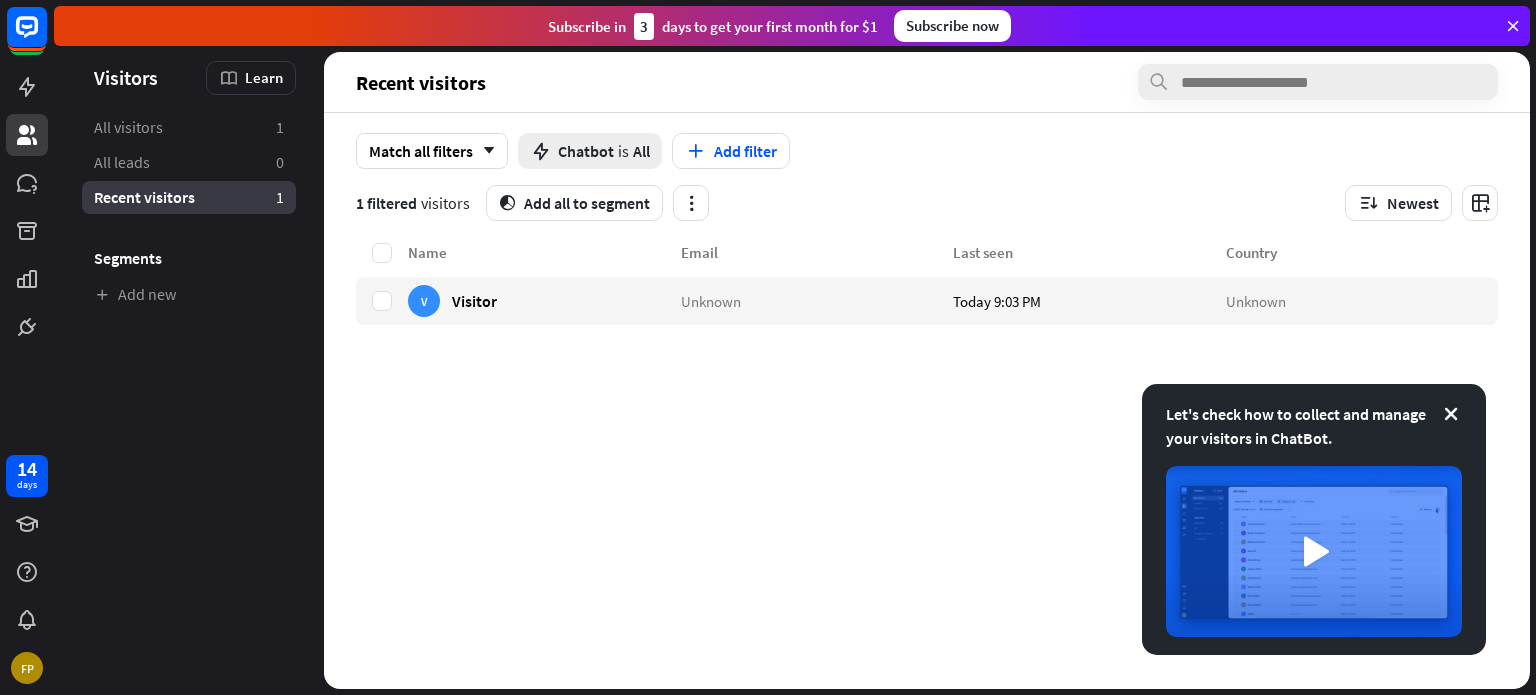 click on "Match all filters
arrow_down
Chatbot   is   All
Add filter
1
filtered
visitors
segment
Add all to segment
Newest" at bounding box center (927, 177) 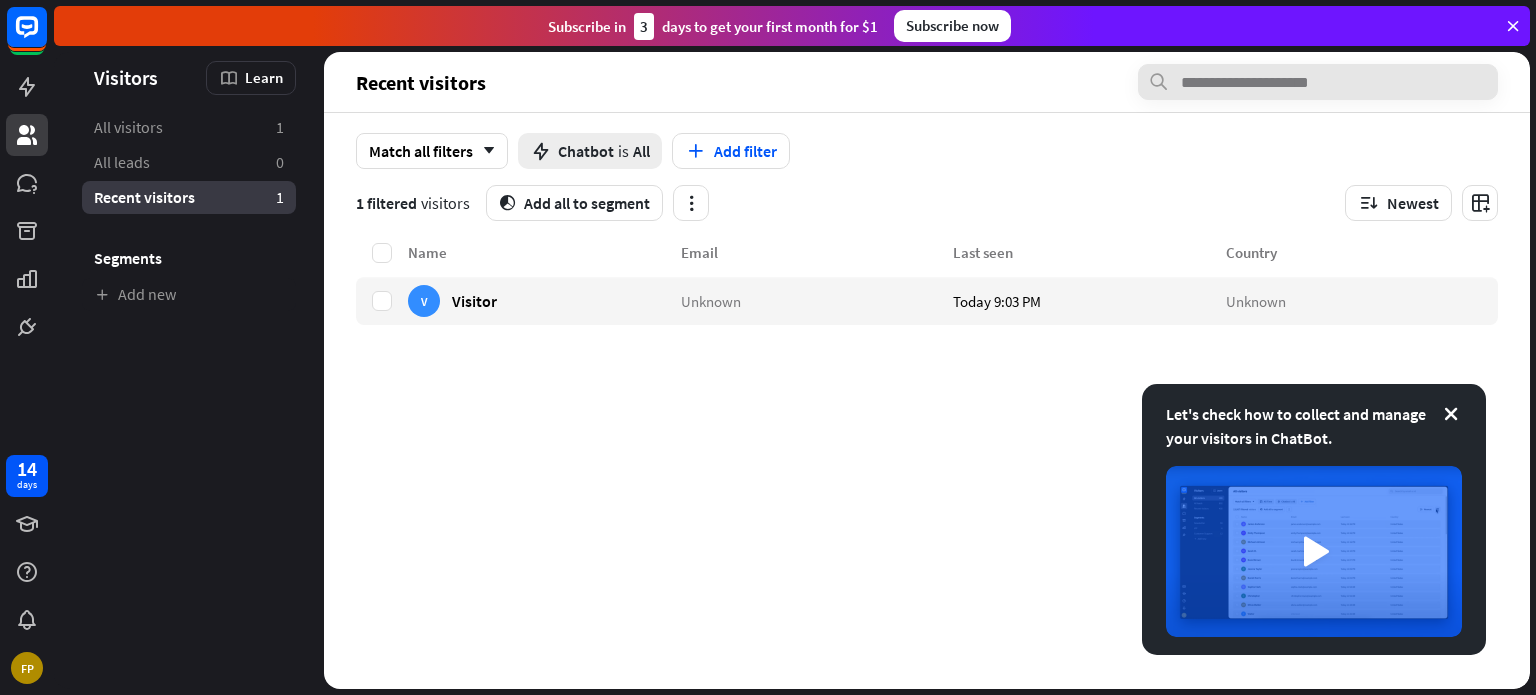 drag, startPoint x: 1272, startPoint y: 101, endPoint x: 1244, endPoint y: 65, distance: 45.607018 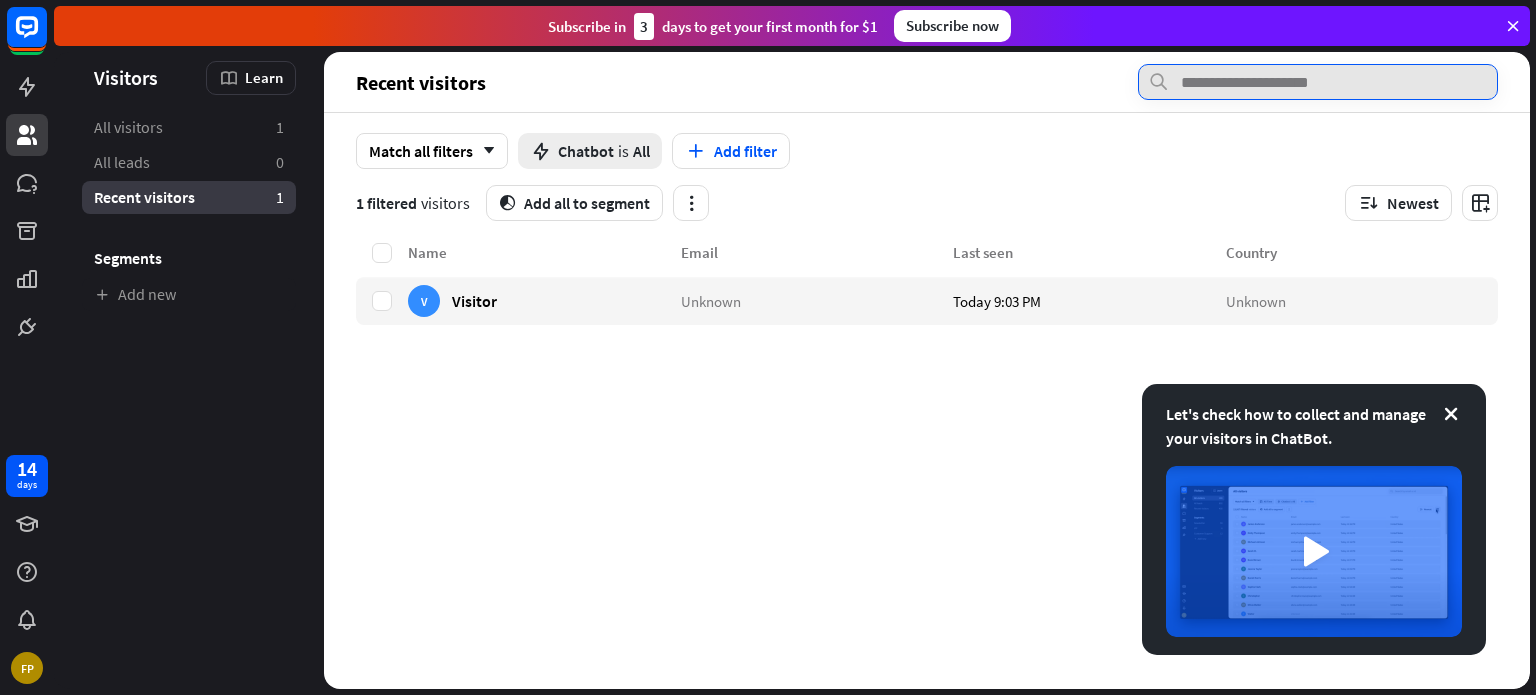 click at bounding box center [1318, 82] 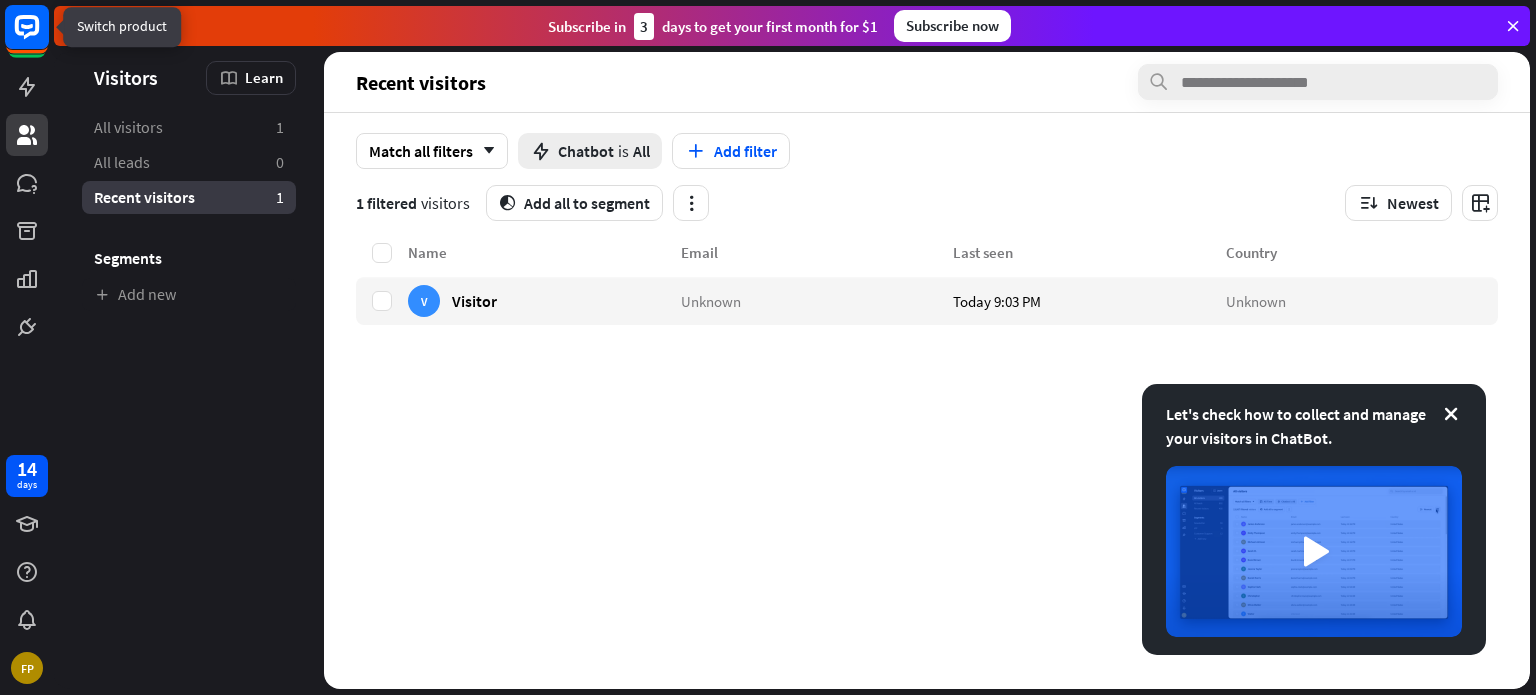 click 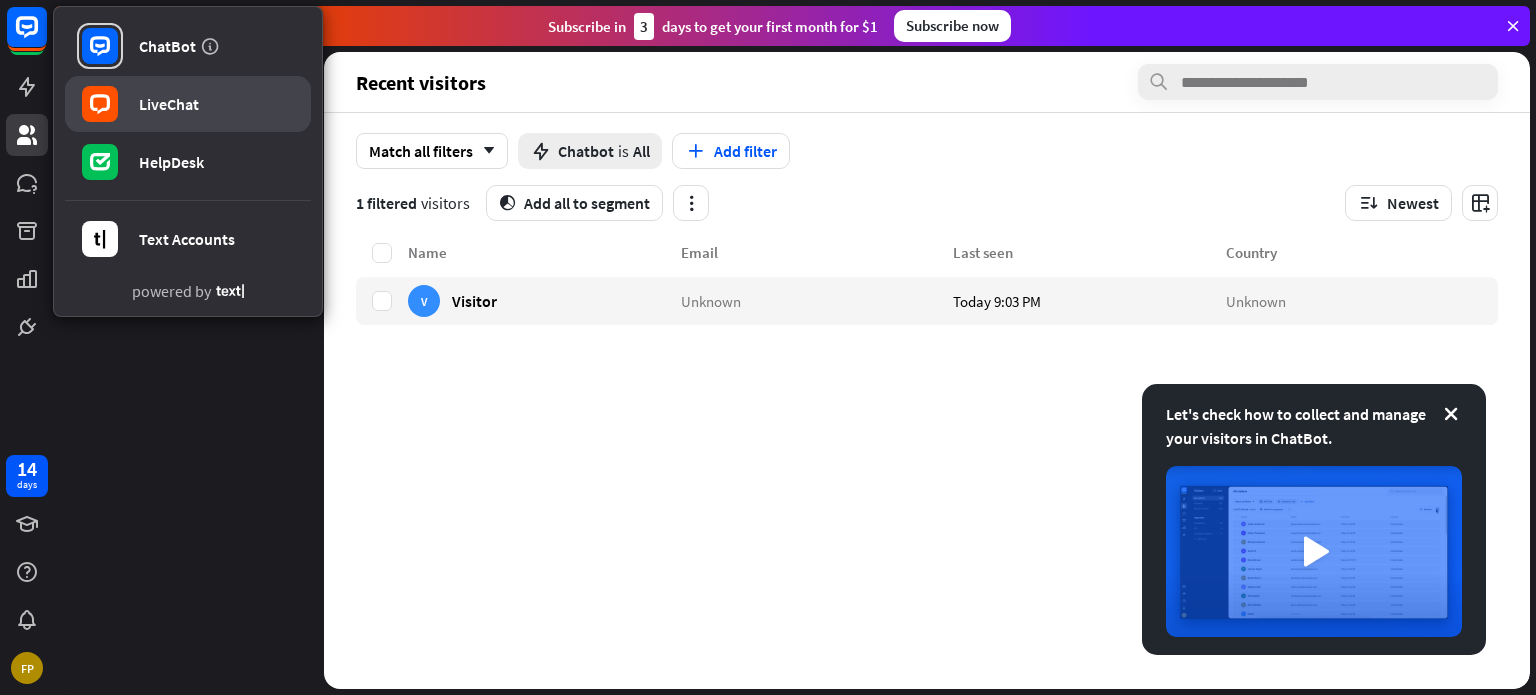 click on "LiveChat" at bounding box center [169, 104] 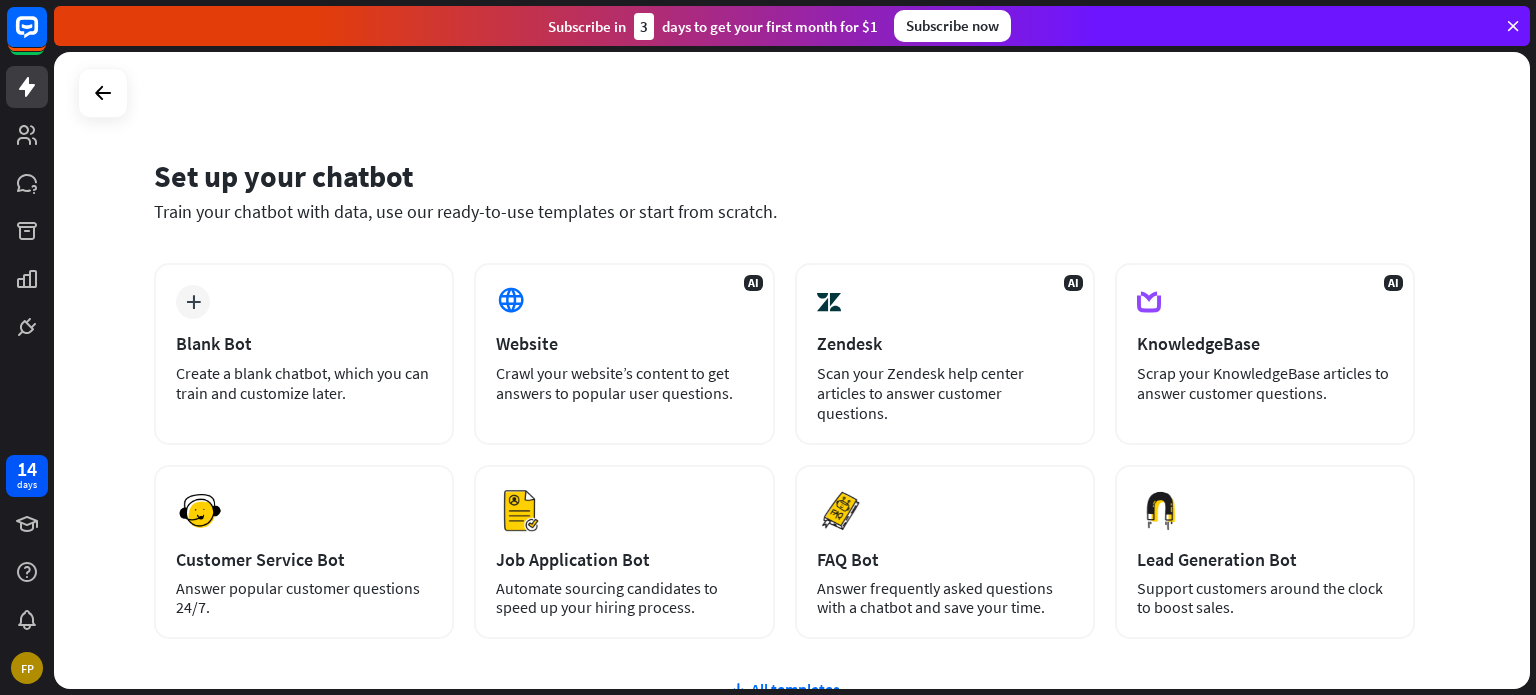 scroll, scrollTop: 0, scrollLeft: 0, axis: both 